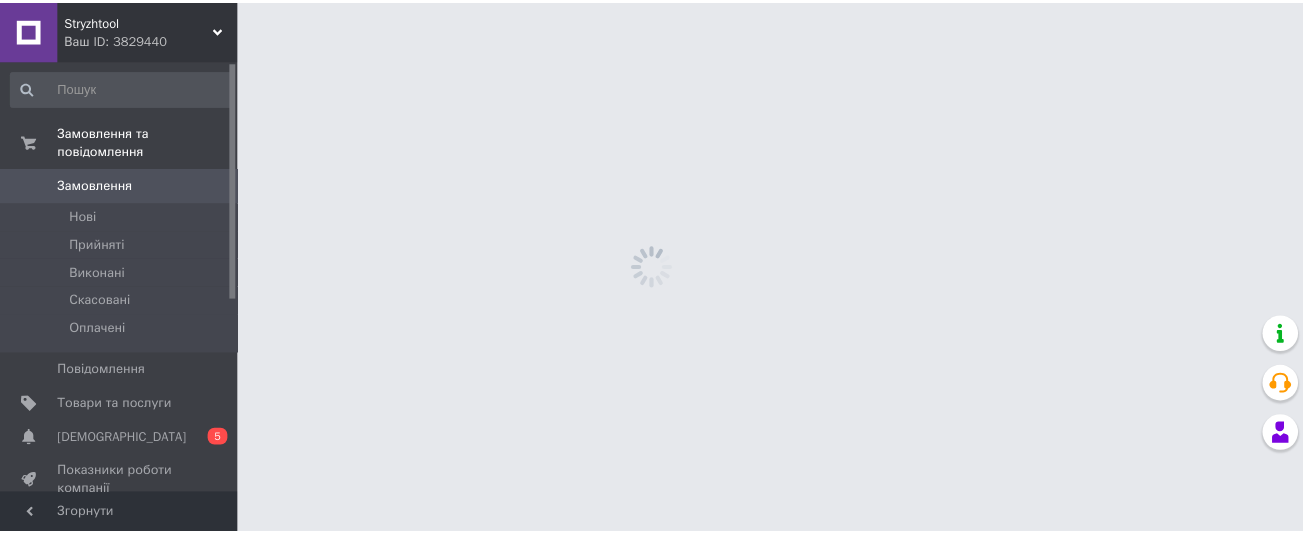 scroll, scrollTop: 0, scrollLeft: 0, axis: both 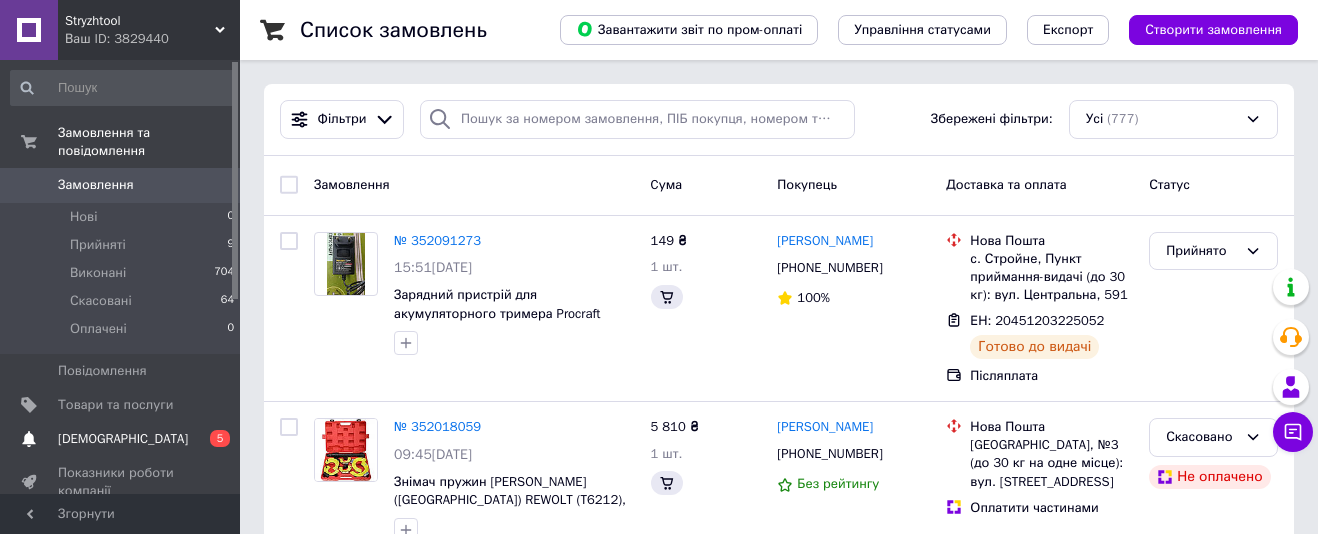 click on "[DEMOGRAPHIC_DATA]" at bounding box center [123, 439] 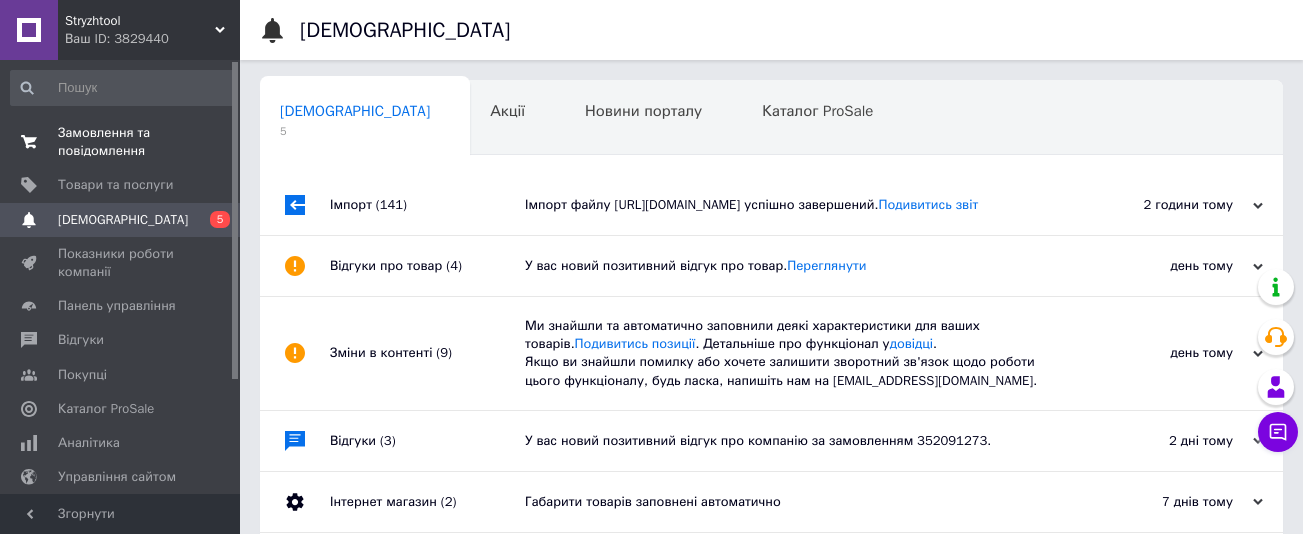click on "Замовлення та повідомлення" at bounding box center (121, 142) 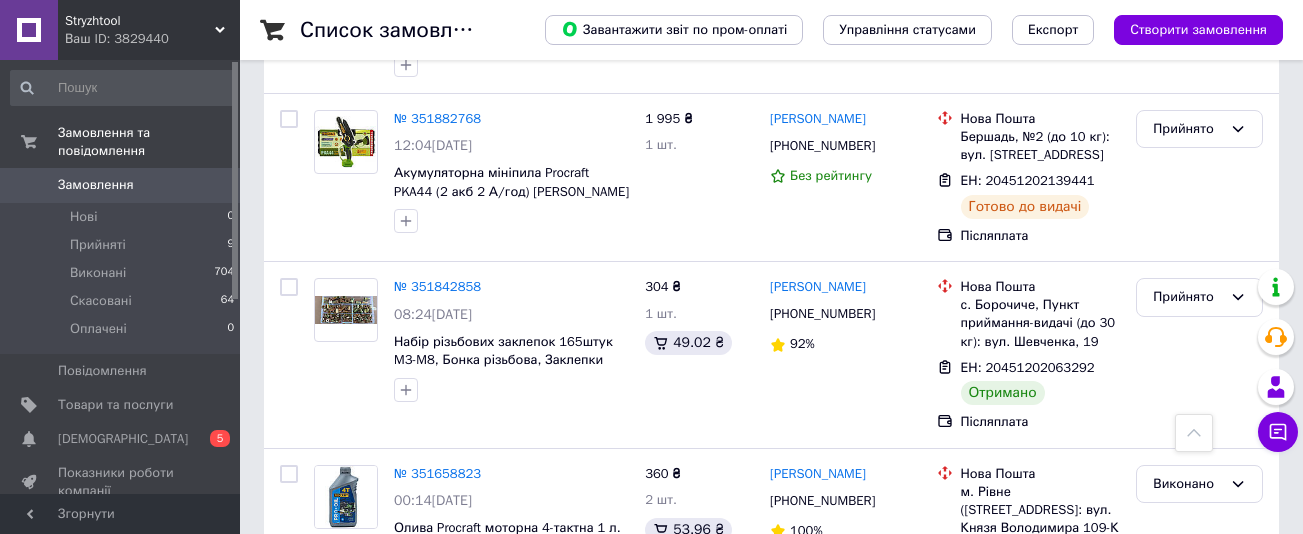 scroll, scrollTop: 1000, scrollLeft: 0, axis: vertical 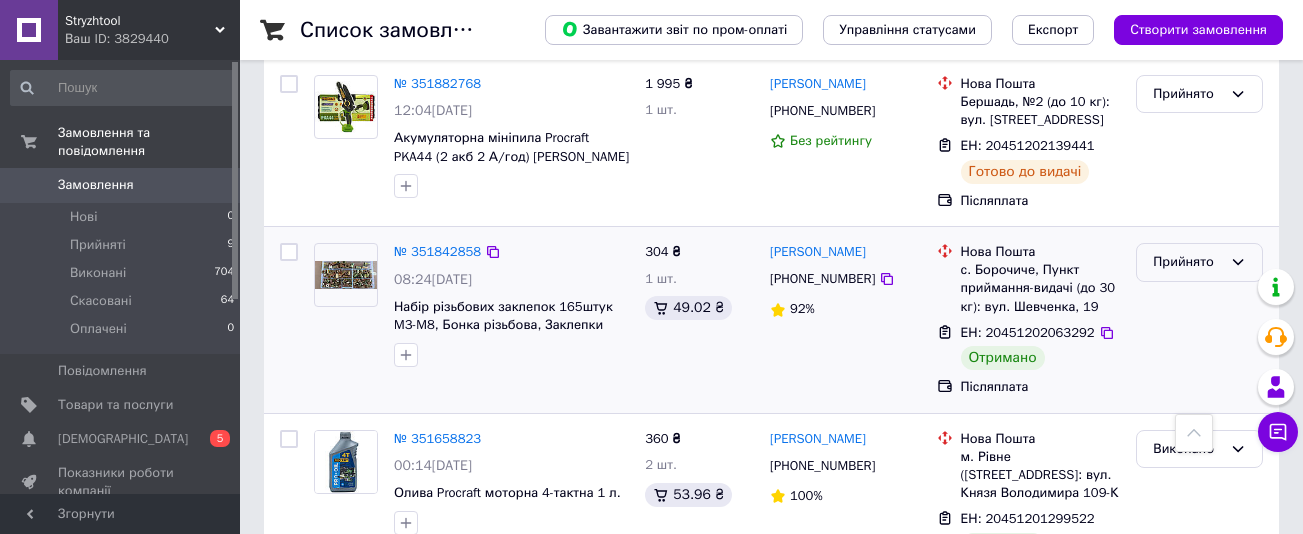 click on "Прийнято" at bounding box center [1199, 262] 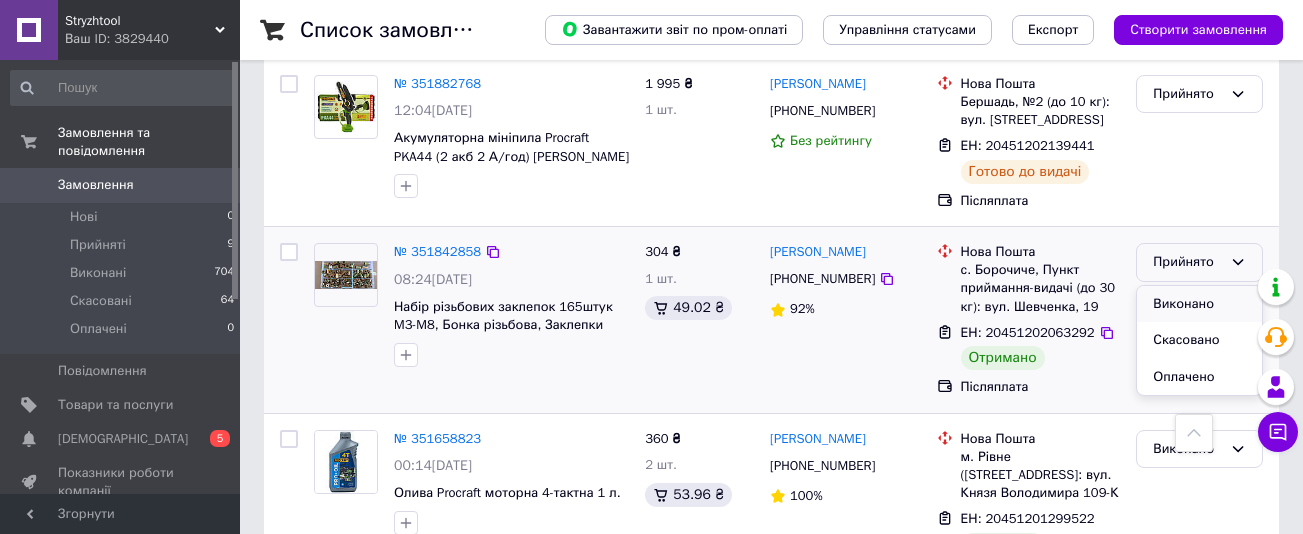 click on "Виконано" at bounding box center [1199, 304] 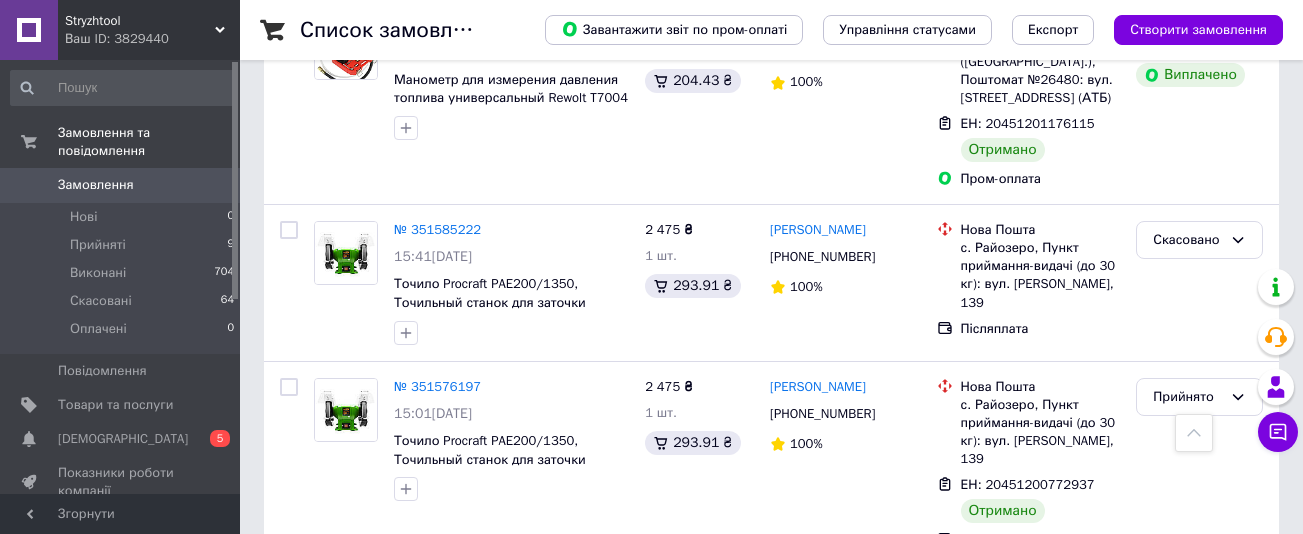 scroll, scrollTop: 1700, scrollLeft: 0, axis: vertical 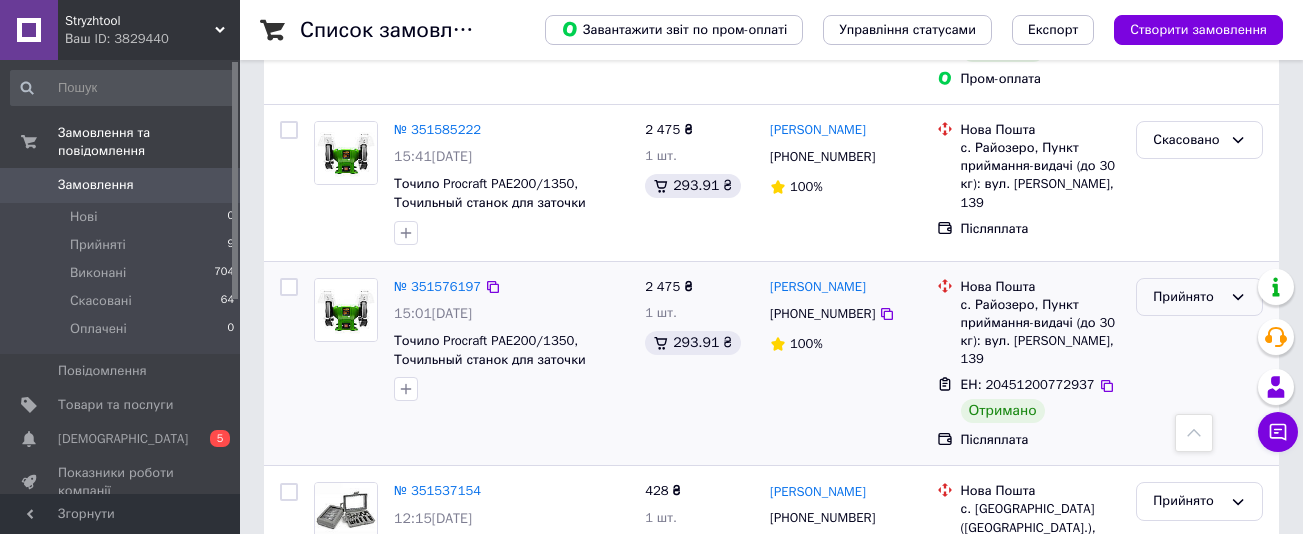 click on "Прийнято" at bounding box center (1187, 297) 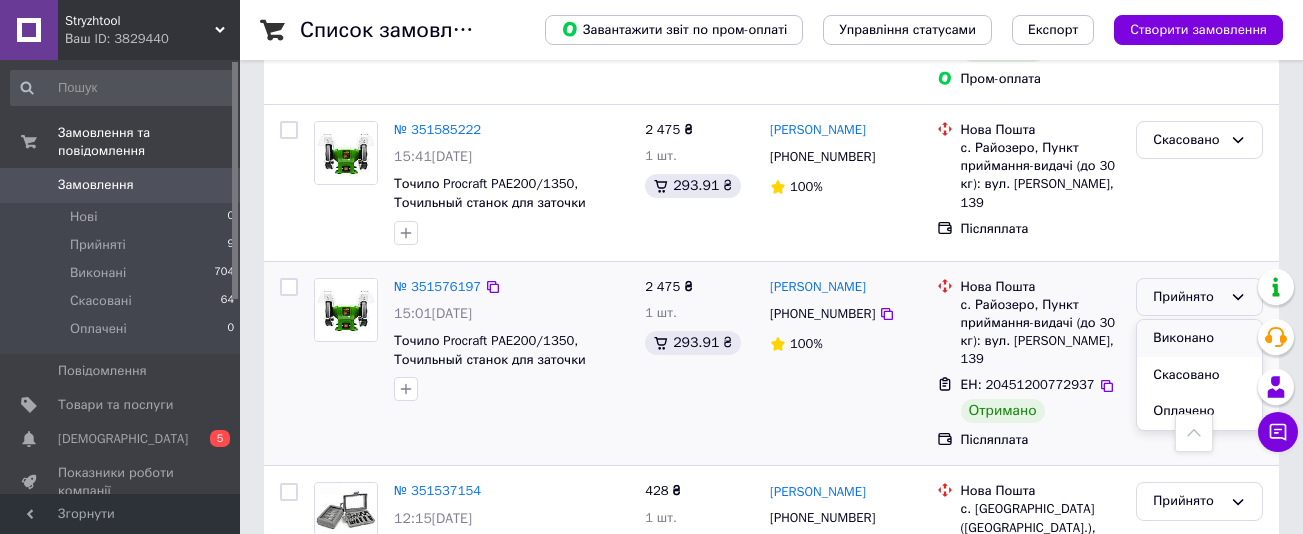 click on "Виконано" at bounding box center (1199, 338) 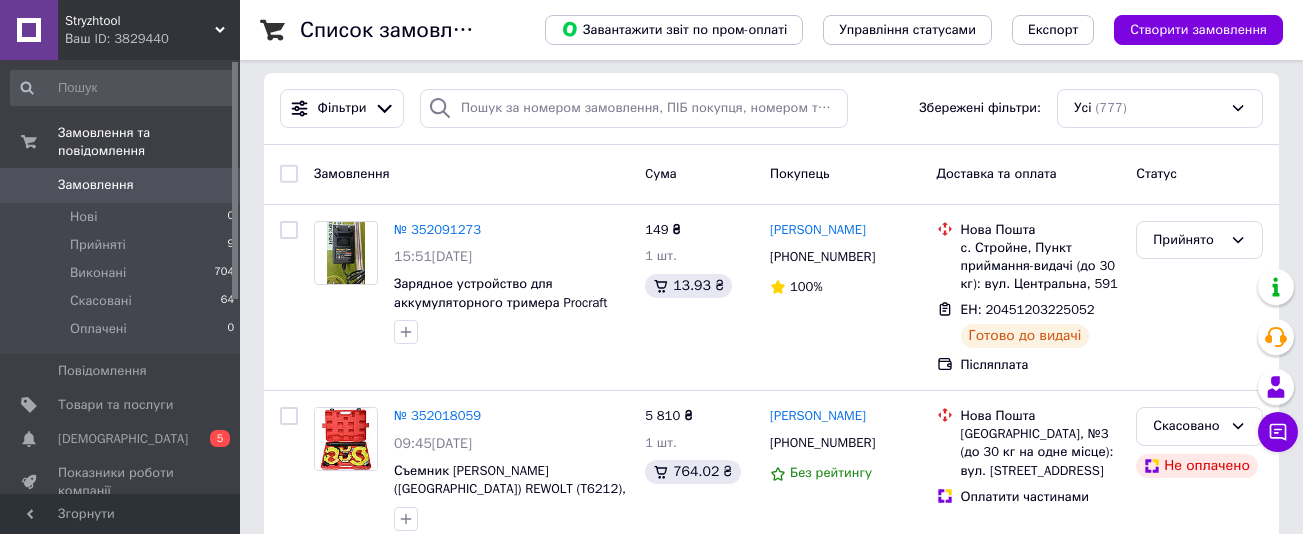 scroll, scrollTop: 0, scrollLeft: 0, axis: both 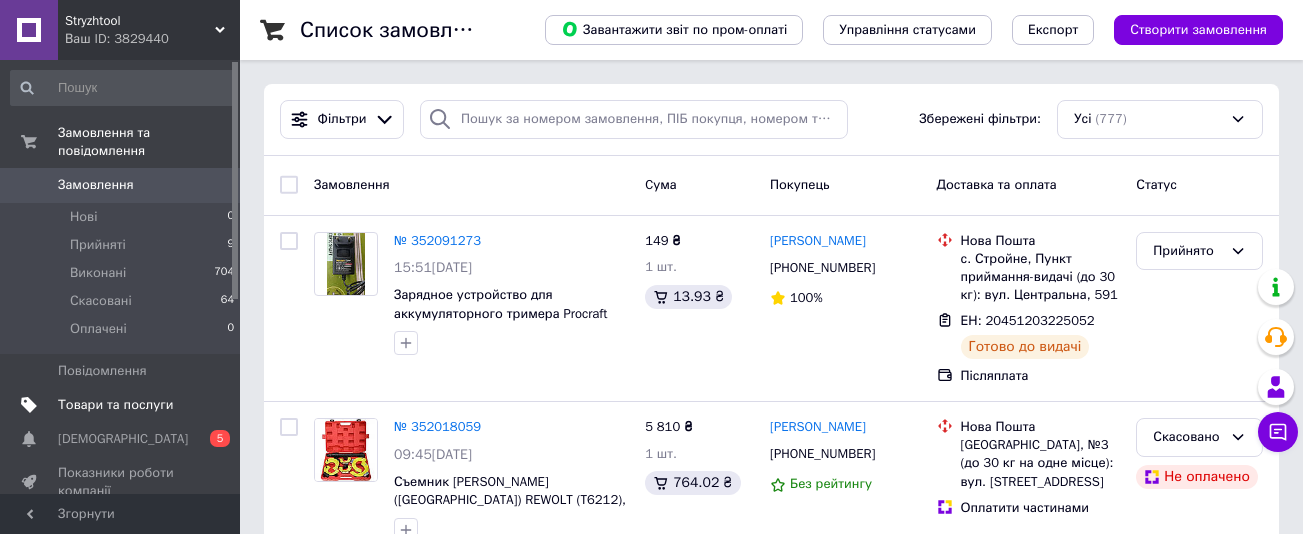 click on "Товари та послуги" at bounding box center (115, 405) 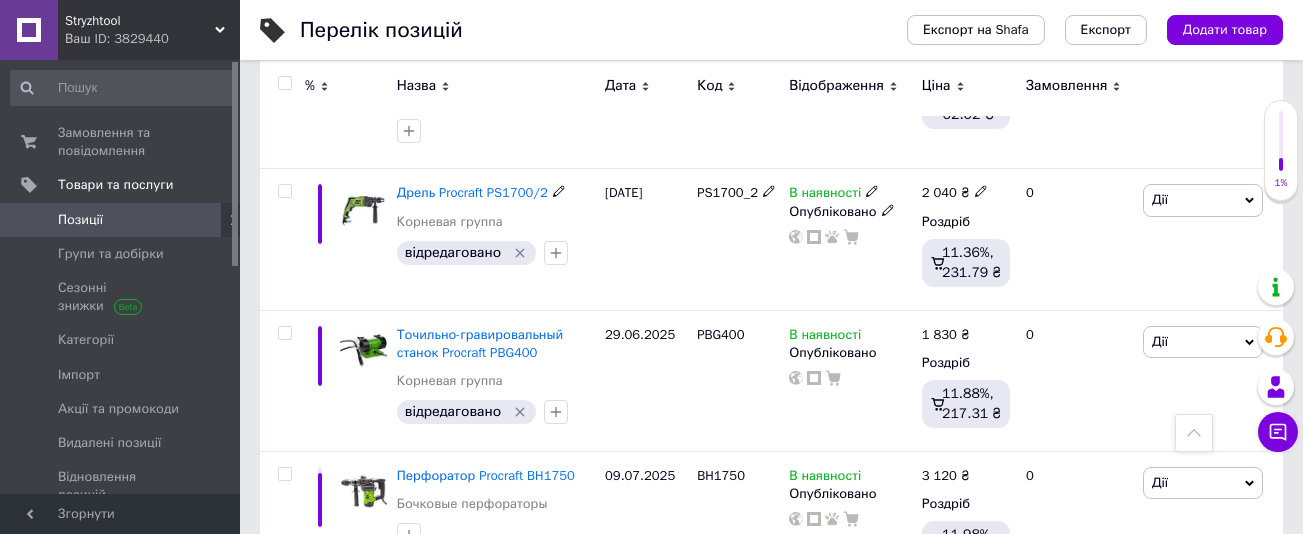 scroll, scrollTop: 3142, scrollLeft: 0, axis: vertical 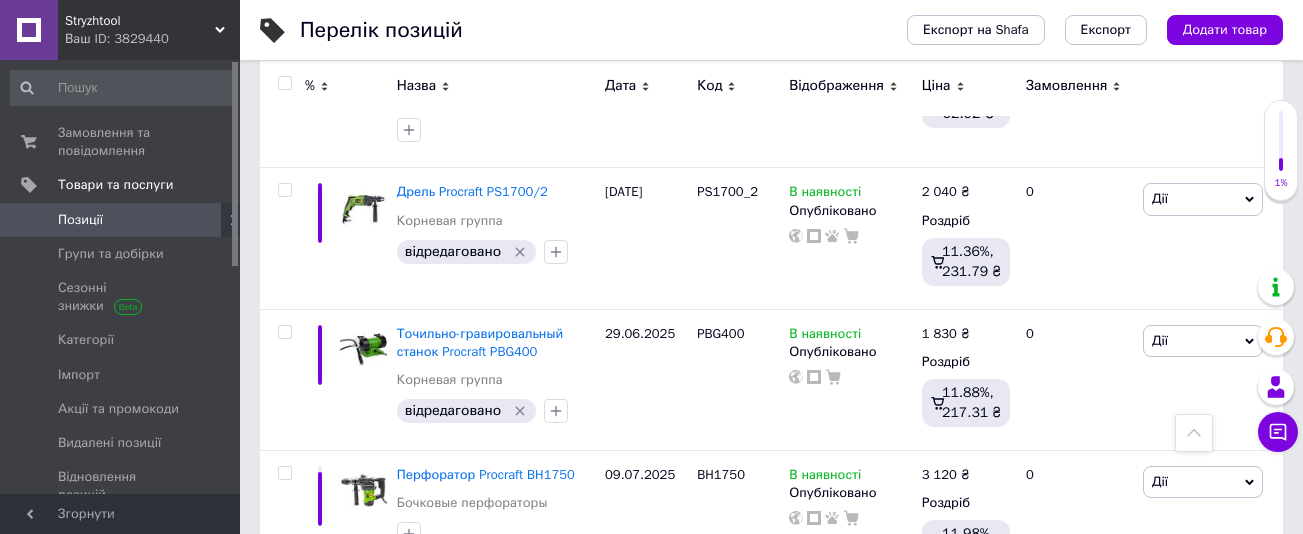 click on "3" at bounding box center (372, 632) 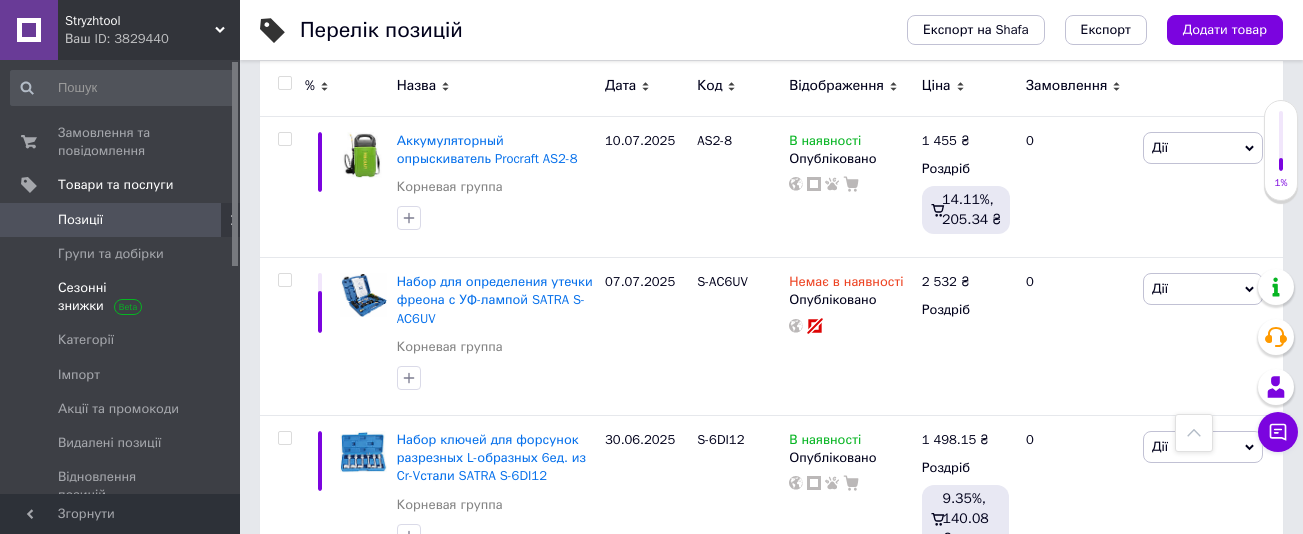 scroll, scrollTop: 1864, scrollLeft: 0, axis: vertical 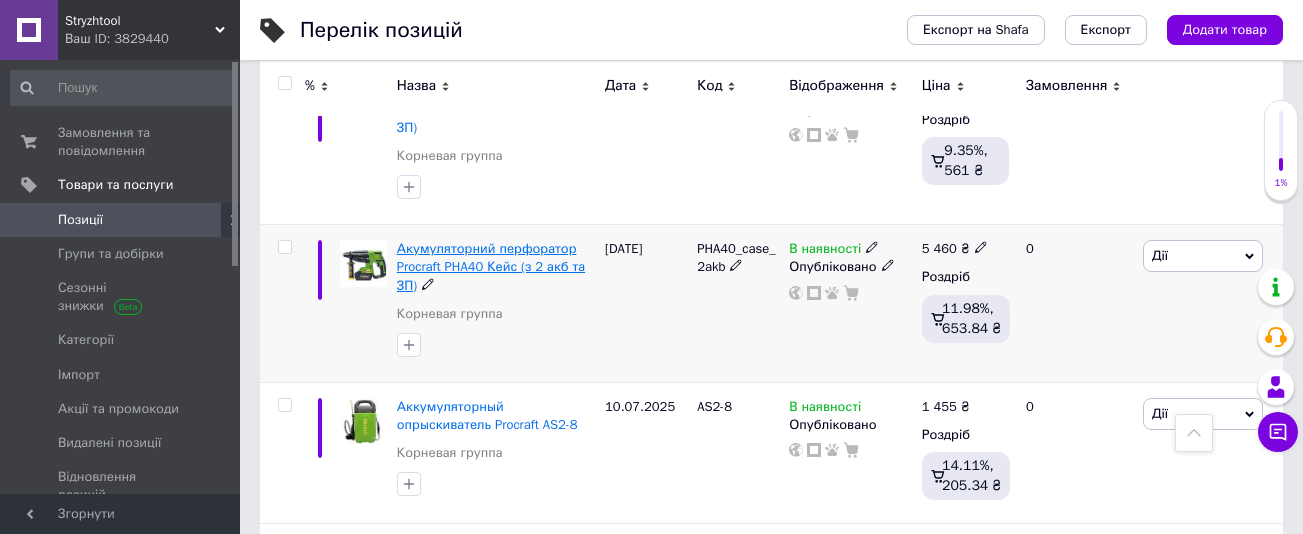 click on "Акумуляторний перфоратор Procraft PHA40 Кейс (з 2 акб та ЗП)" at bounding box center (491, 266) 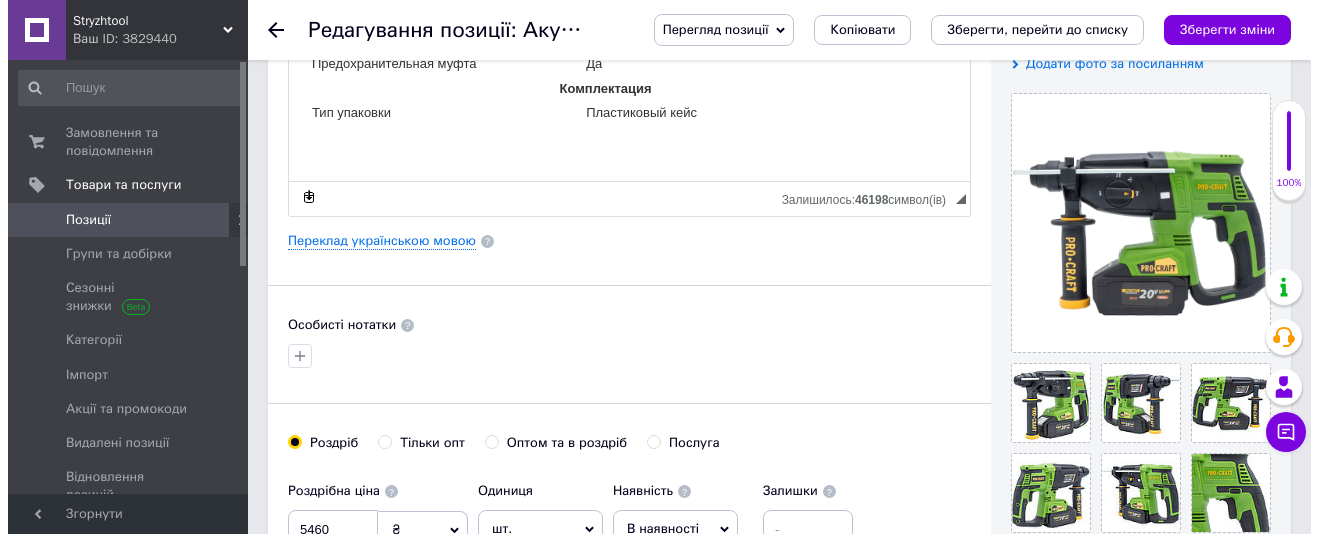 scroll, scrollTop: 400, scrollLeft: 0, axis: vertical 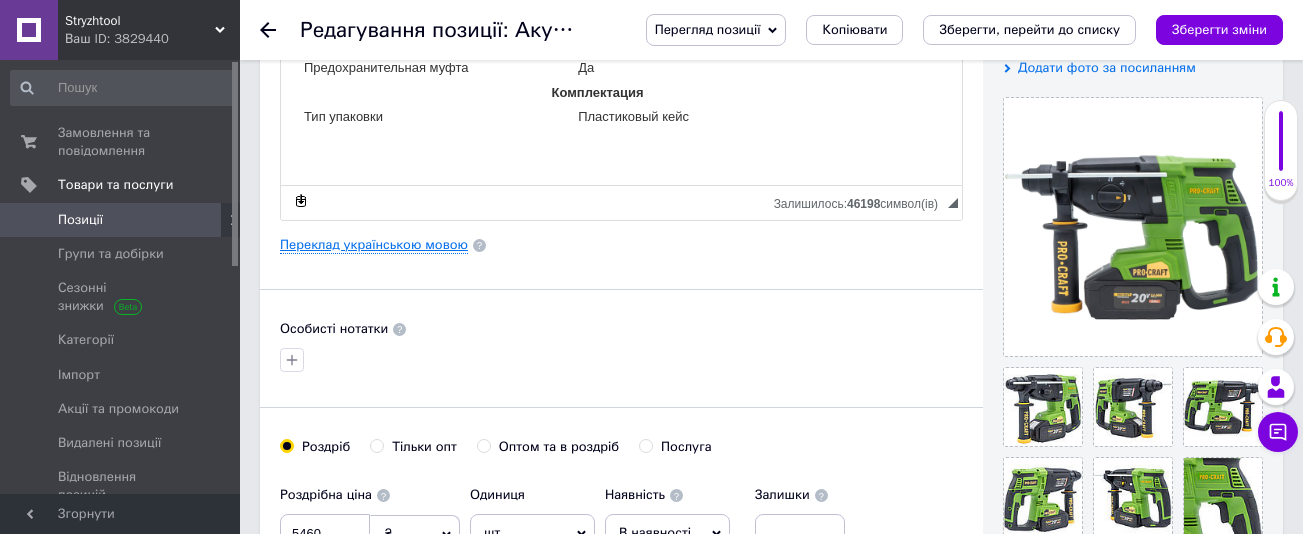 click on "Переклад українською мовою" at bounding box center (374, 245) 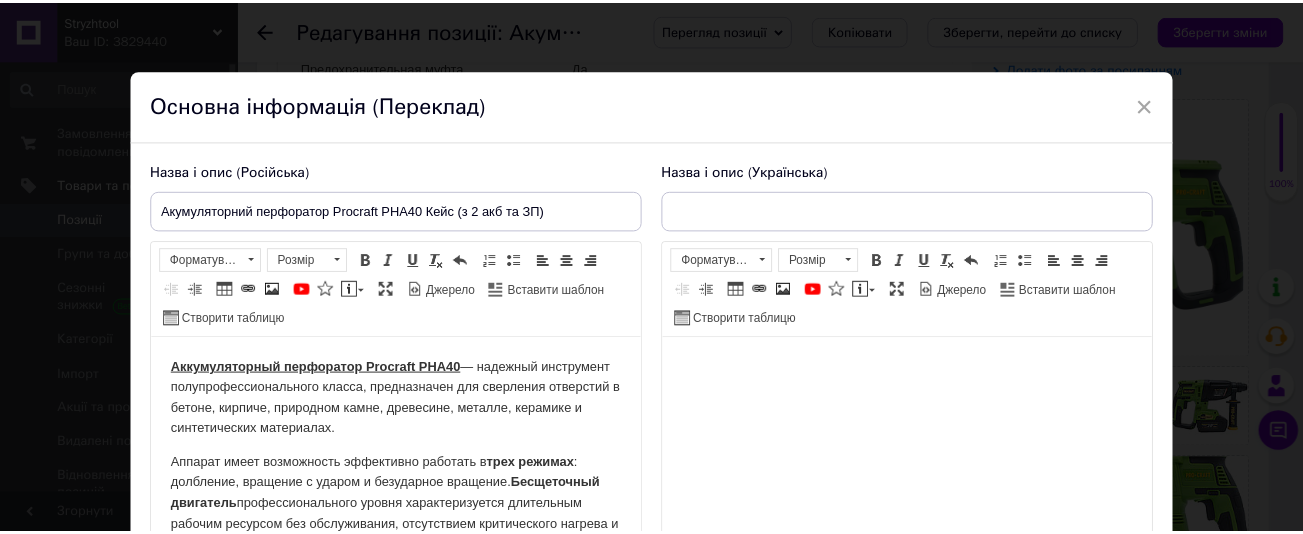 scroll, scrollTop: 0, scrollLeft: 0, axis: both 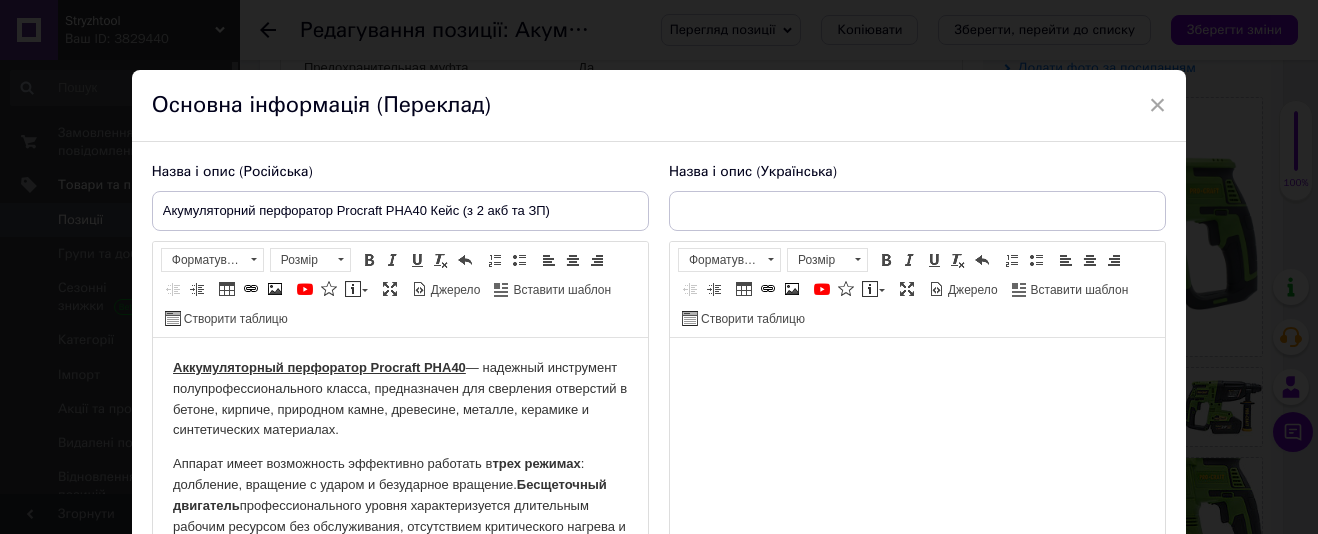 type on "Акумуляторний перфоратор Procraft PHA40 Кейс (з 2 акб та ЗП)" 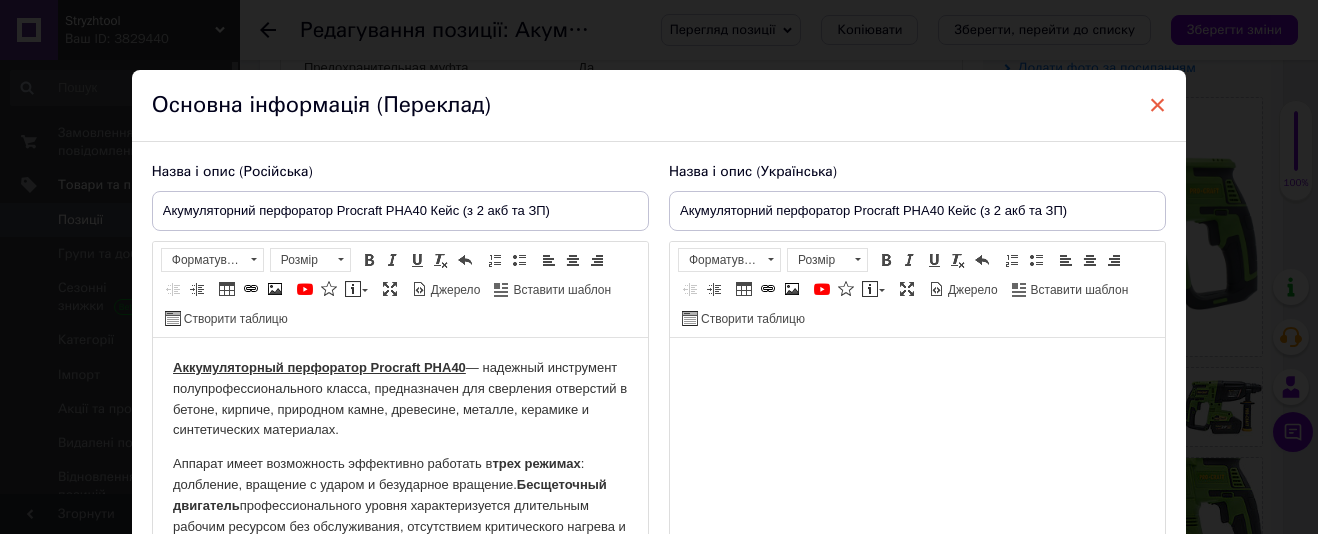 click on "×" at bounding box center [1158, 105] 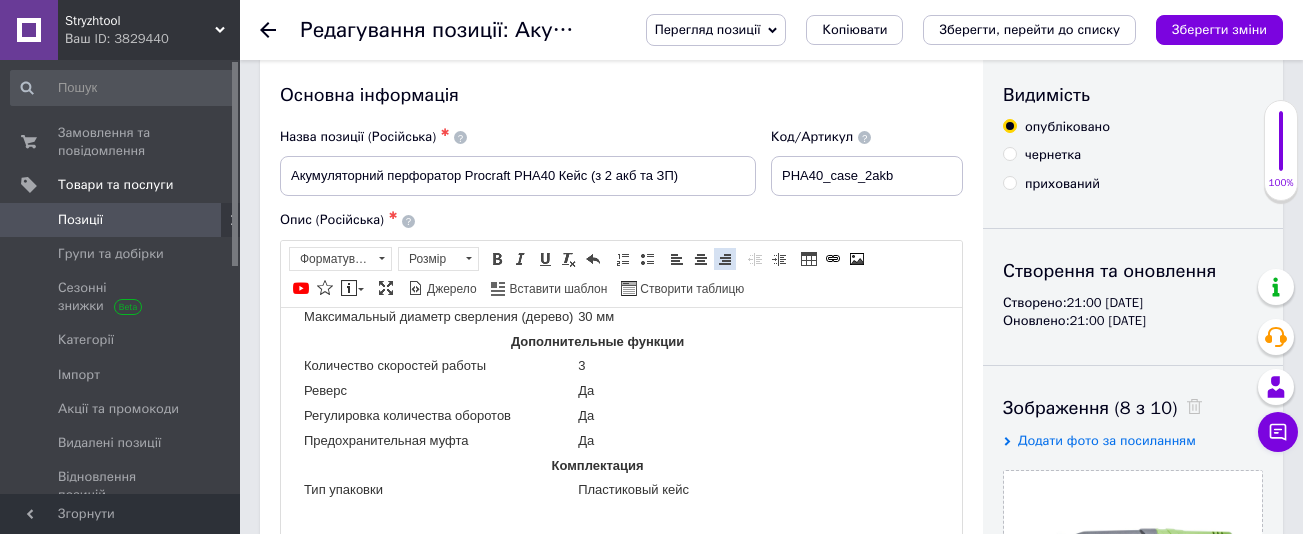 scroll, scrollTop: 0, scrollLeft: 0, axis: both 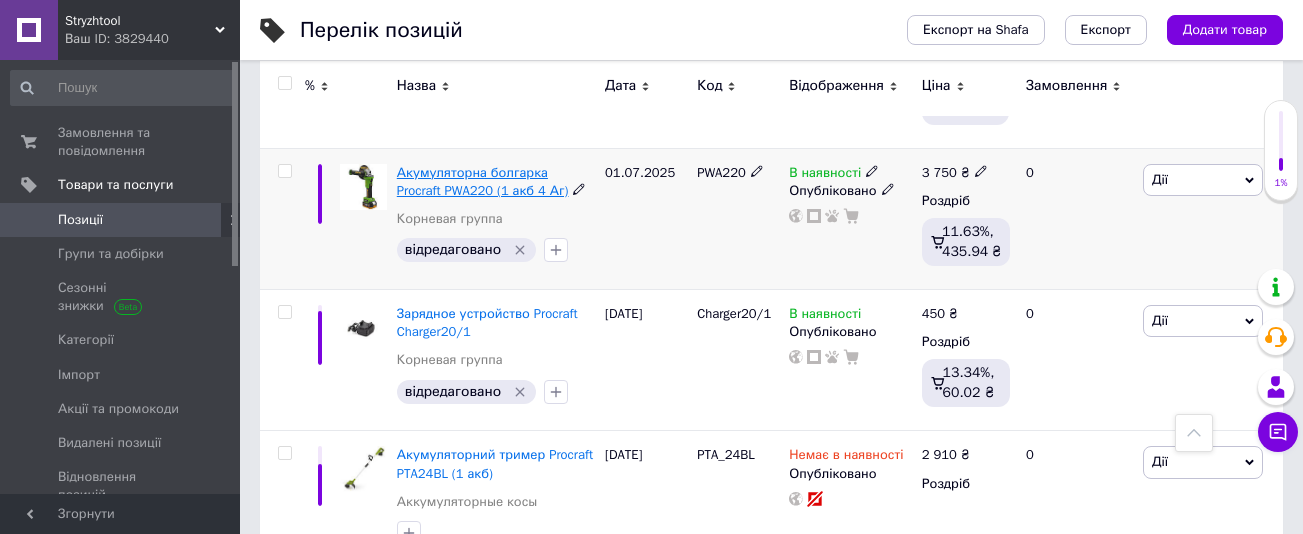 click on "Акумуляторна болгарка Procraft PWA220 (1 акб 4 Аг)" at bounding box center (483, 181) 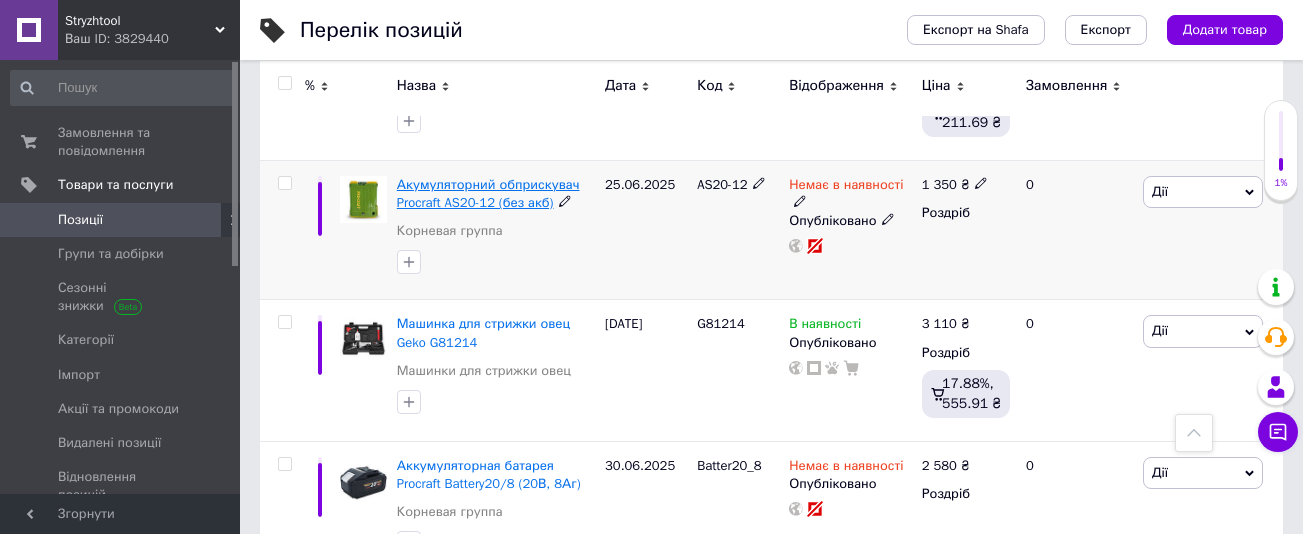 scroll, scrollTop: 2964, scrollLeft: 0, axis: vertical 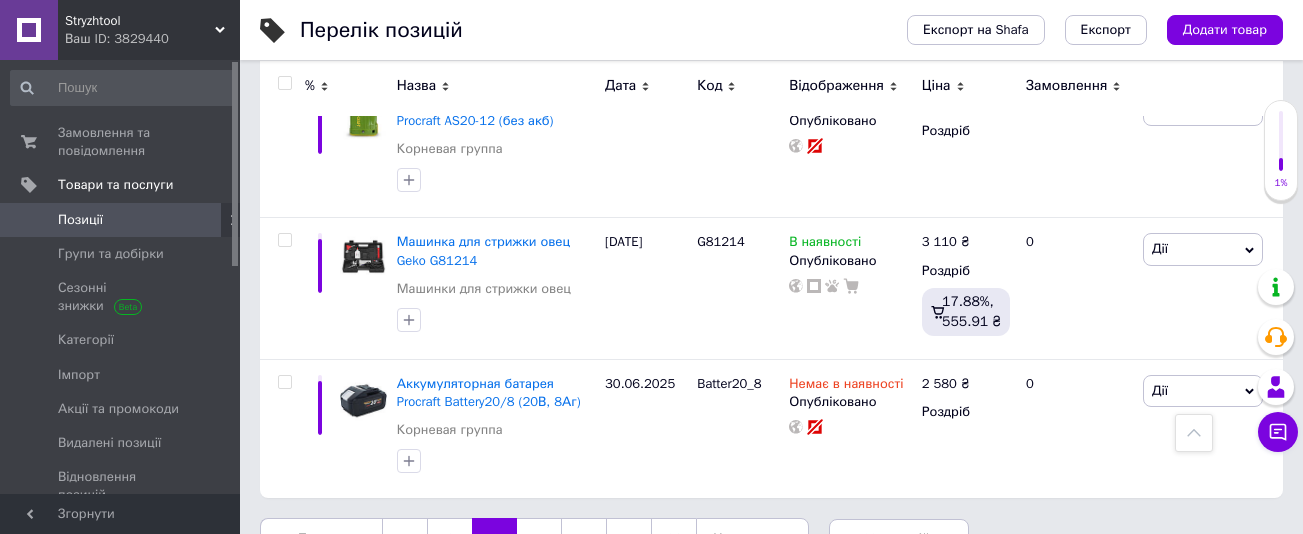 click on "4" at bounding box center (539, 539) 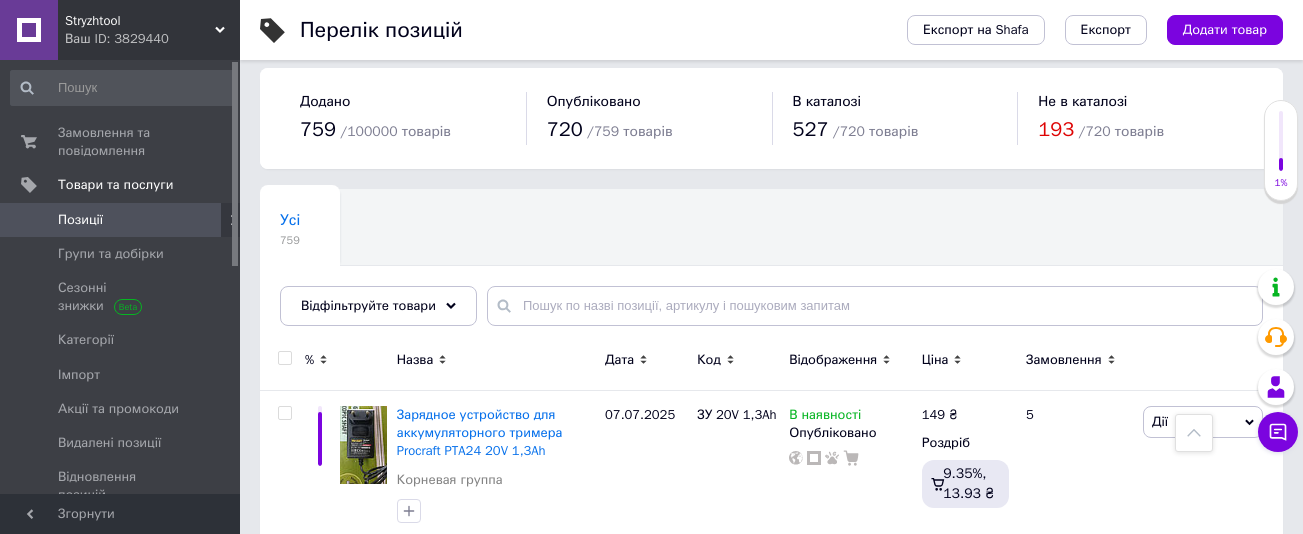 scroll, scrollTop: 0, scrollLeft: 0, axis: both 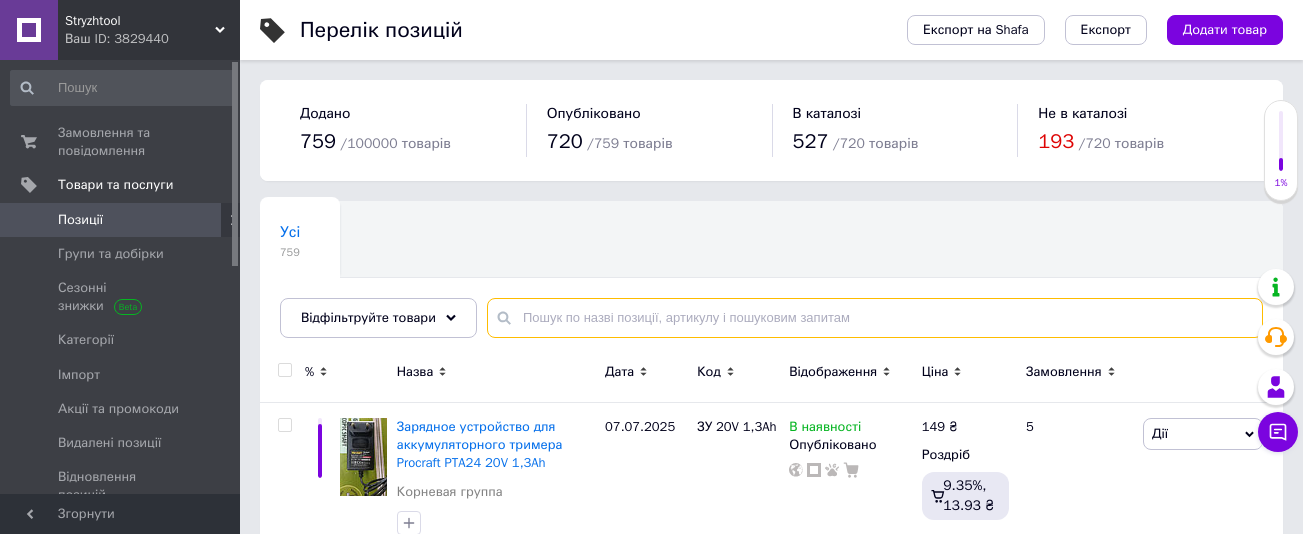 click at bounding box center (875, 318) 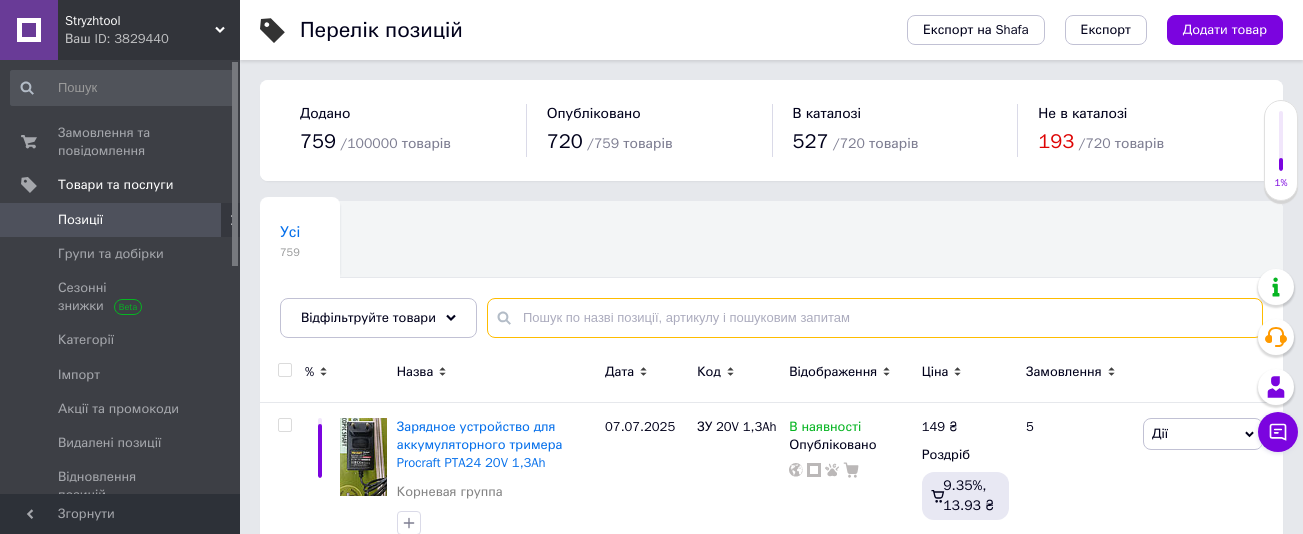 paste on "VN72D" 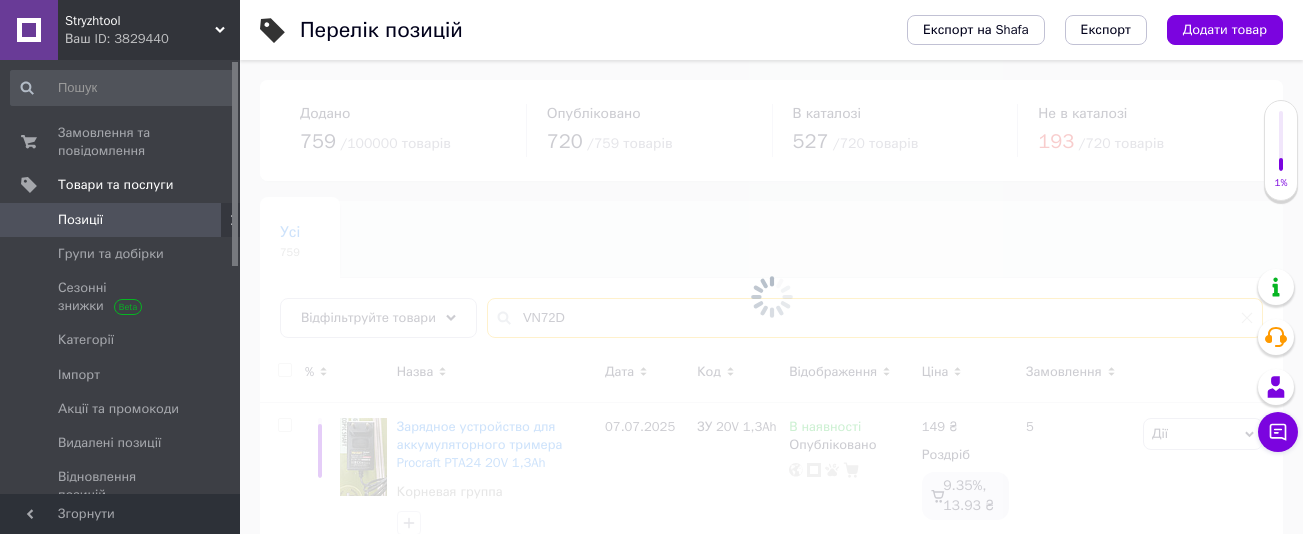 type on "VN72D" 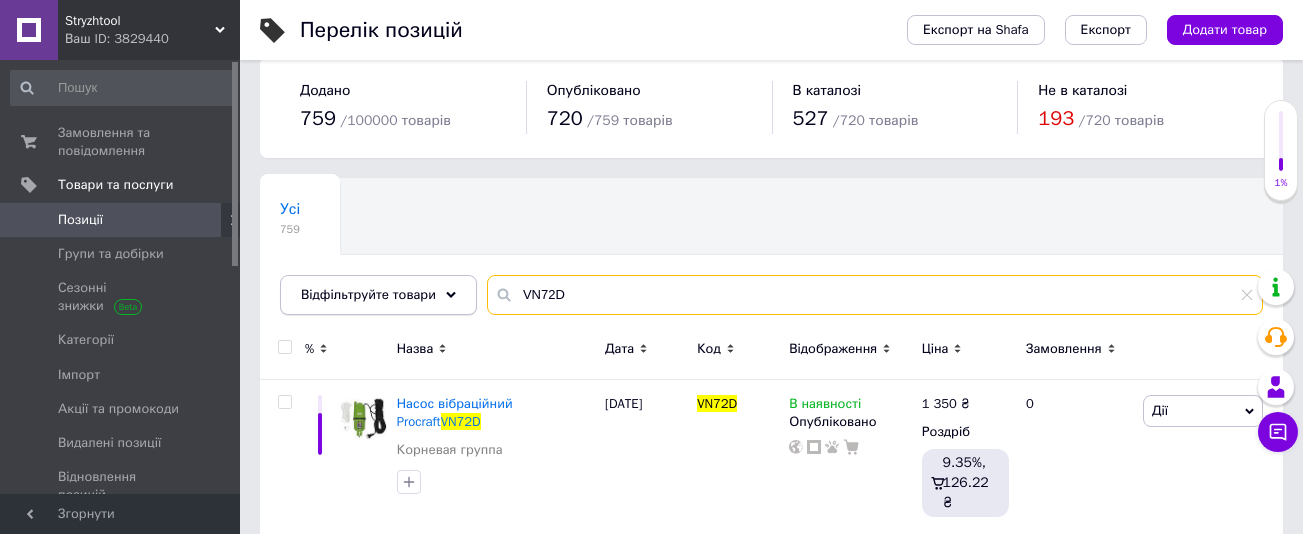 scroll, scrollTop: 29, scrollLeft: 0, axis: vertical 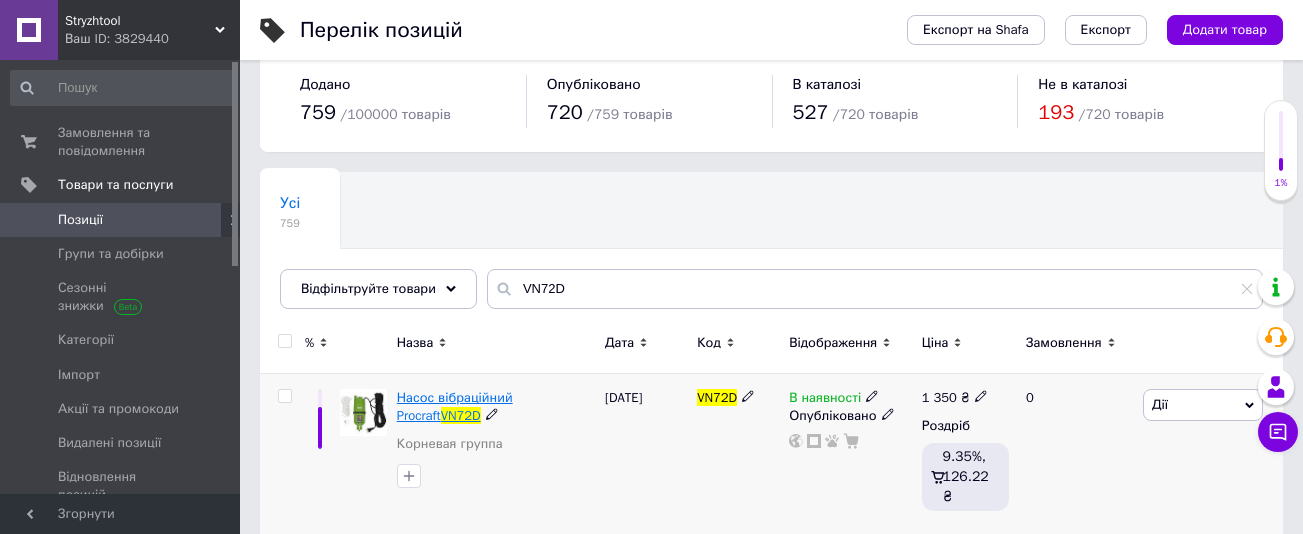 click on "Насос вібраційний Procraft" at bounding box center [455, 406] 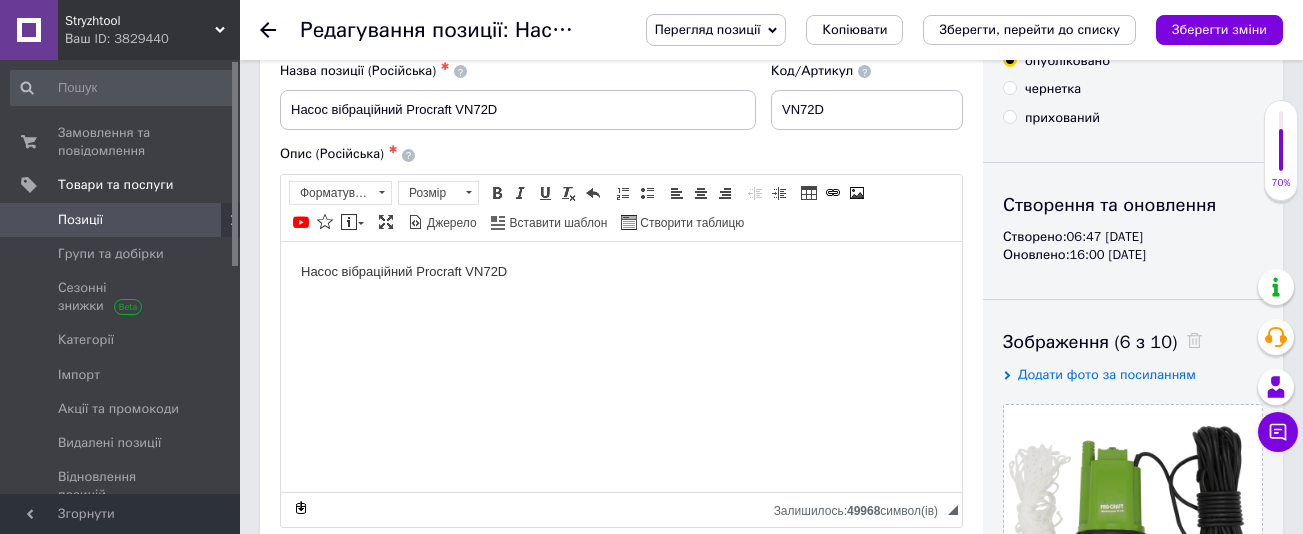 scroll, scrollTop: 0, scrollLeft: 0, axis: both 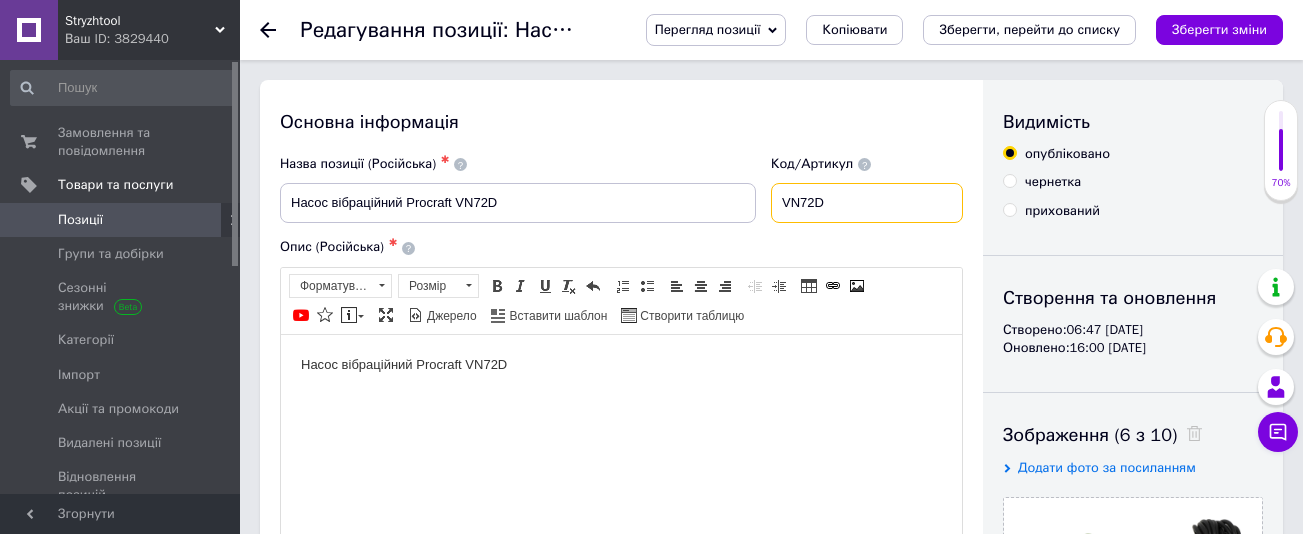 drag, startPoint x: 836, startPoint y: 202, endPoint x: 765, endPoint y: 204, distance: 71.02816 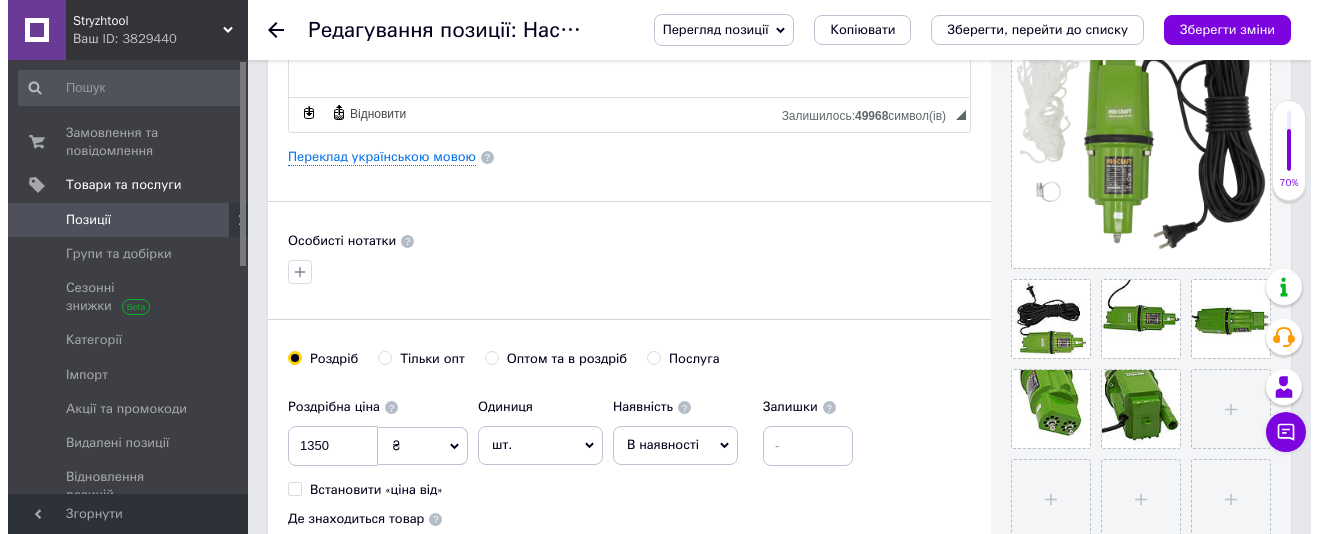 scroll, scrollTop: 300, scrollLeft: 0, axis: vertical 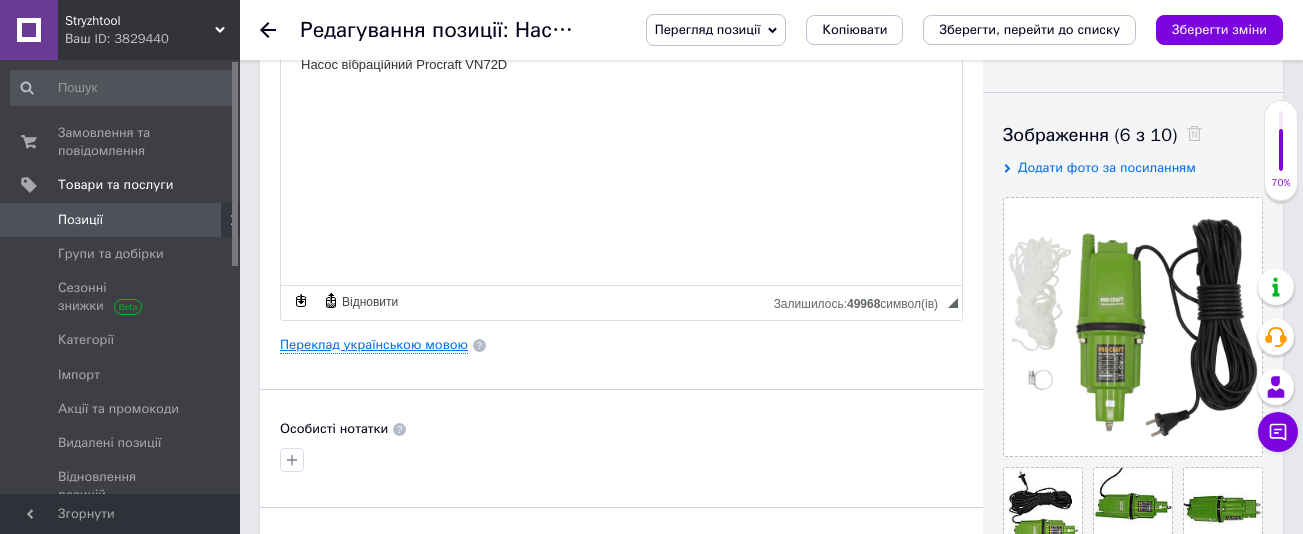 click on "Переклад українською мовою" at bounding box center [374, 345] 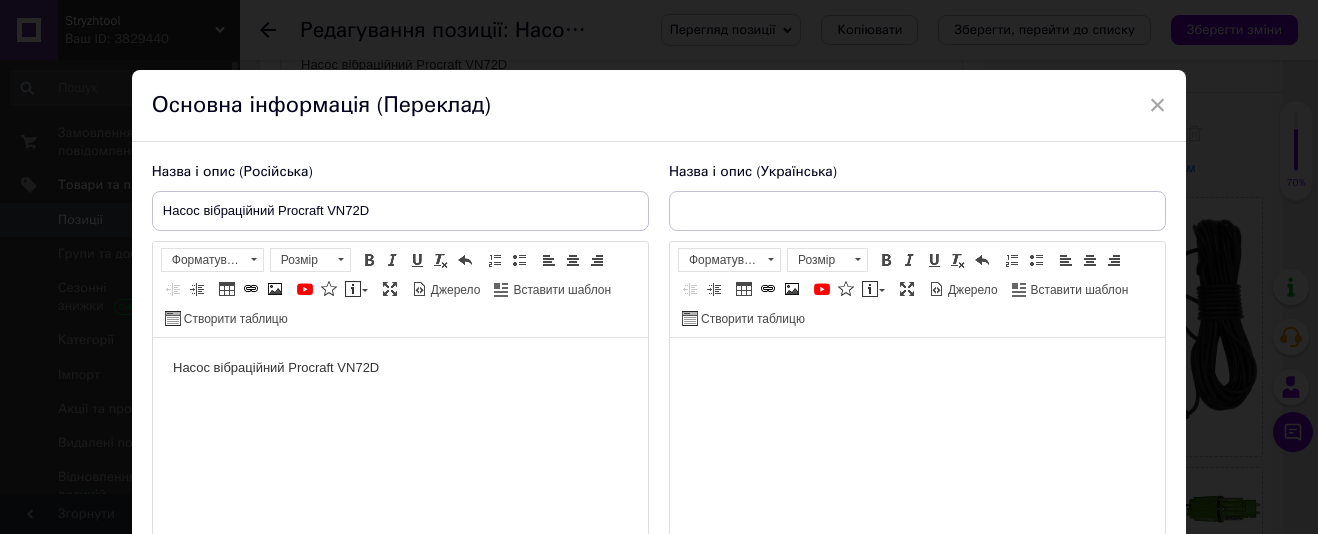 scroll, scrollTop: 0, scrollLeft: 0, axis: both 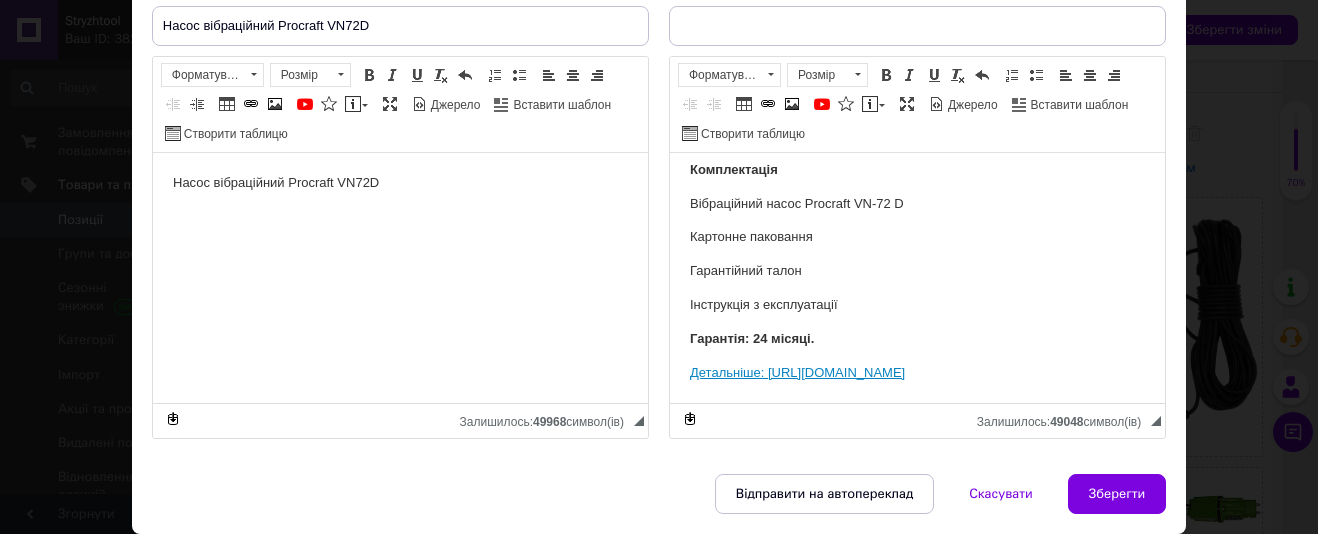 drag, startPoint x: 682, startPoint y: 375, endPoint x: 838, endPoint y: 572, distance: 251.28668 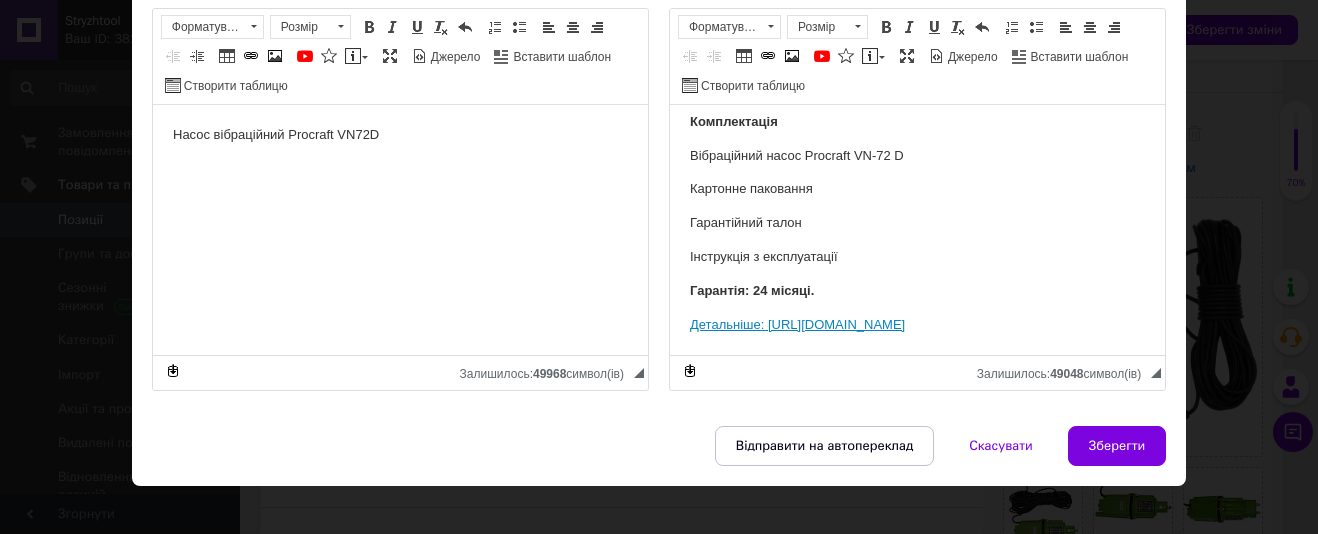 type 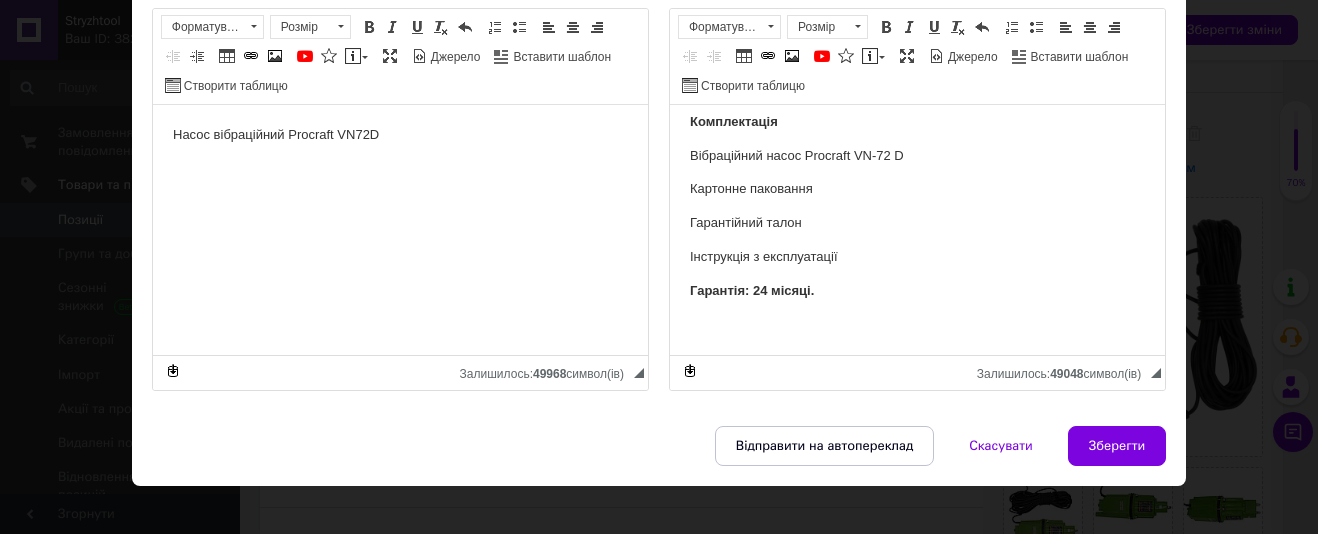 scroll, scrollTop: 606, scrollLeft: 0, axis: vertical 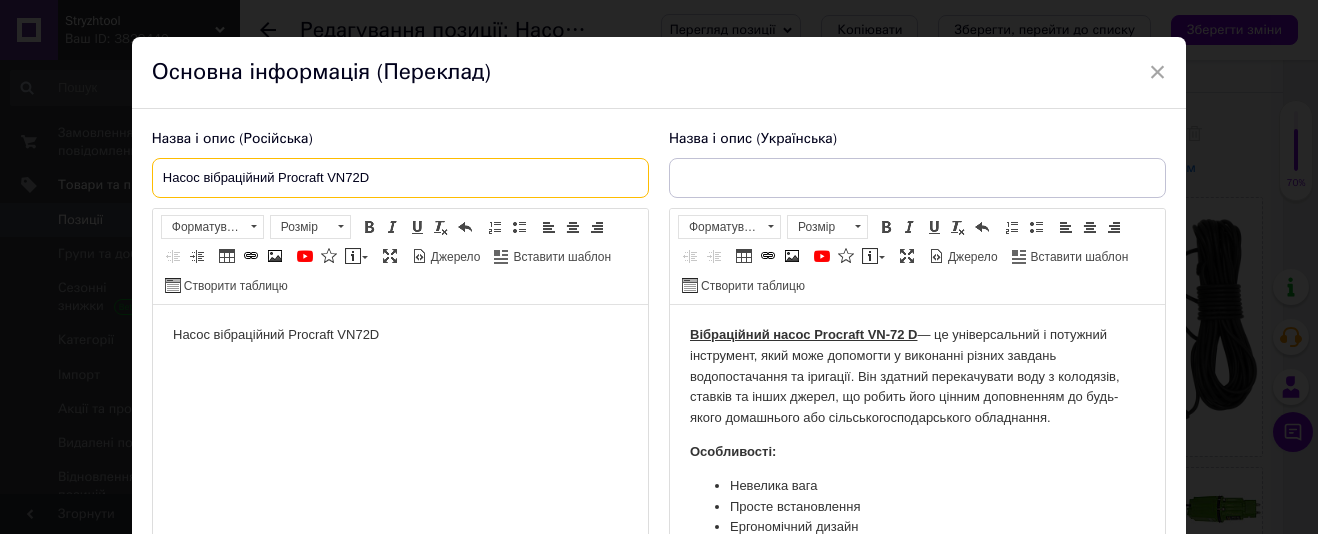 drag, startPoint x: 375, startPoint y: 167, endPoint x: 149, endPoint y: 166, distance: 226.00221 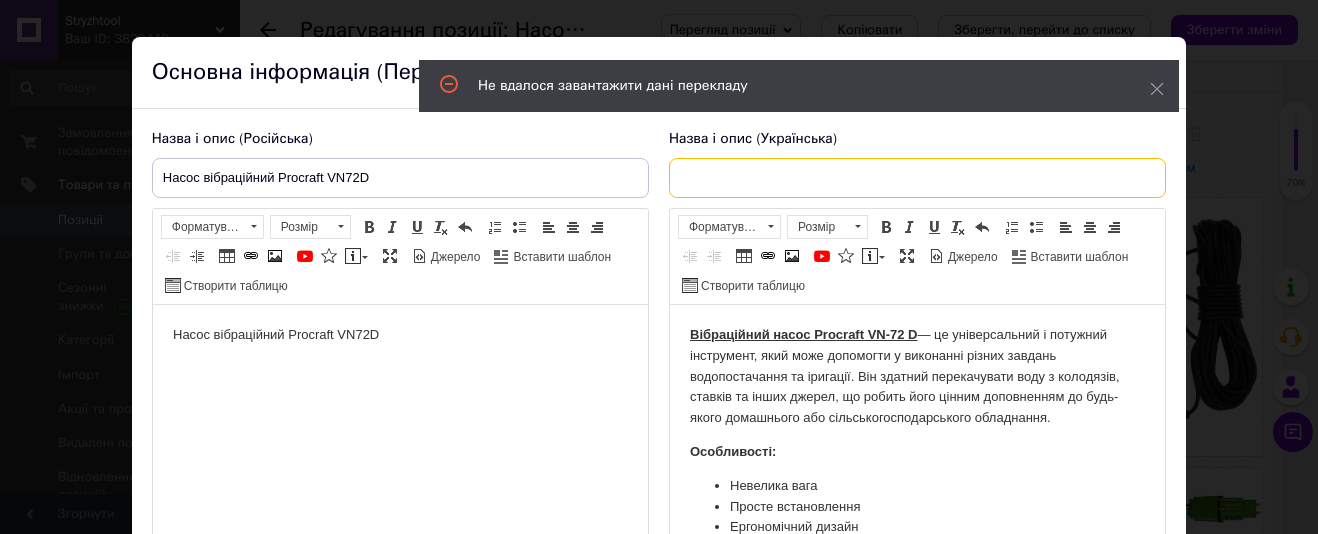 click at bounding box center [917, 178] 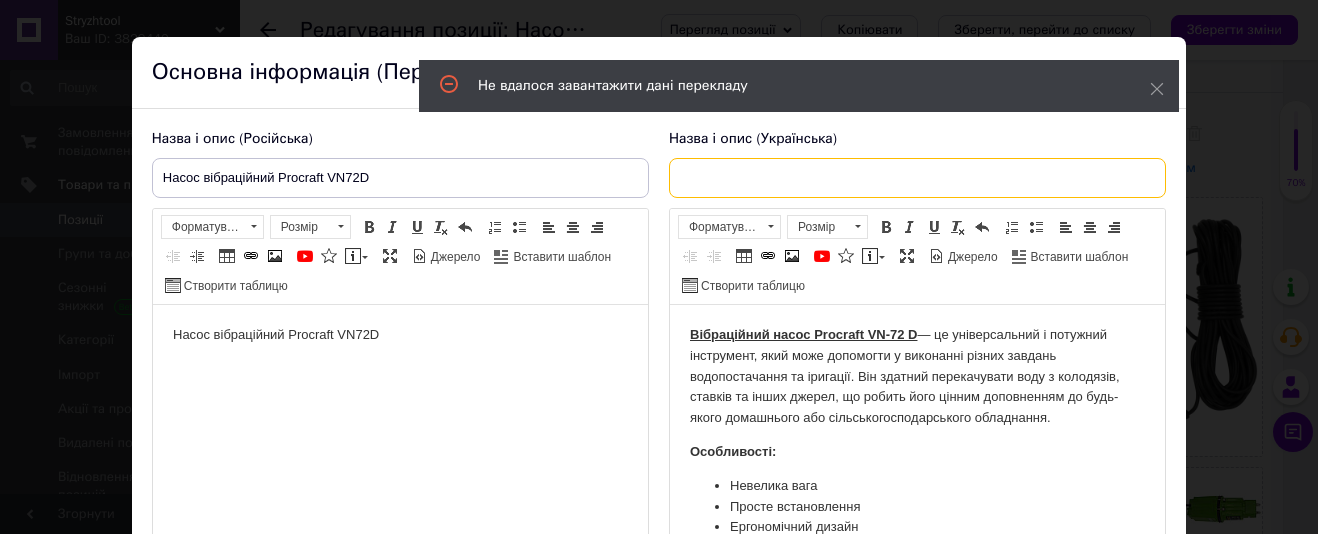 paste on "Насос вібраційний Procraft VN72D" 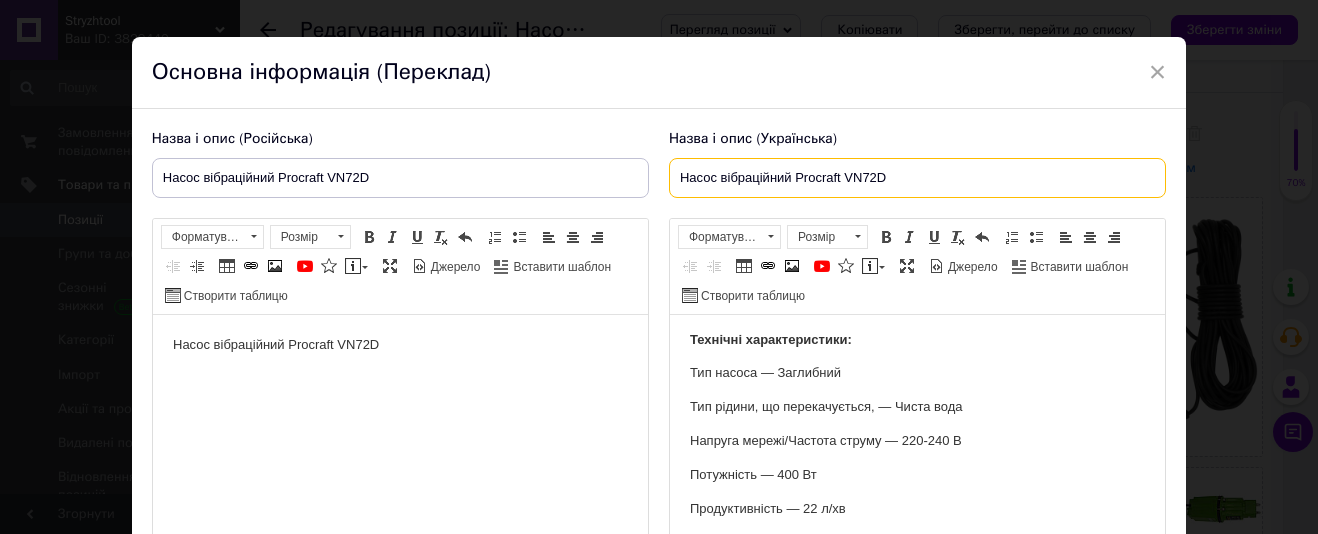 scroll, scrollTop: 300, scrollLeft: 0, axis: vertical 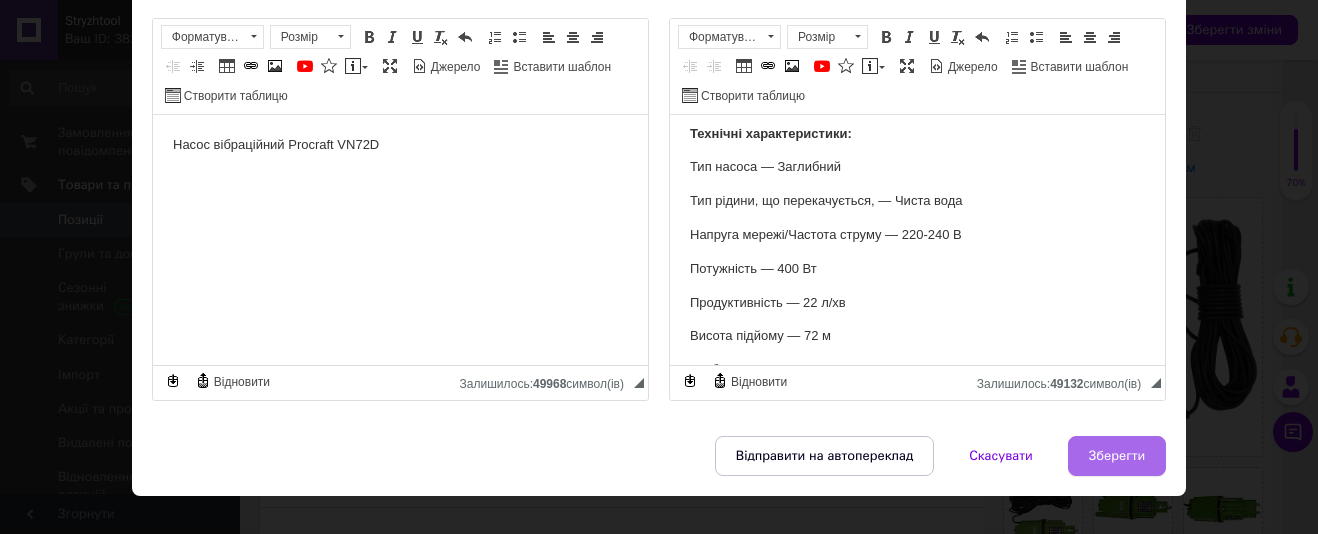type on "Насос вібраційний Procraft VN72D" 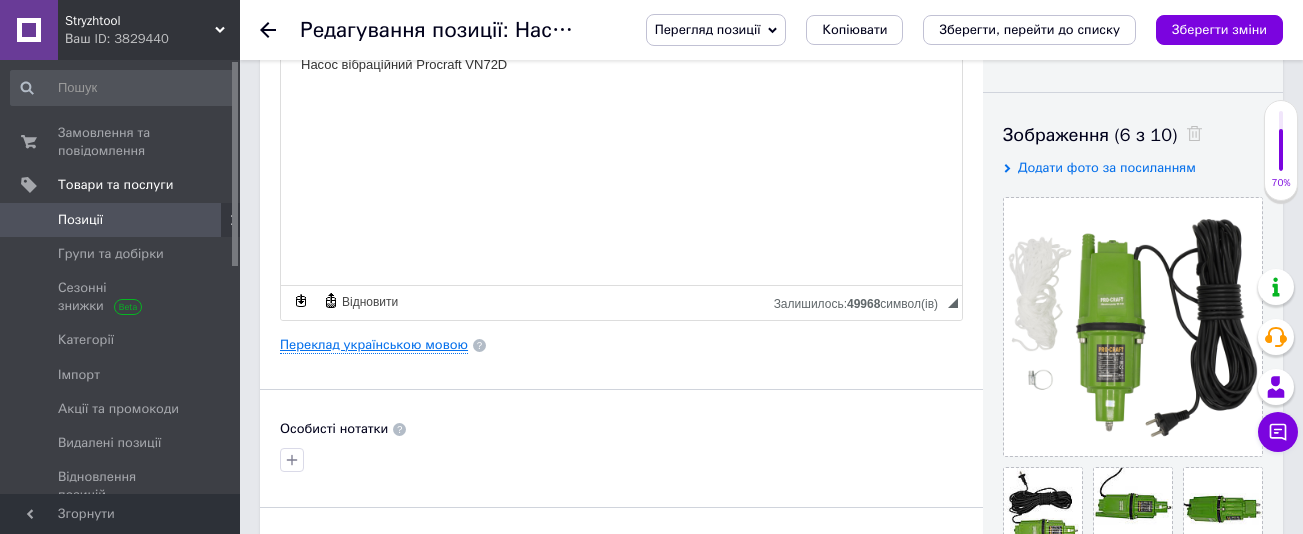 click on "Переклад українською мовою" at bounding box center (374, 345) 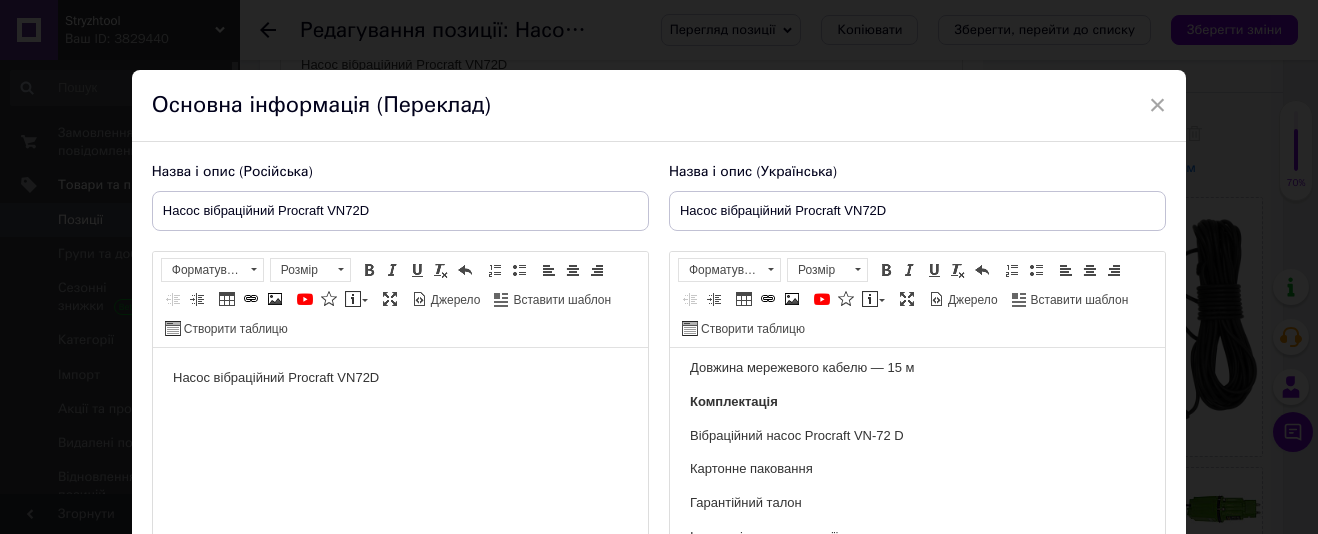 scroll, scrollTop: 573, scrollLeft: 0, axis: vertical 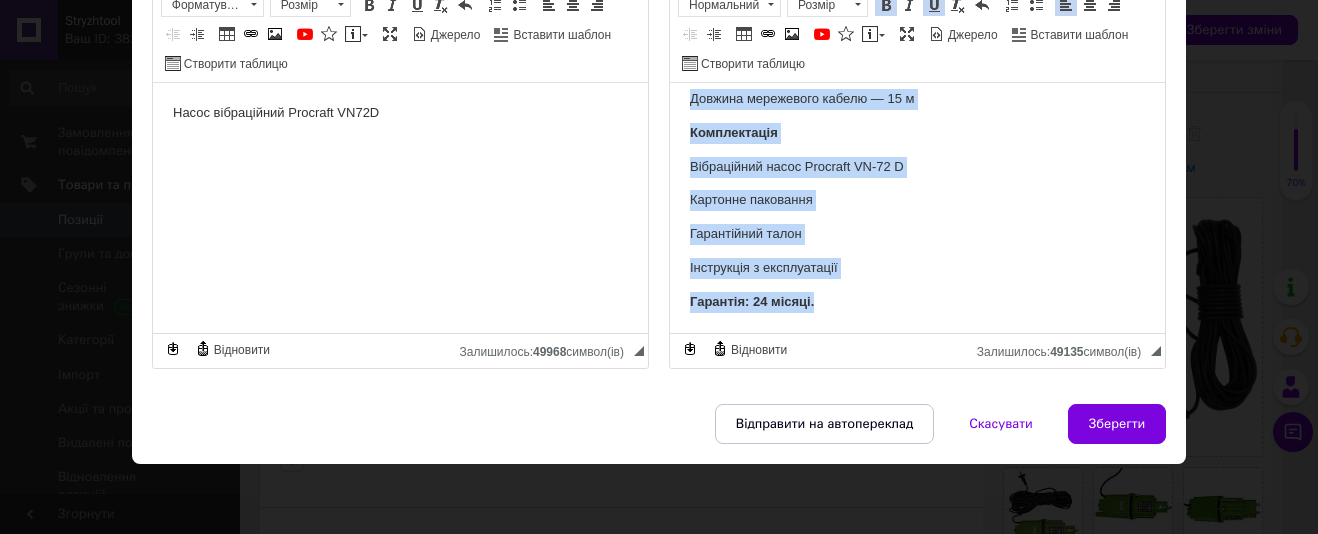 drag, startPoint x: 679, startPoint y: 107, endPoint x: 1017, endPoint y: 381, distance: 435.1092 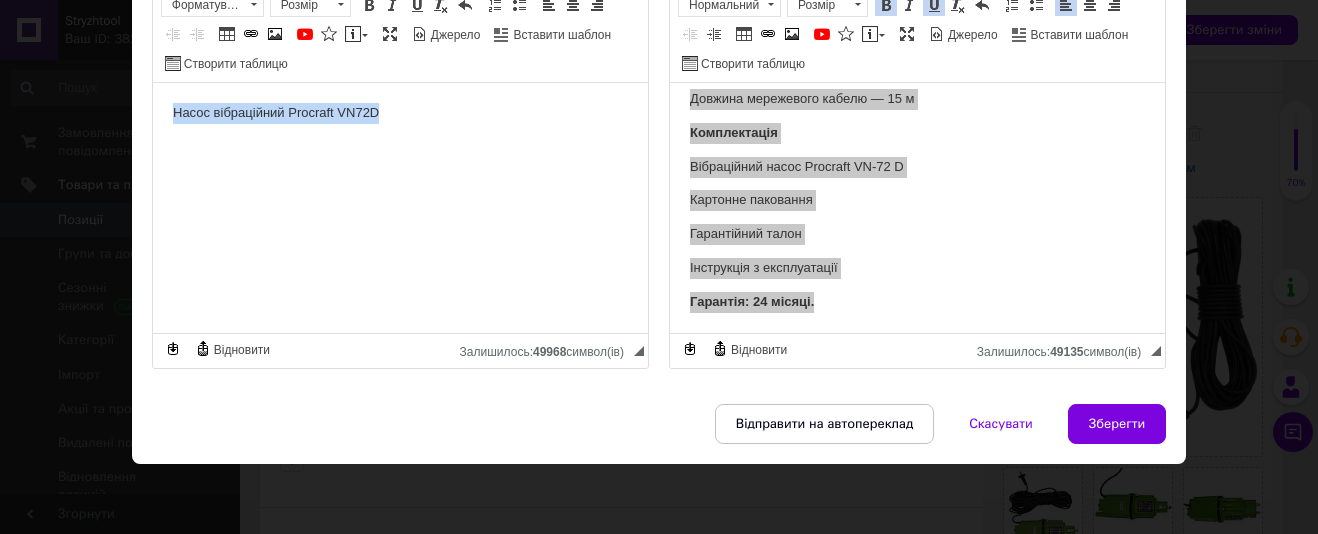 drag, startPoint x: 157, startPoint y: 111, endPoint x: 399, endPoint y: 141, distance: 243.85242 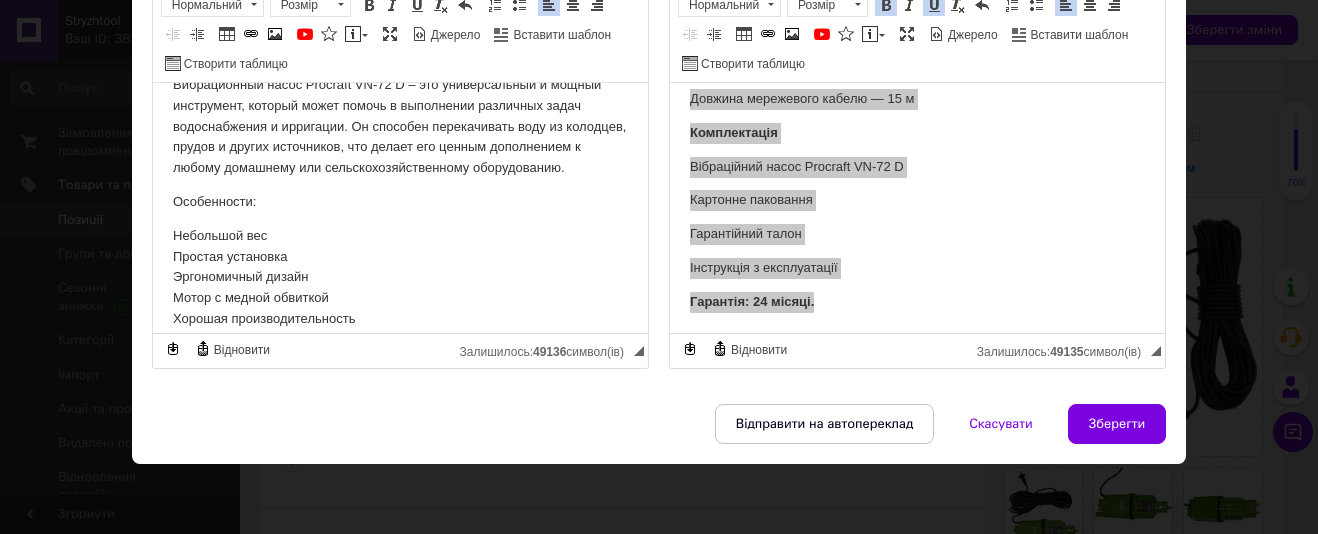 scroll, scrollTop: 0, scrollLeft: 0, axis: both 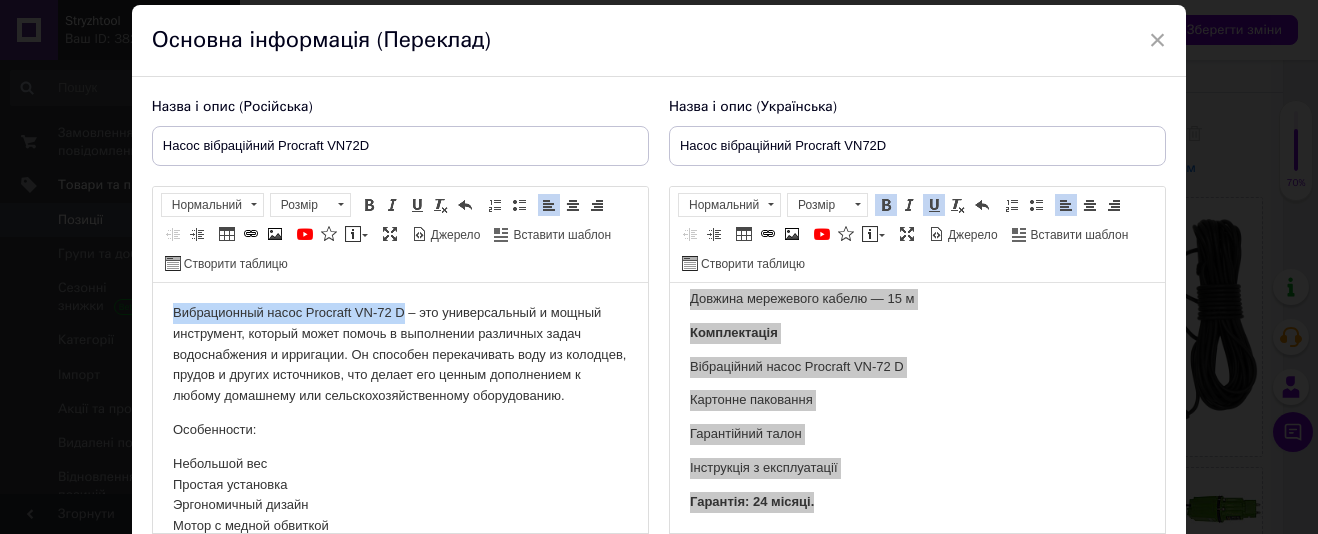 drag, startPoint x: 404, startPoint y: 312, endPoint x: 151, endPoint y: 316, distance: 253.03162 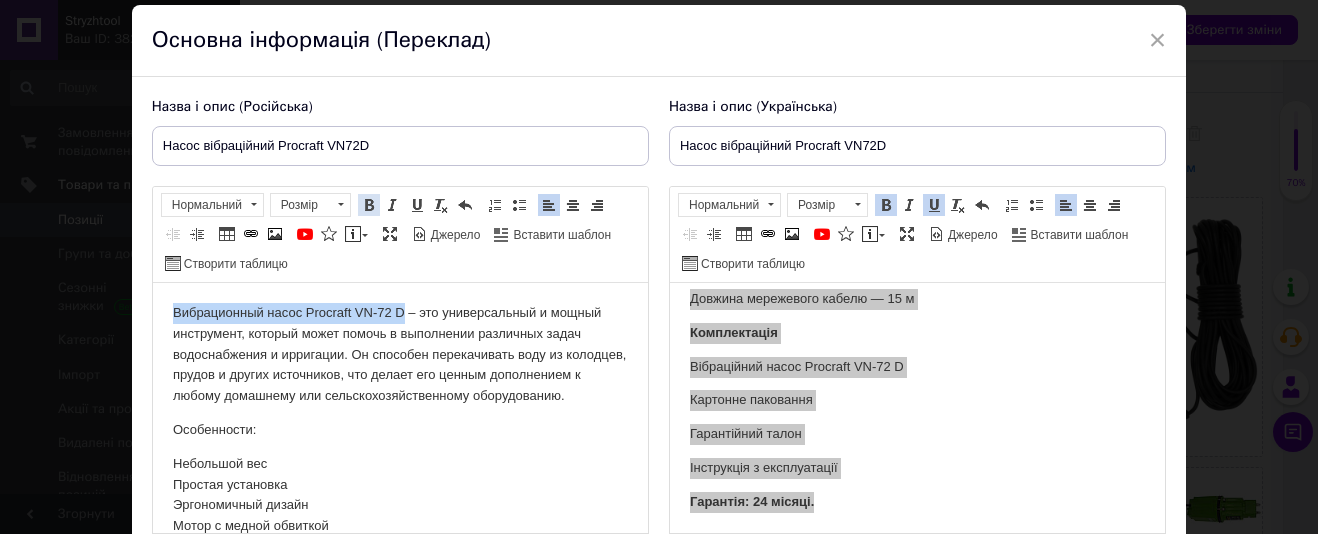 click at bounding box center [369, 205] 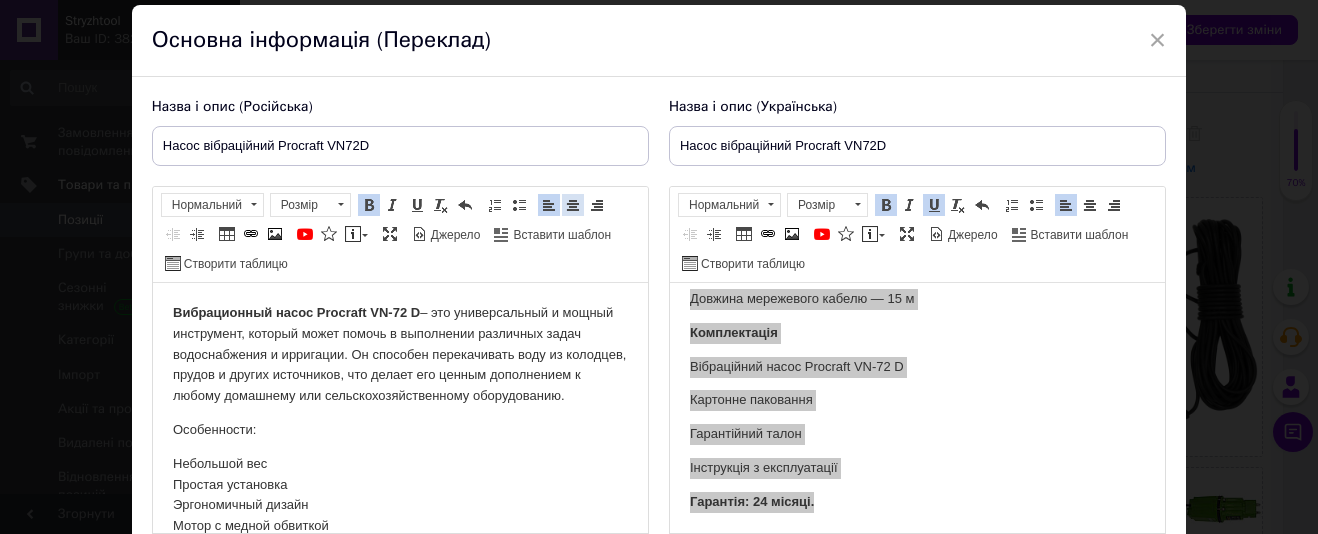 click at bounding box center (573, 205) 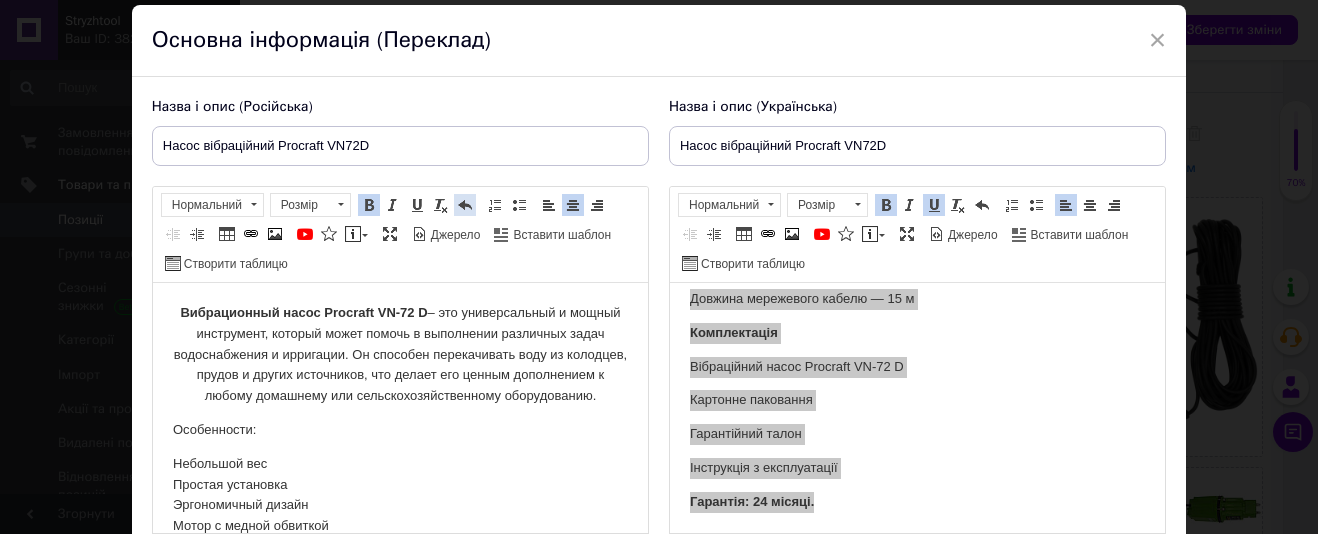 click at bounding box center (465, 205) 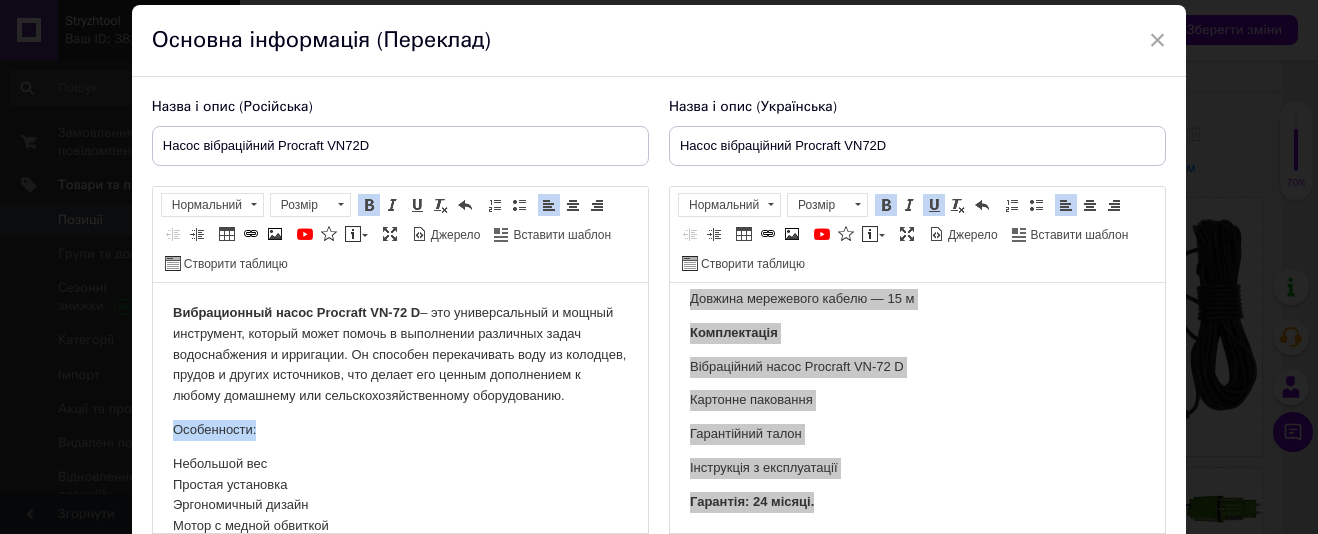 drag, startPoint x: 265, startPoint y: 445, endPoint x: 152, endPoint y: 444, distance: 113.004425 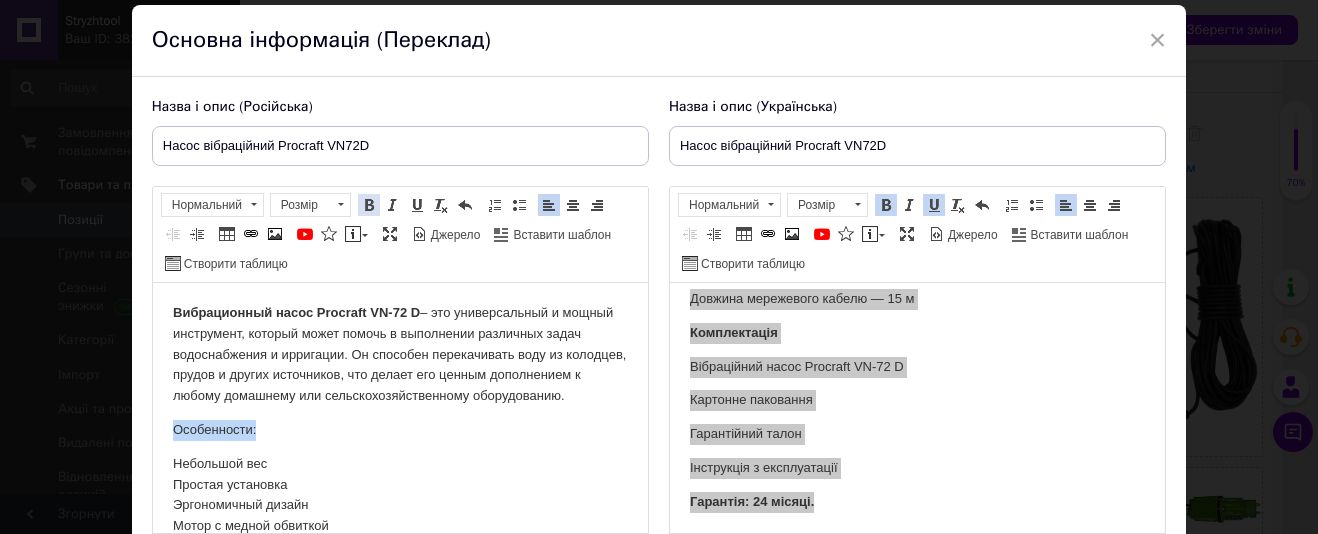 click on "Жирний  Сполучення клавіш Ctrl+B" at bounding box center [369, 205] 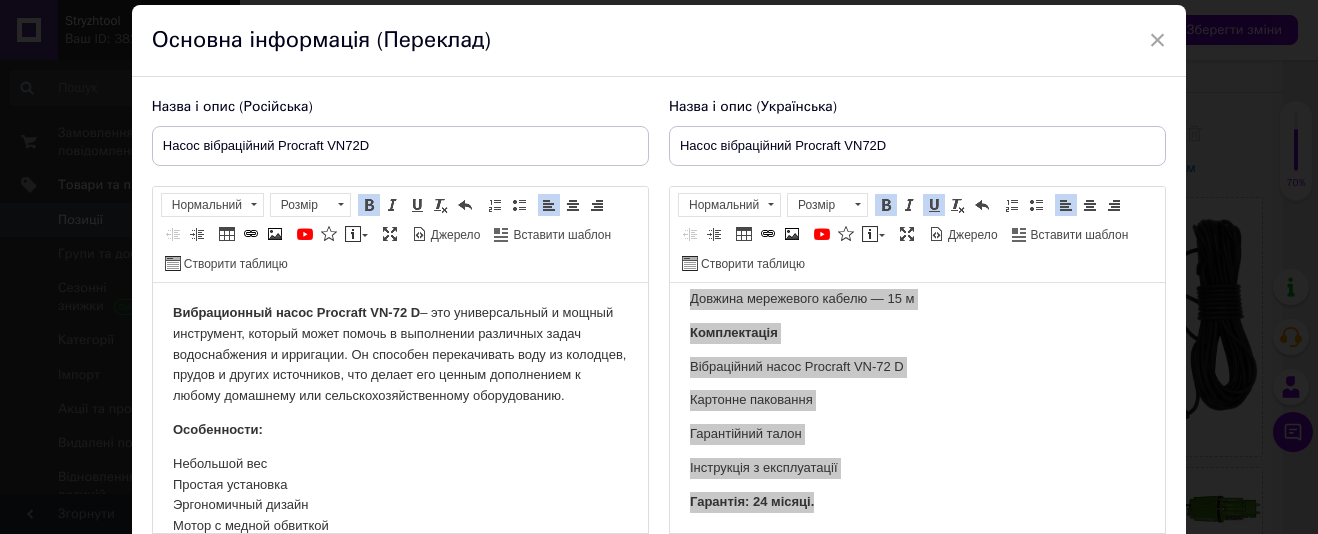 scroll, scrollTop: 100, scrollLeft: 0, axis: vertical 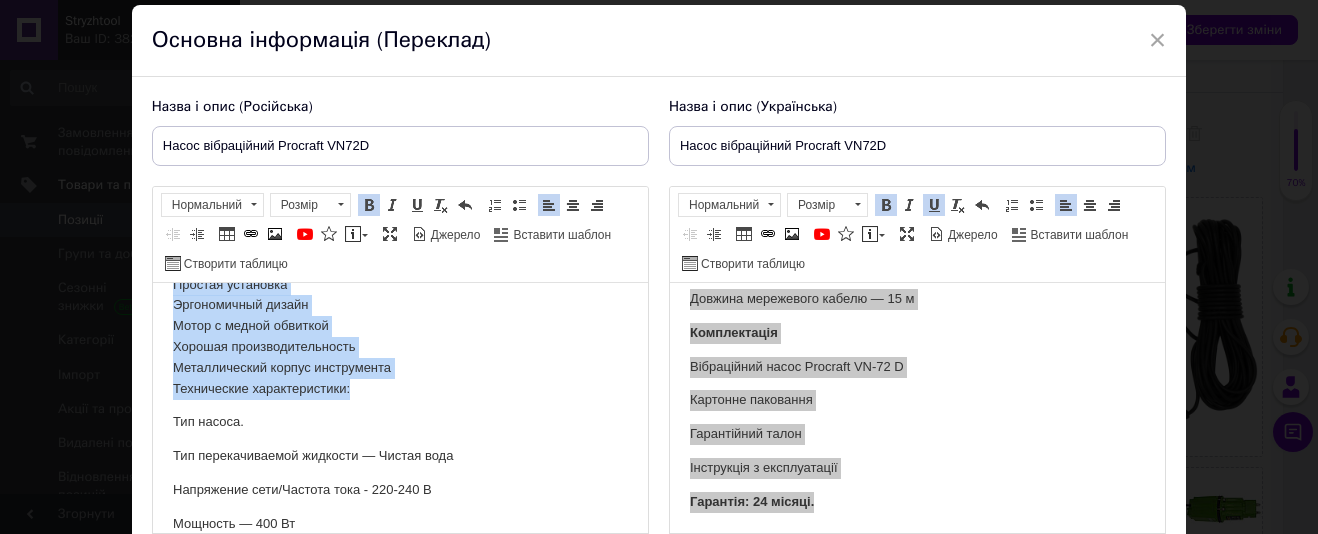 drag, startPoint x: 171, startPoint y: 384, endPoint x: 356, endPoint y: 414, distance: 187.41664 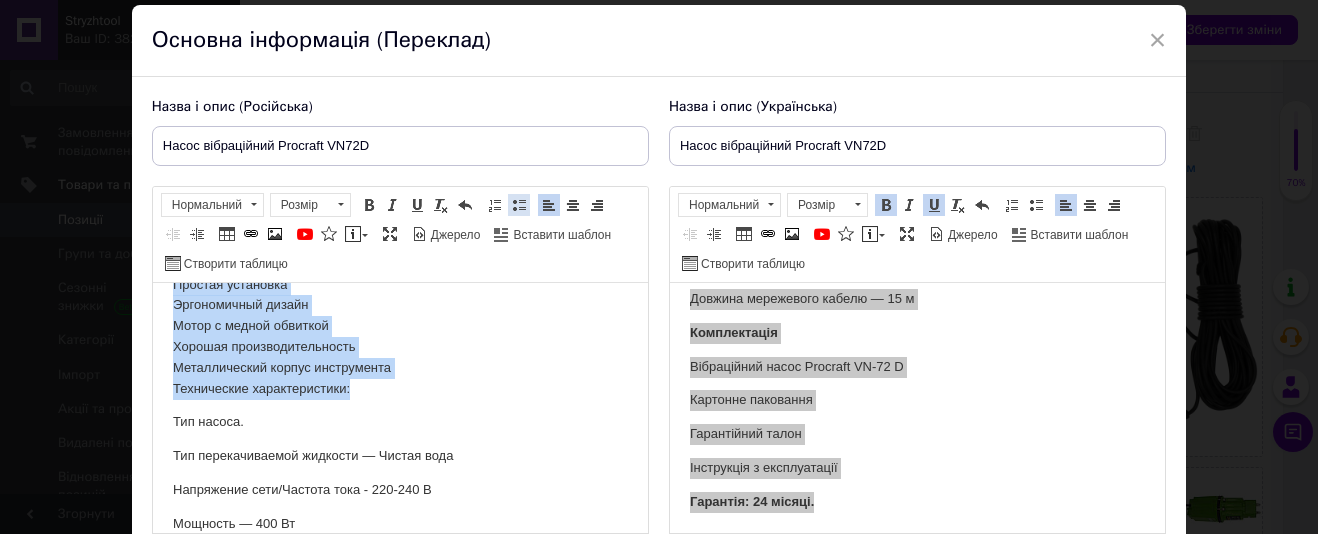 click at bounding box center [519, 205] 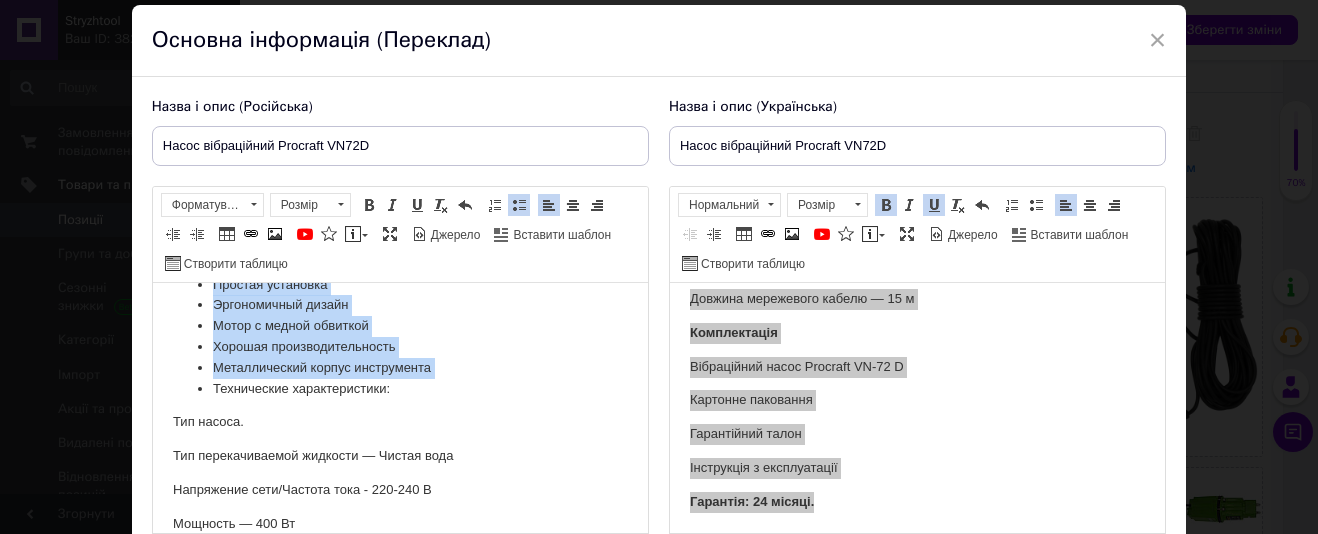 click on "Технические характеристики:" at bounding box center (399, 389) 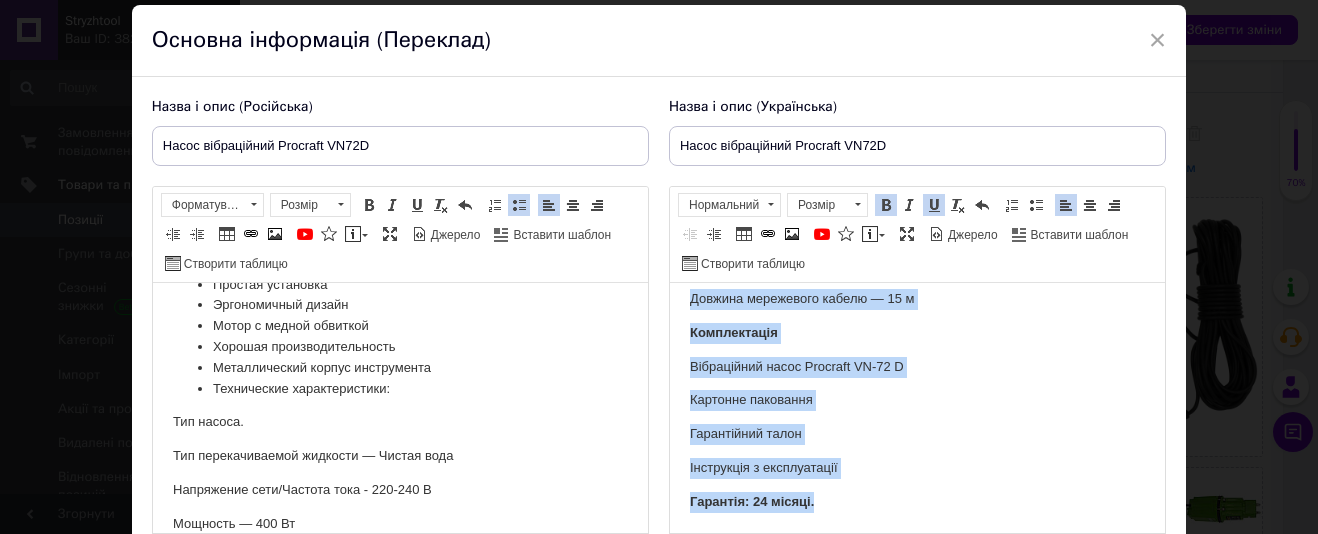 click on "Вібраційний насос Procraft VN-72 D  — це універсальний і потужний інструмент, який може допомогти у виконанні різних завдань водопостачання та іригації. Він здатний перекачувати воду з колодязів, ставків та інших джерел, що робить його цінним доповненням до будь-якого домашнього або сільськогосподарського обладнання. Особливості: Невелика вага Просте встановлення Ергономічний дизайн Мотор із мідною обвиткою Гарна продуктивність Металевий корпус інструмента Технічні характеристики: Тип насоса — Заглибний Тип рідини, що перекачується, — Чиста вода" at bounding box center (916, 121) 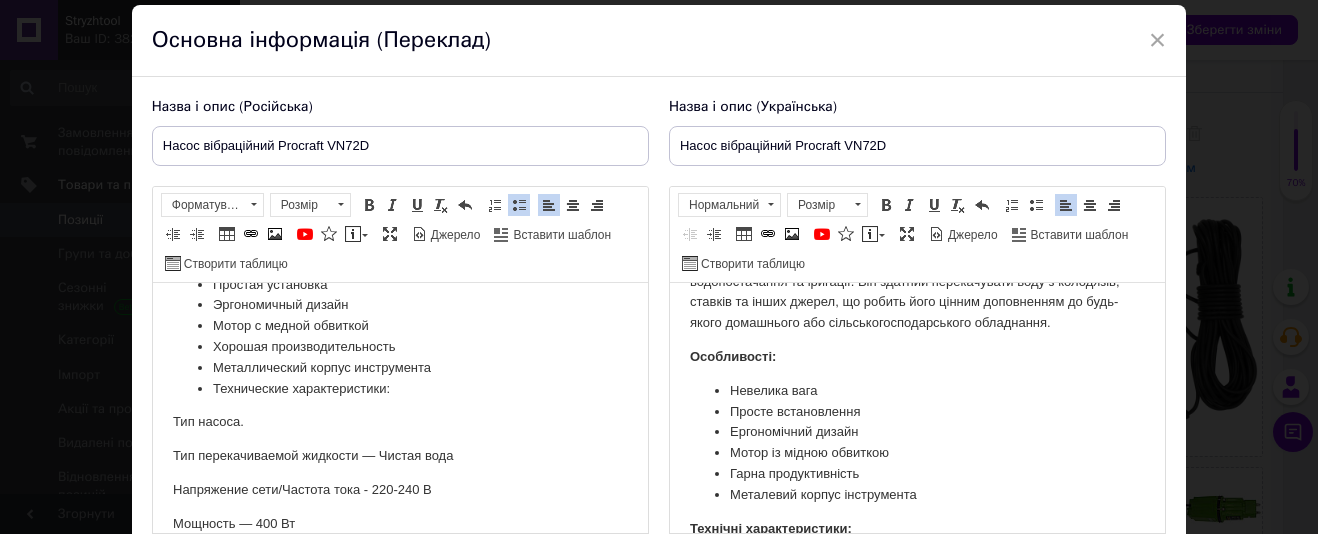 scroll, scrollTop: 173, scrollLeft: 0, axis: vertical 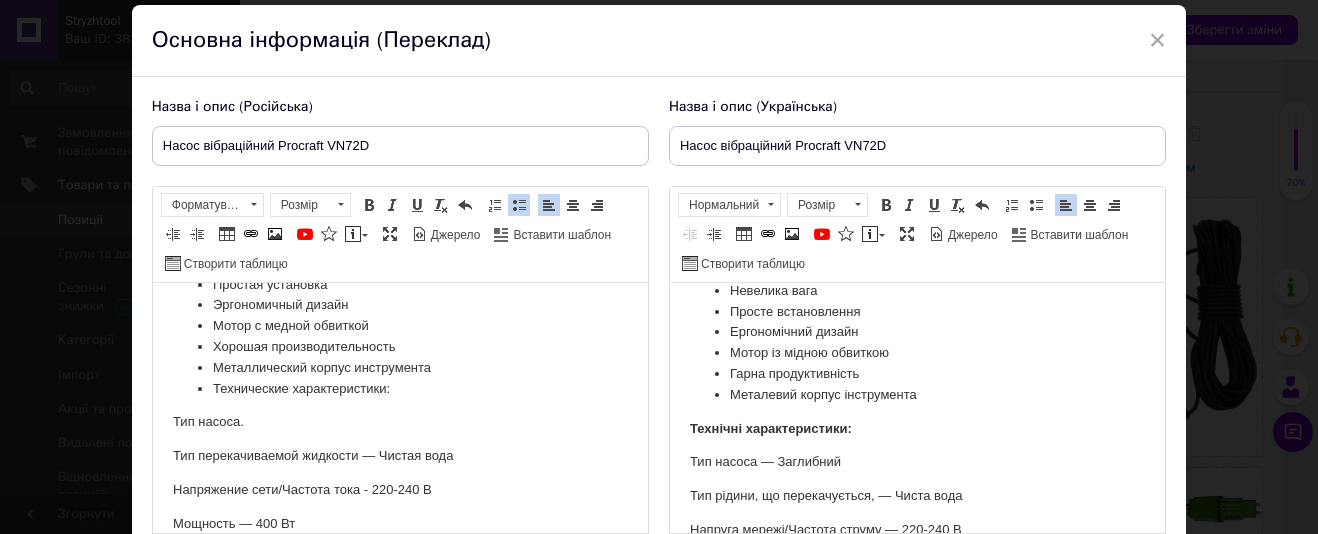 click on "Небольшой вес Простая установка Эргономичный дизайн Мотор с медной обвиткой Хорошая производительность Металлический корпус инструмента Технические характеристики:" at bounding box center [399, 327] 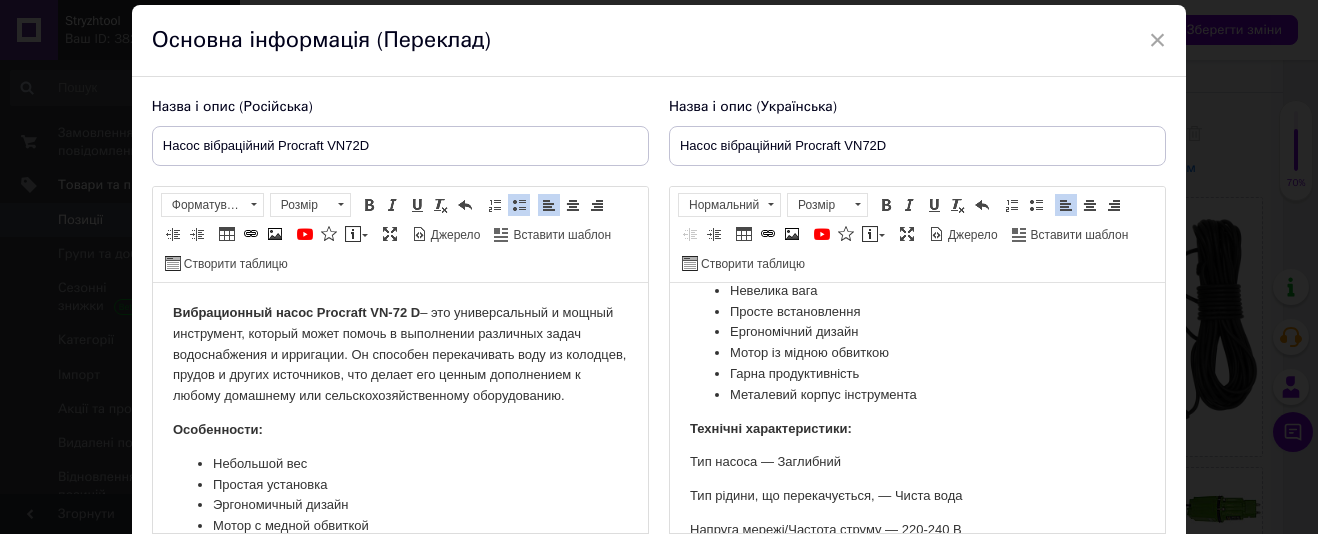 scroll, scrollTop: 100, scrollLeft: 0, axis: vertical 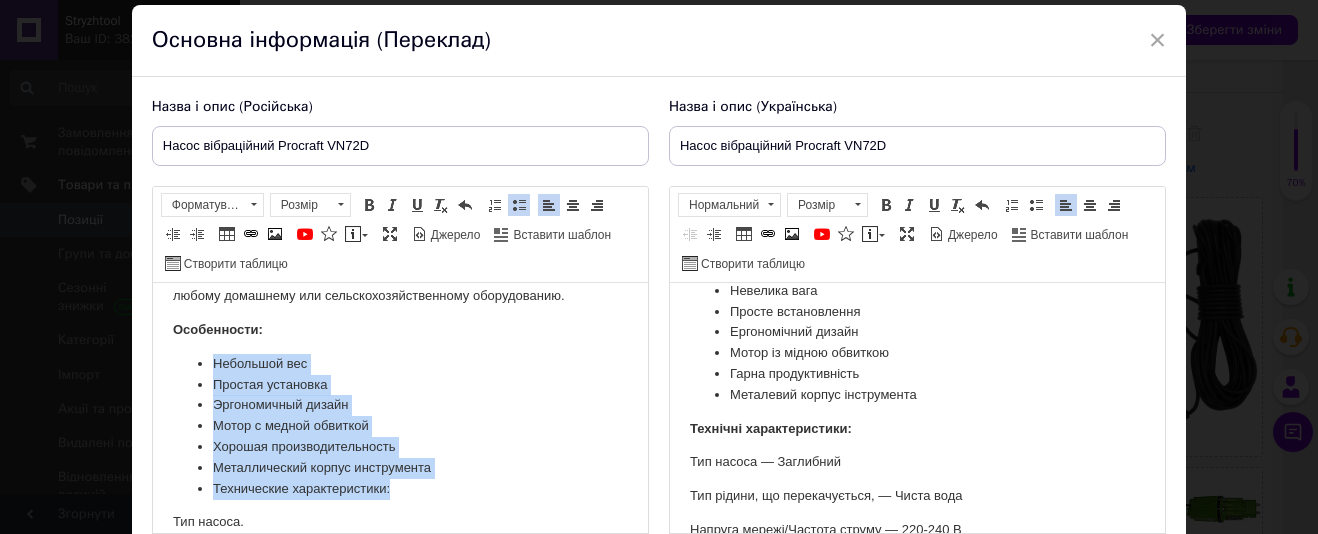 drag, startPoint x: 204, startPoint y: 388, endPoint x: 410, endPoint y: 499, distance: 234.00214 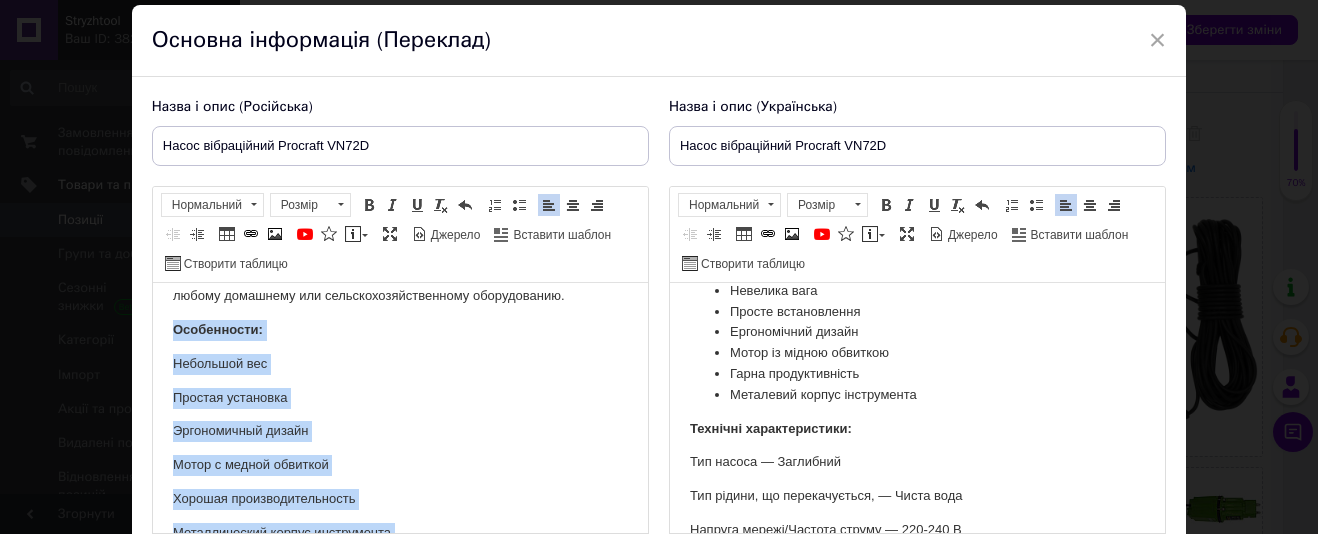click on "Небольшой вес" at bounding box center (399, 364) 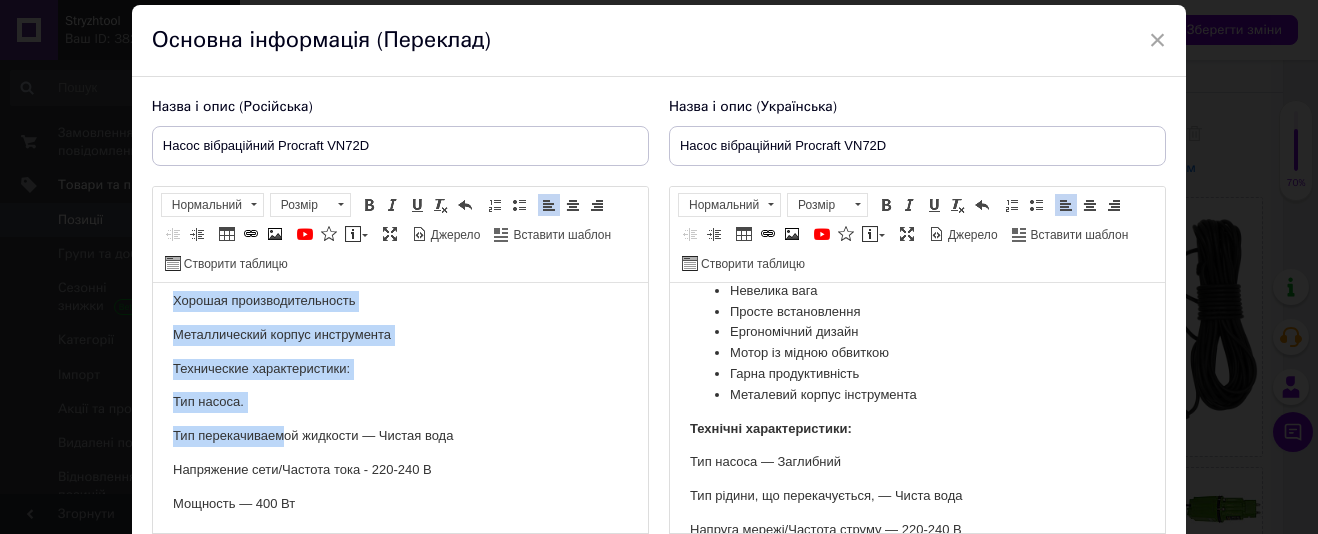 scroll, scrollTop: 300, scrollLeft: 0, axis: vertical 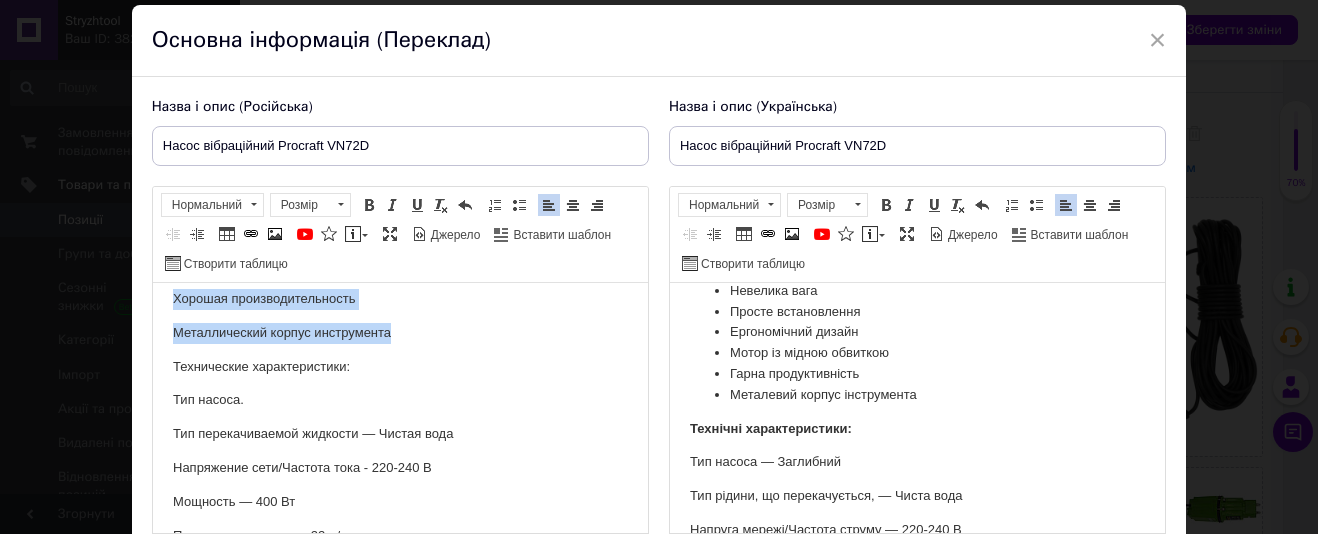 drag, startPoint x: 168, startPoint y: 376, endPoint x: 416, endPoint y: 347, distance: 249.6898 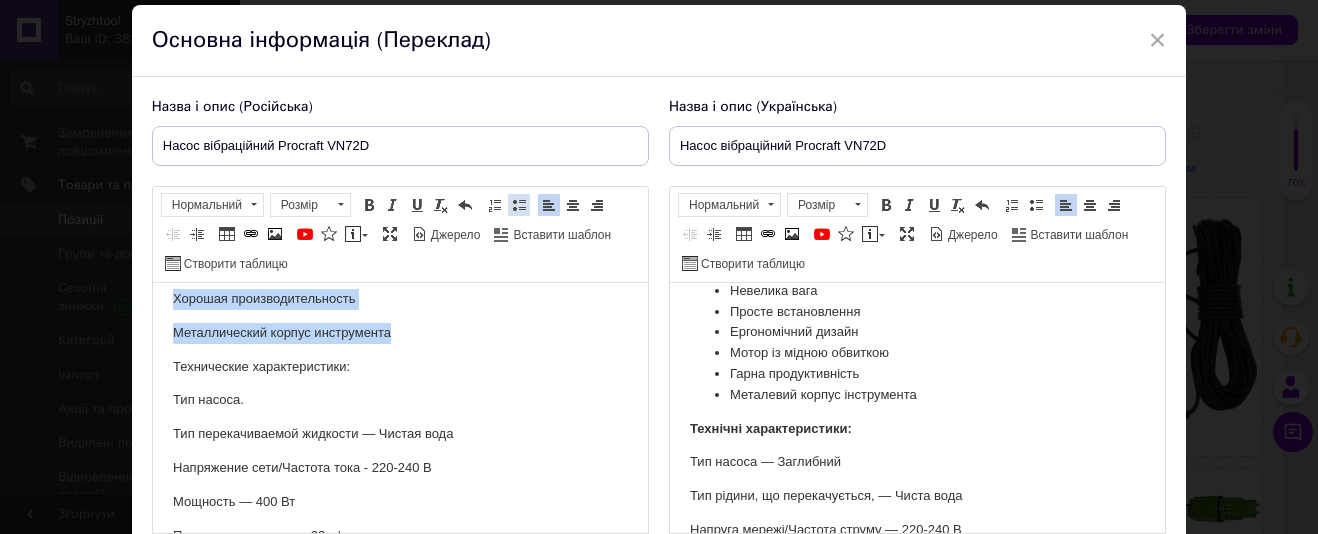 click at bounding box center [519, 205] 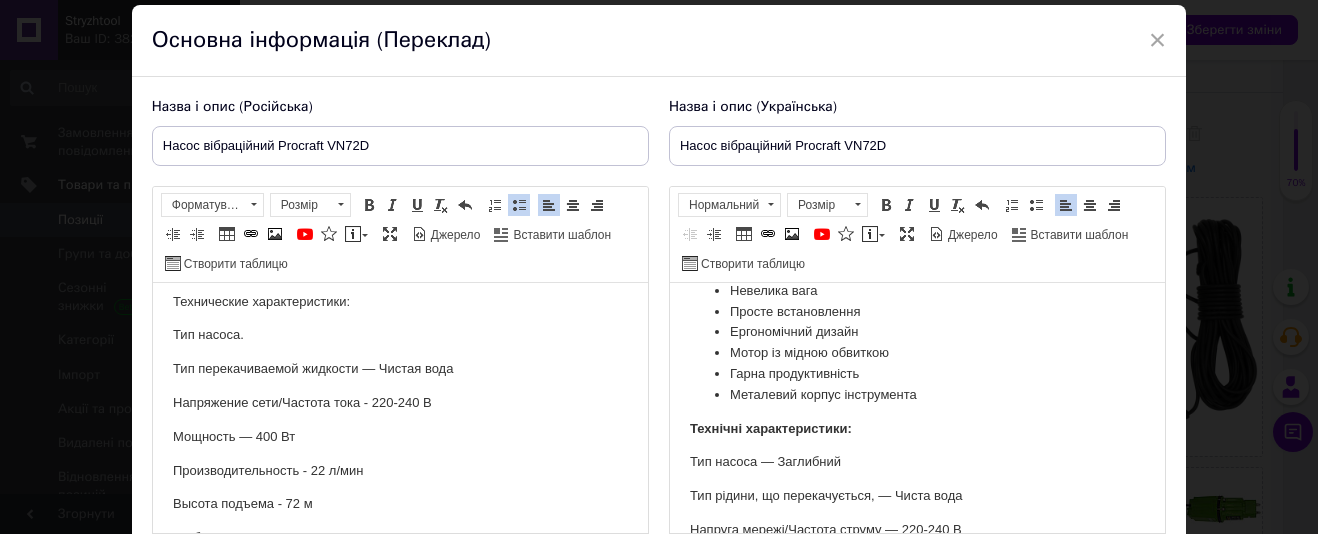 click on "Вибрационный насос Procraft VN-72 D  – это универсальный и мощный инструмент, который может помочь в выполнении различных задач водоснабжения и ирригации. Он способен перекачивать воду из колодцев, прудов и других источников, что делает его ценным дополнением к любому домашнему или сельскохозяйственному оборудованию. Особенности: Небольшой вес Простая установка Эргономичный дизайн Мотор с медной обвиткой Хорошая производительность Металлический корпус инструмента Технические характеристики: Тип насоса. Тип перекачиваемой жидкости — Чистая вода" at bounding box center (399, 394) 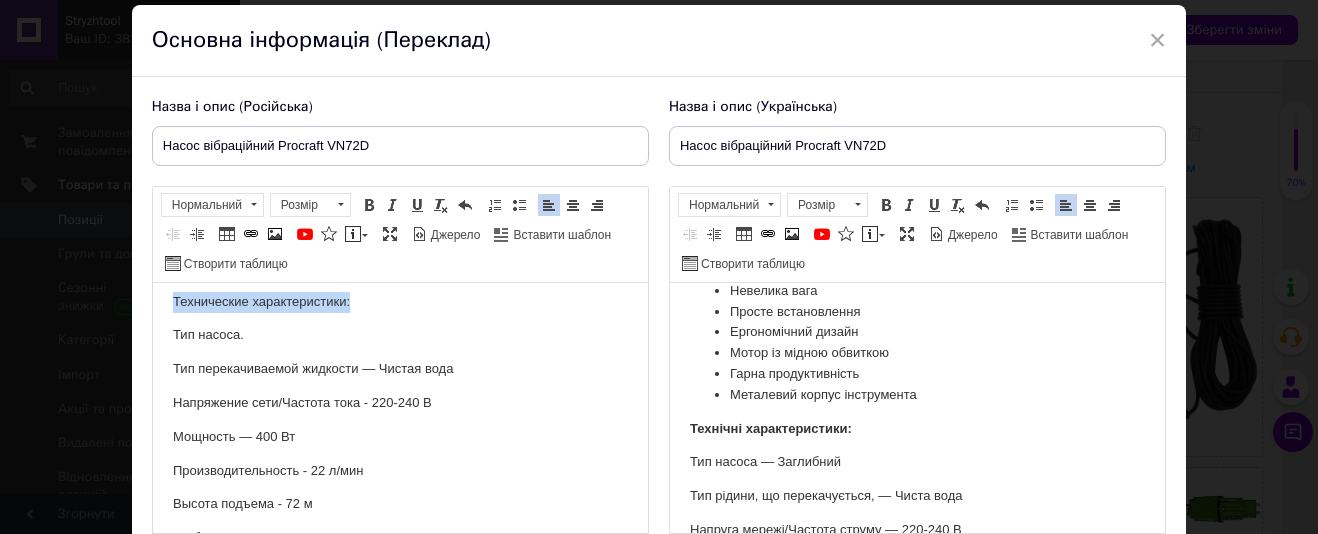 drag, startPoint x: 380, startPoint y: 321, endPoint x: 162, endPoint y: 308, distance: 218.38727 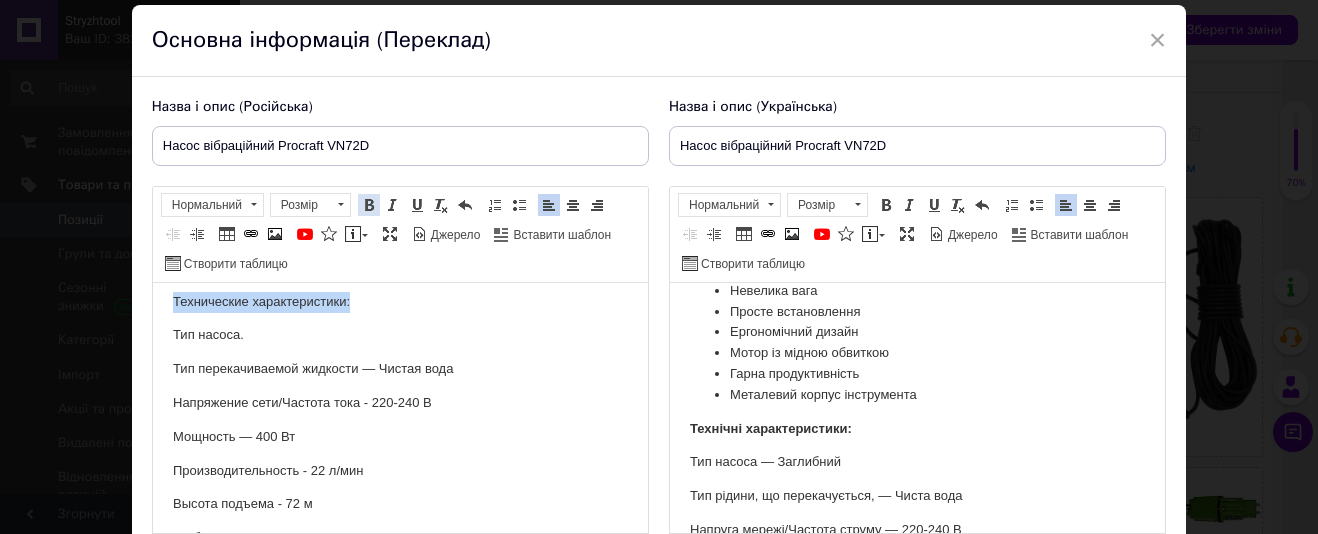 click at bounding box center (369, 205) 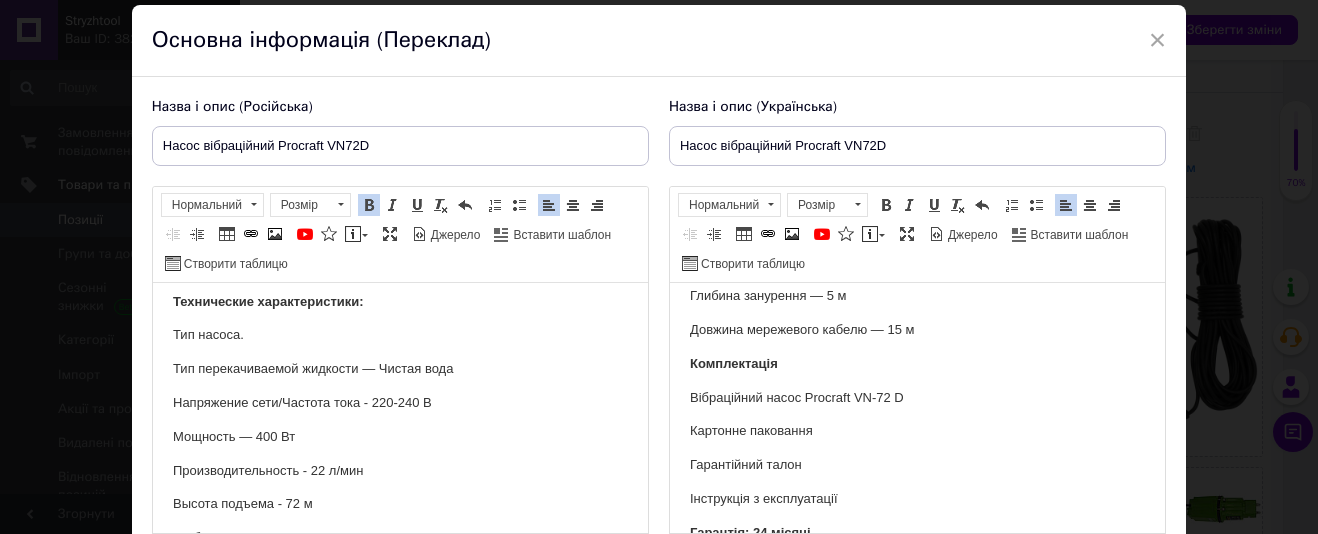 scroll, scrollTop: 573, scrollLeft: 0, axis: vertical 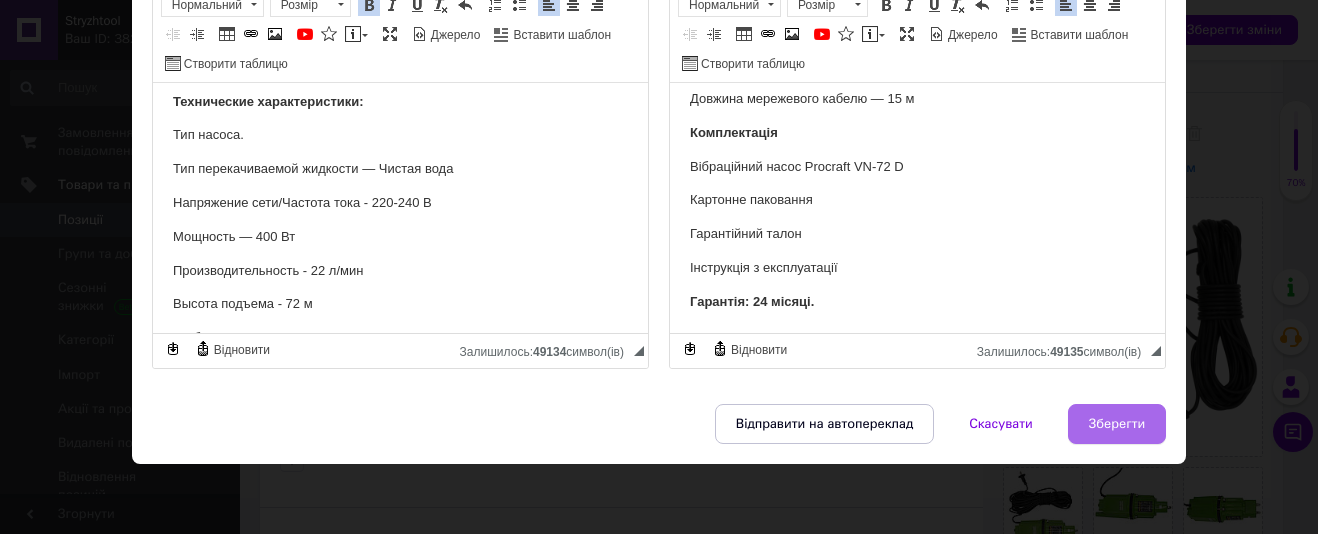click on "Зберегти" at bounding box center (1117, 424) 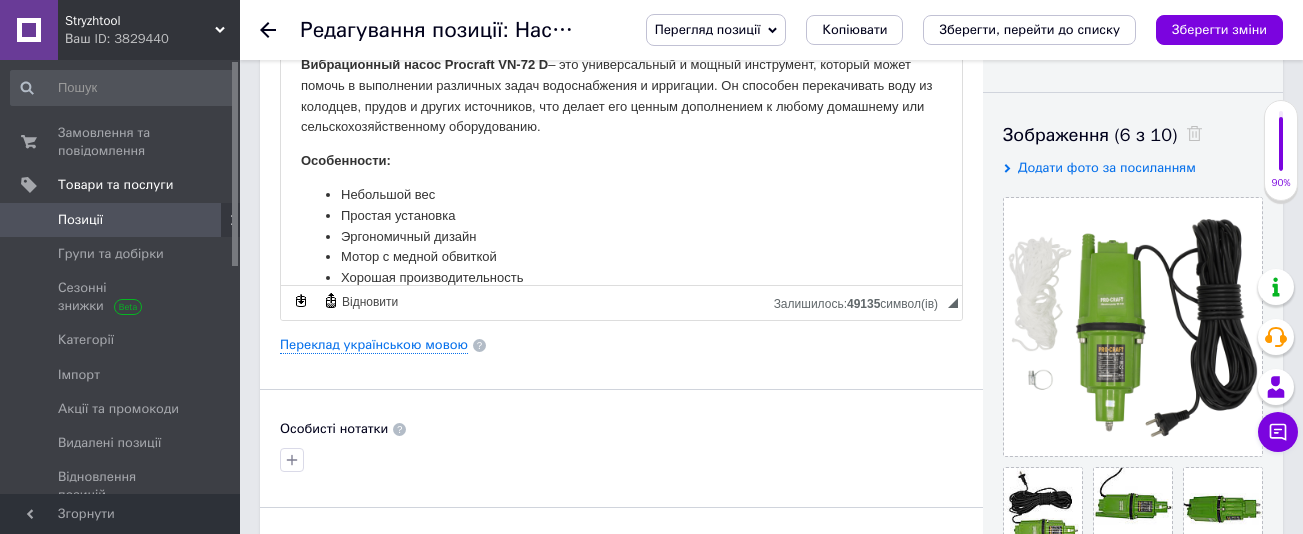 click on "Зберегти зміни" at bounding box center (1219, 29) 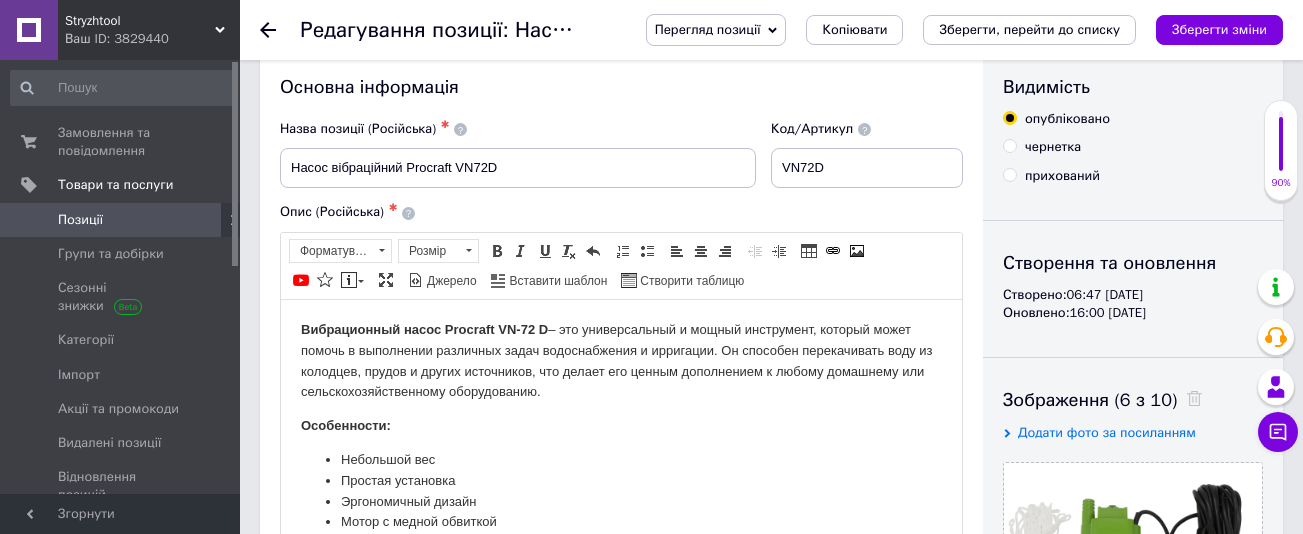 scroll, scrollTop: 0, scrollLeft: 0, axis: both 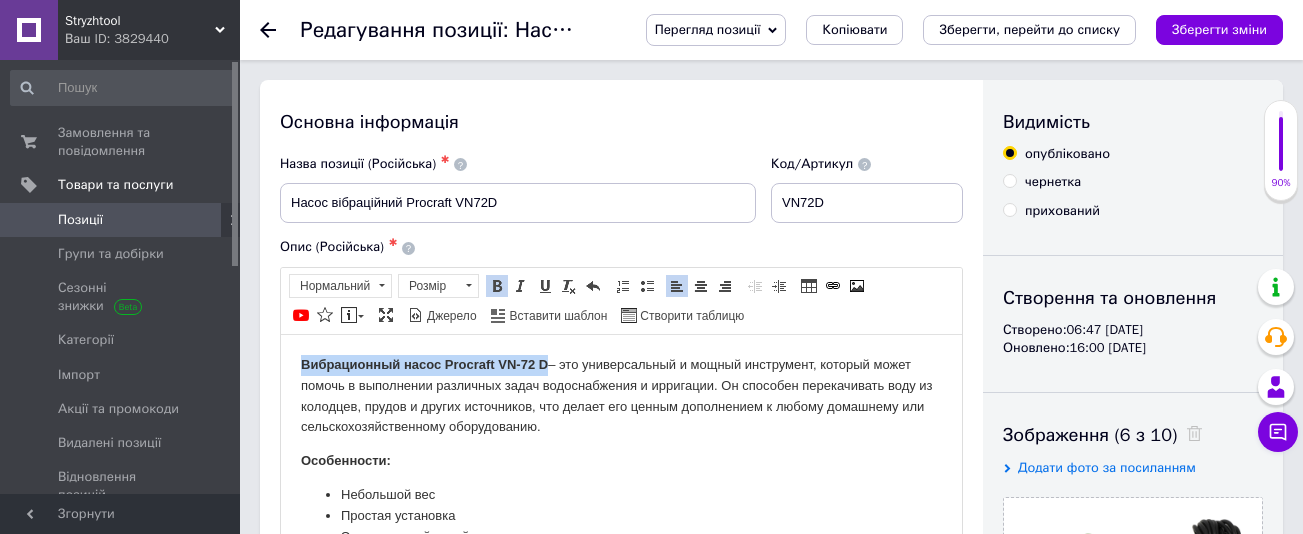 drag, startPoint x: 541, startPoint y: 357, endPoint x: 287, endPoint y: 348, distance: 254.1594 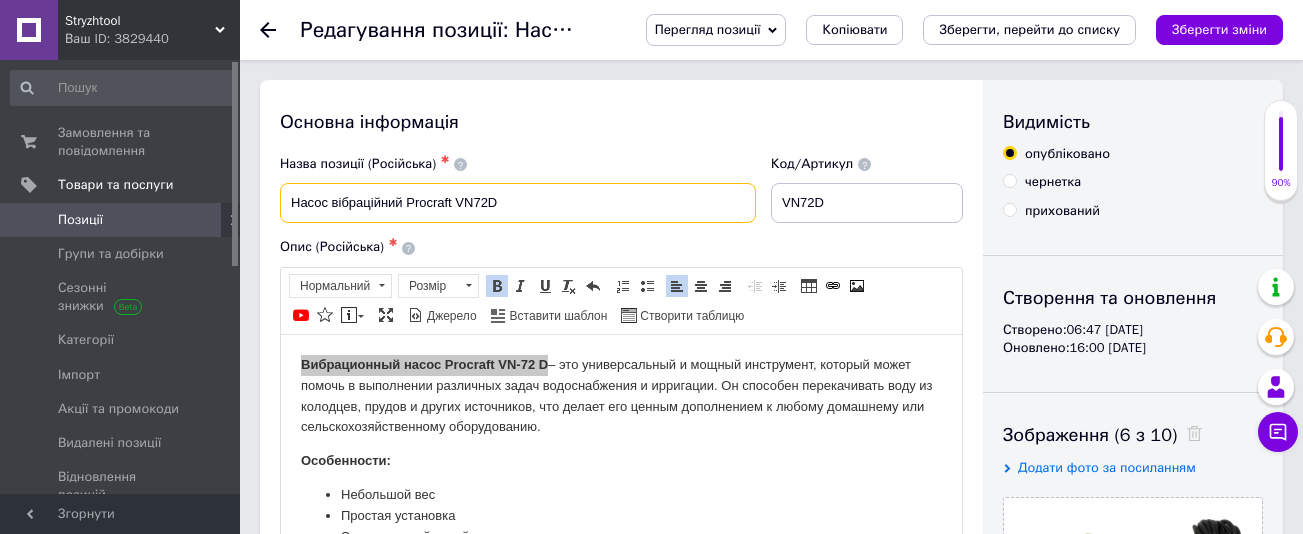 drag, startPoint x: 503, startPoint y: 195, endPoint x: 285, endPoint y: 195, distance: 218 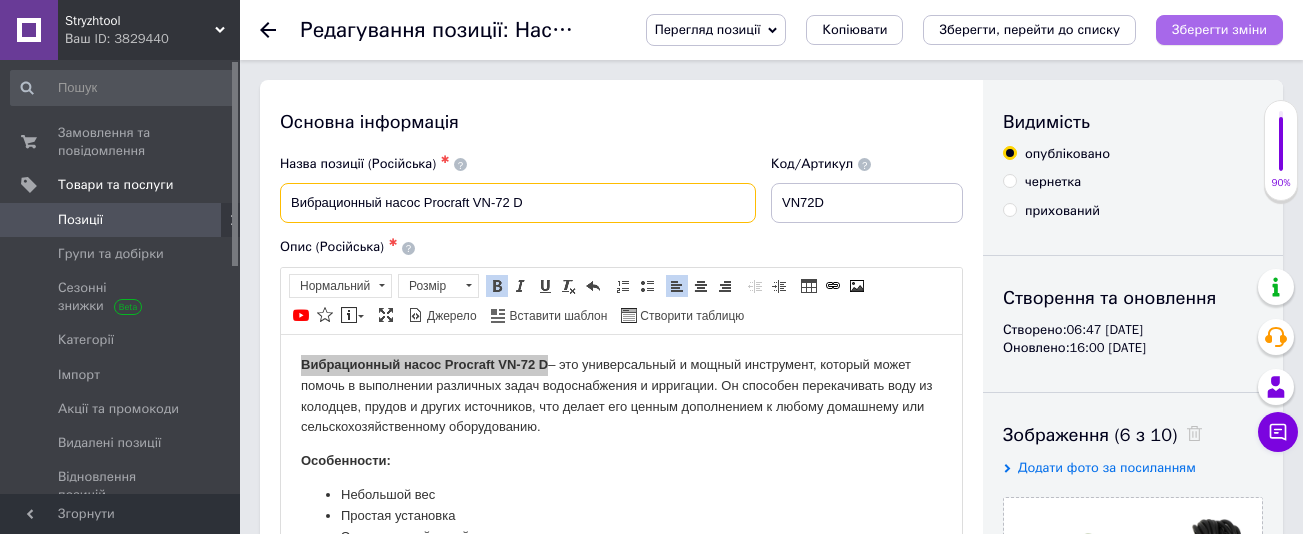type on "Вибрационный насос Procraft VN-72 D" 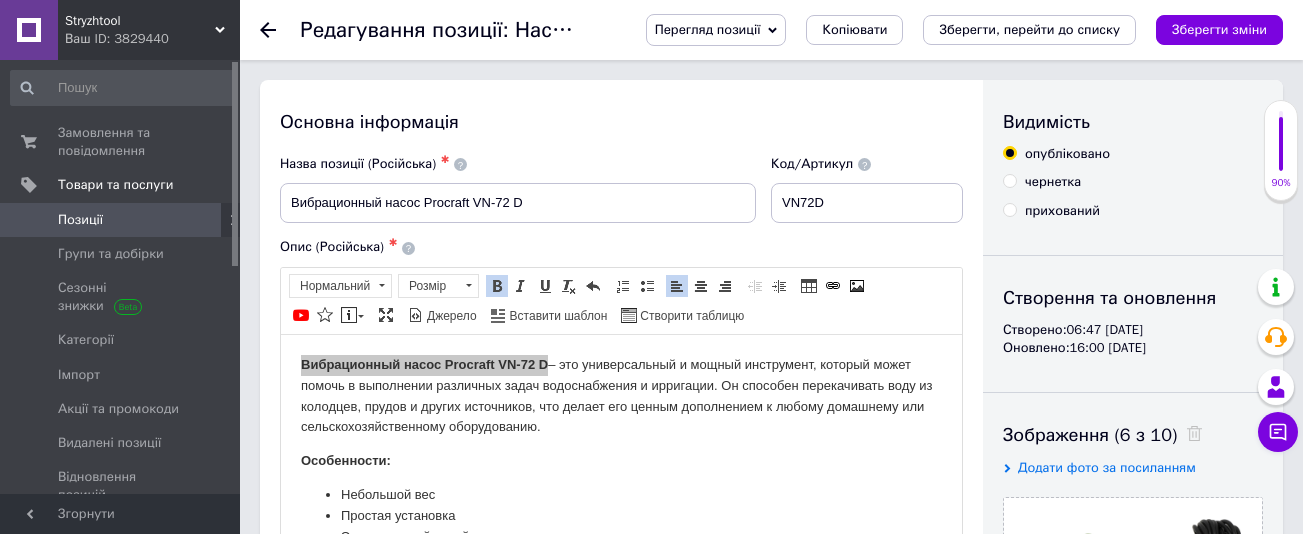 click on "Зберегти зміни" at bounding box center [1219, 29] 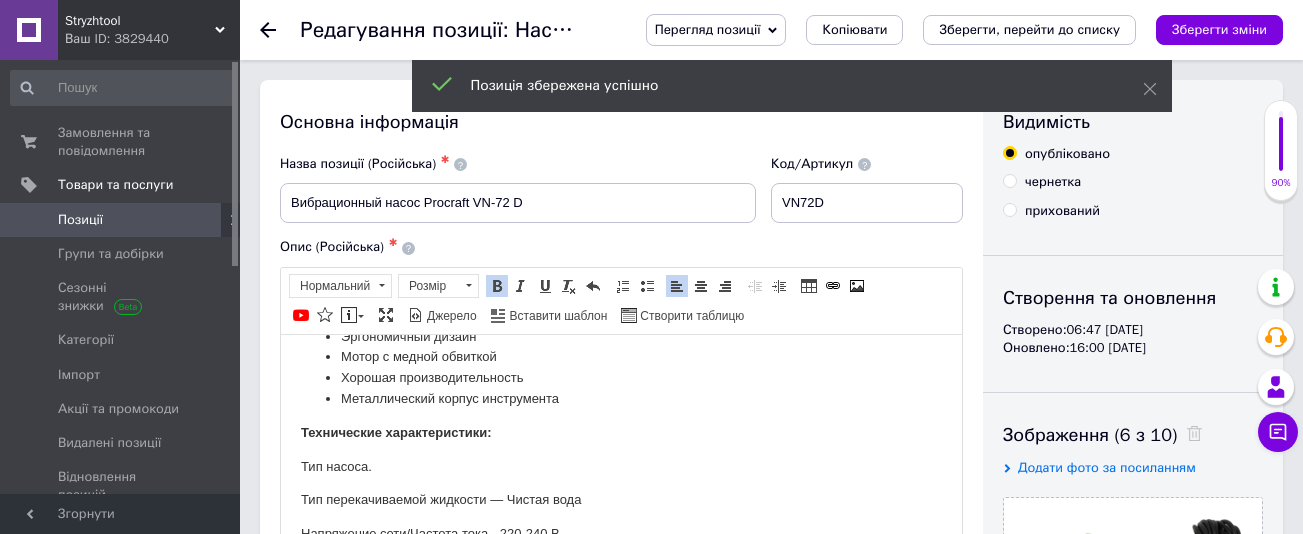 scroll, scrollTop: 400, scrollLeft: 0, axis: vertical 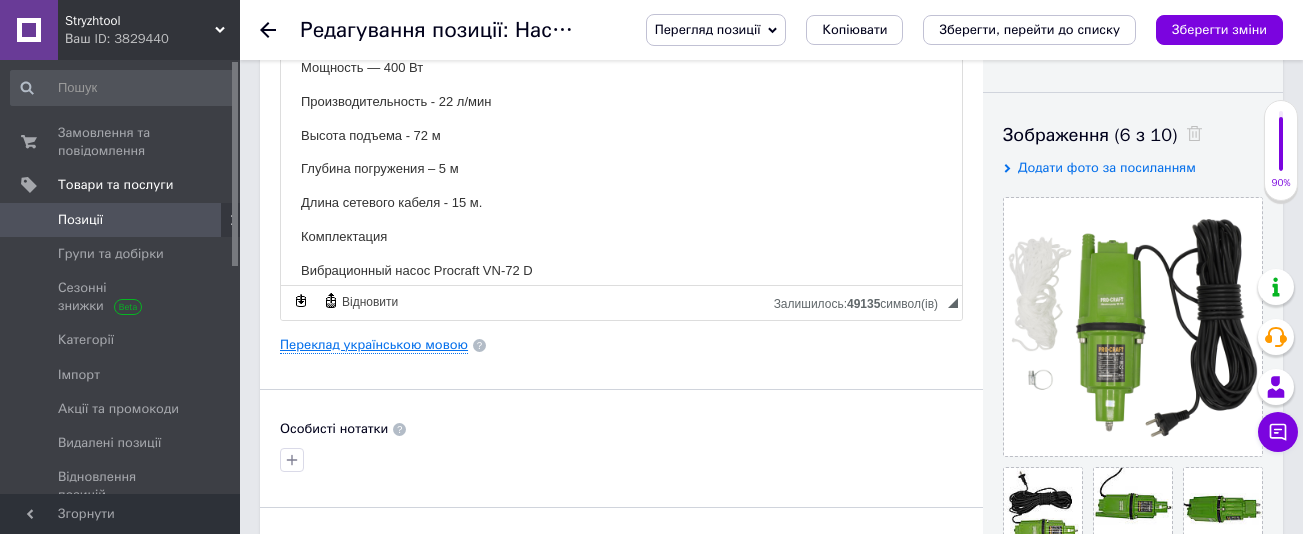click on "Переклад українською мовою" at bounding box center [374, 345] 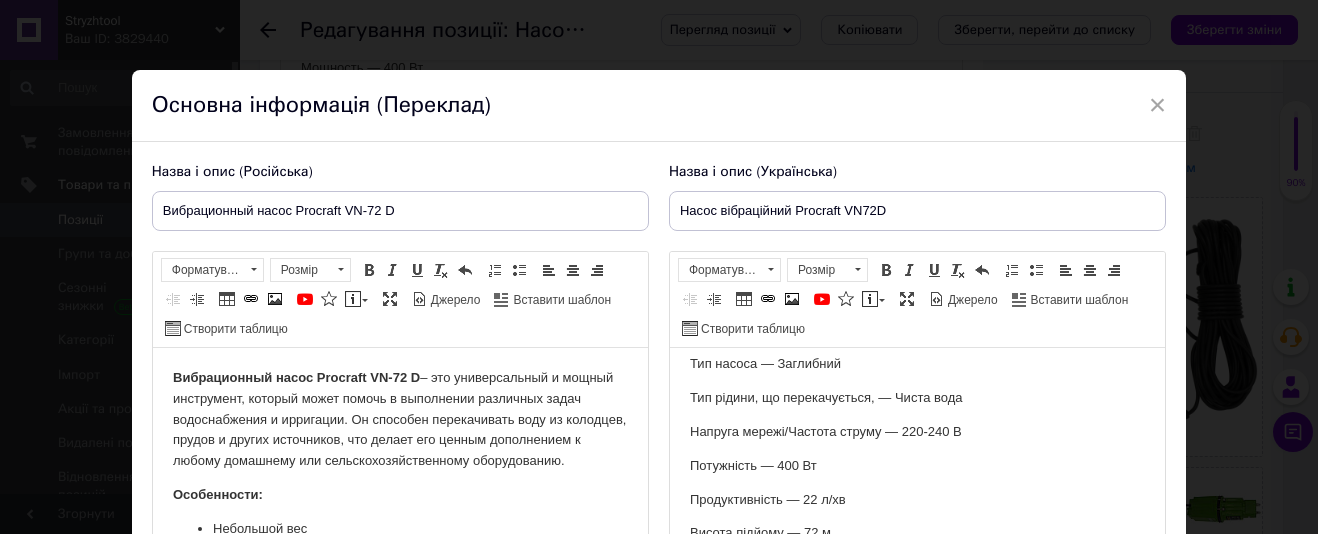 scroll, scrollTop: 300, scrollLeft: 0, axis: vertical 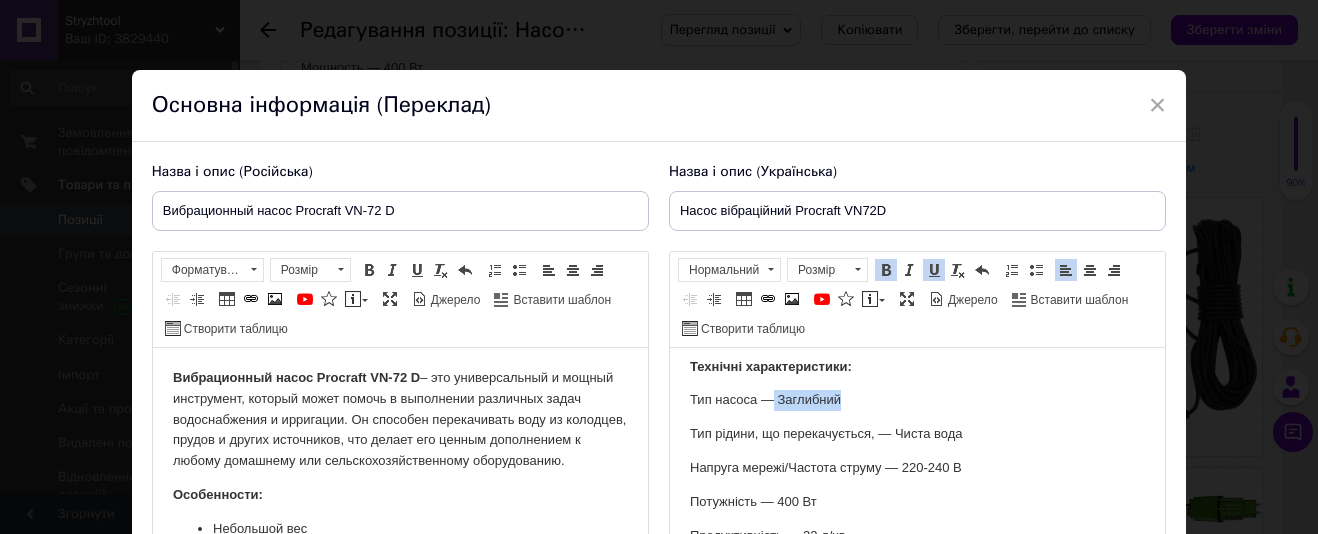 drag, startPoint x: 848, startPoint y: 402, endPoint x: 774, endPoint y: 402, distance: 74 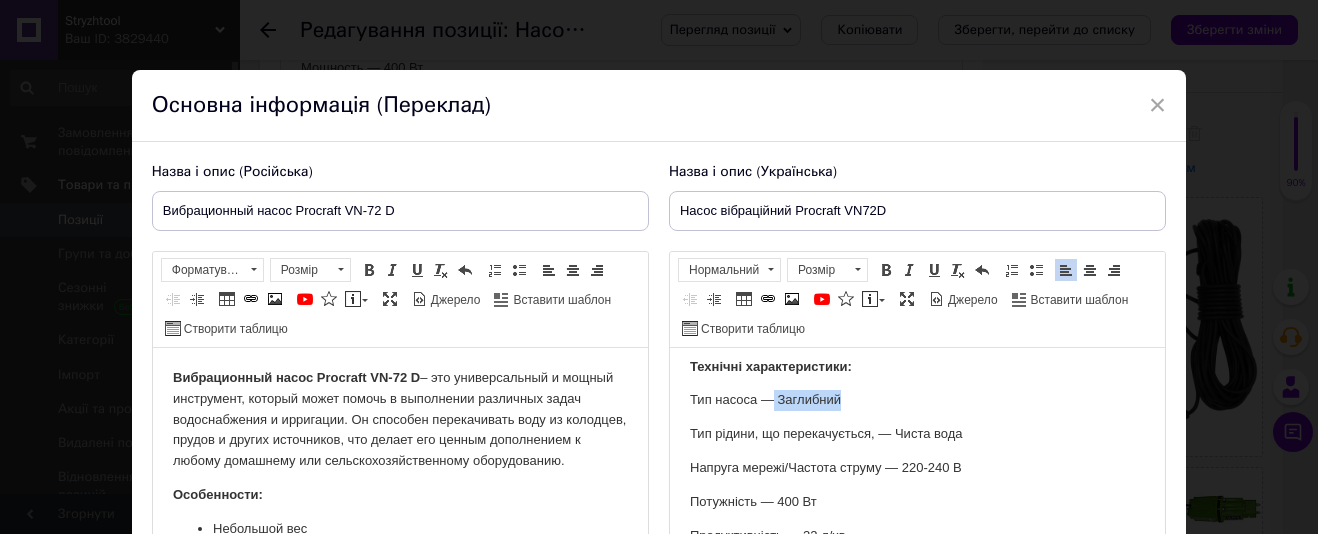 copy on "Заглибний" 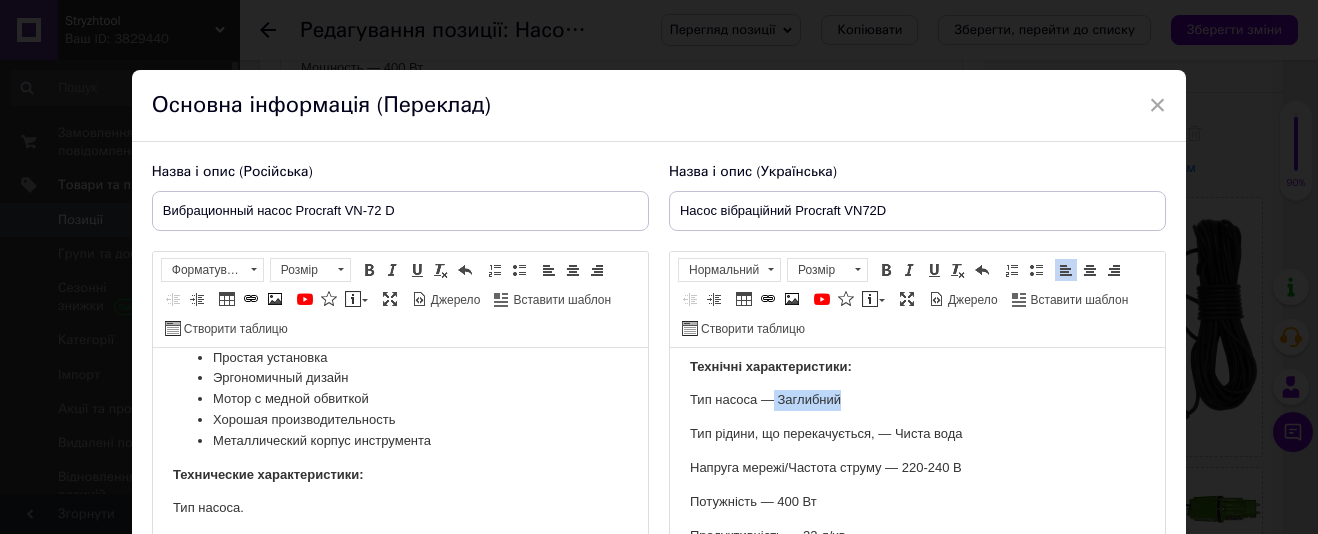 scroll, scrollTop: 200, scrollLeft: 0, axis: vertical 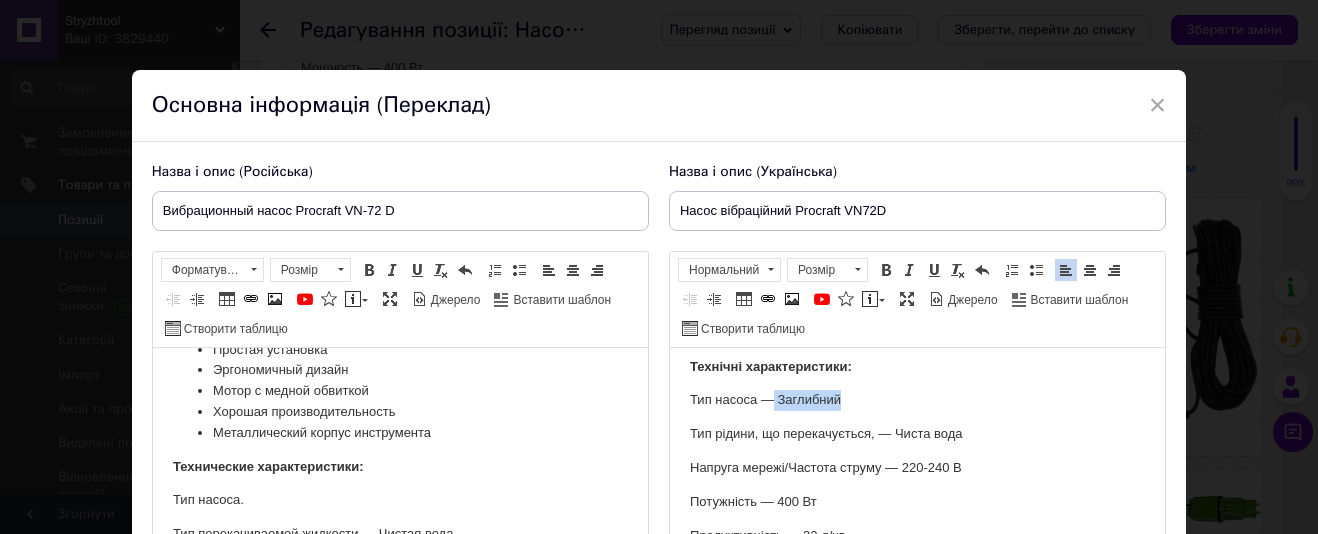 copy on "Заглибний" 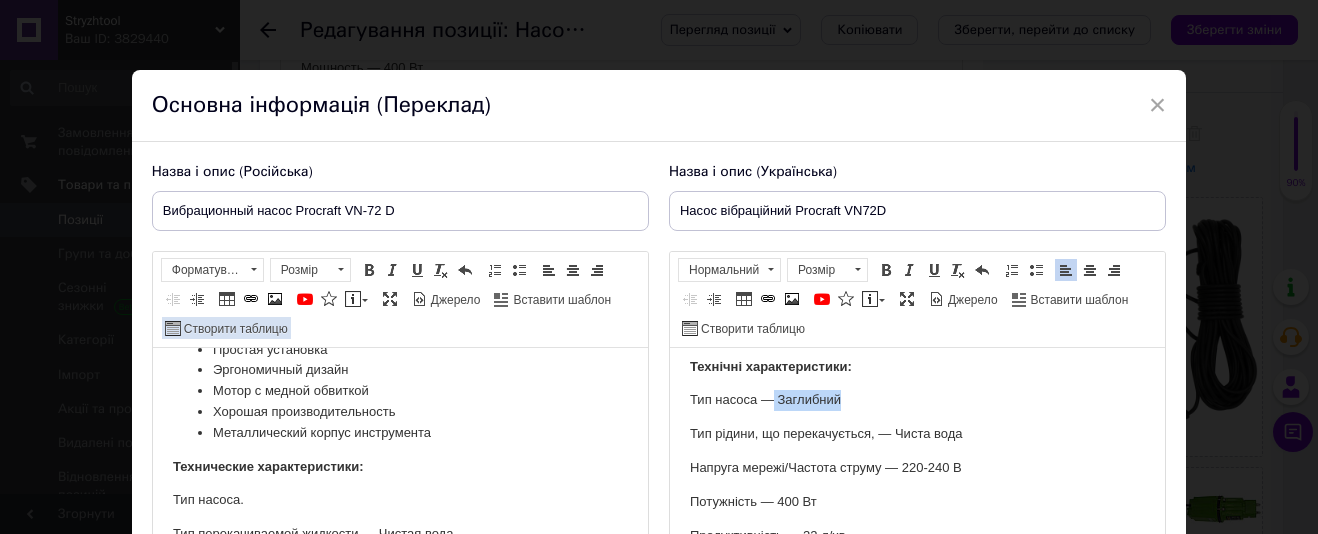 scroll, scrollTop: 100, scrollLeft: 0, axis: vertical 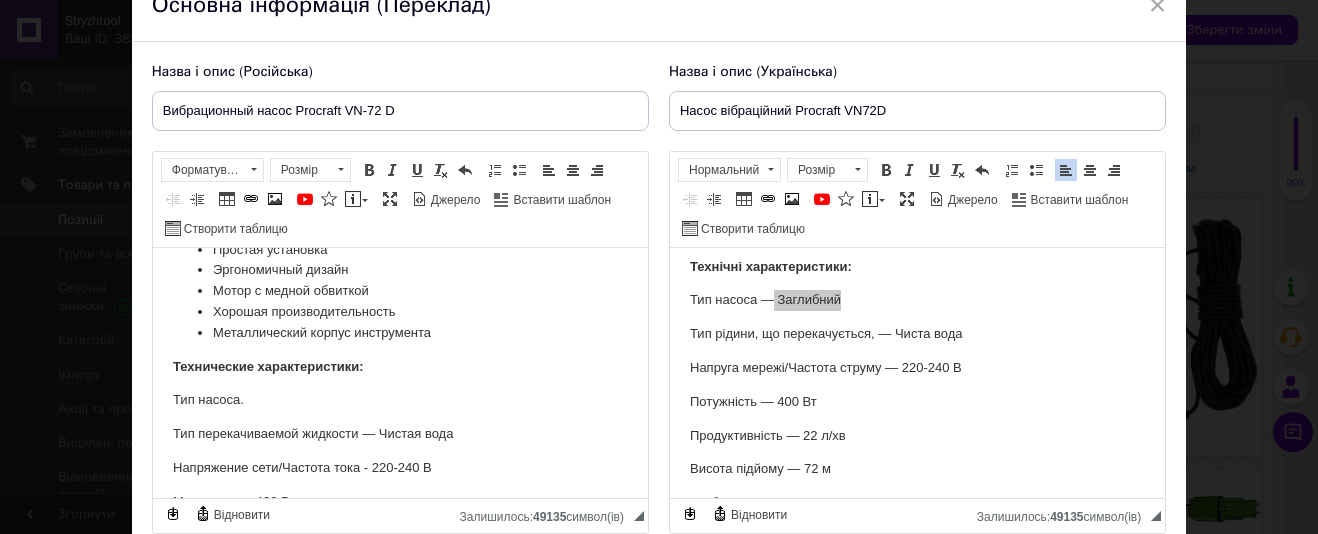 click on "Тип насоса." at bounding box center (399, 400) 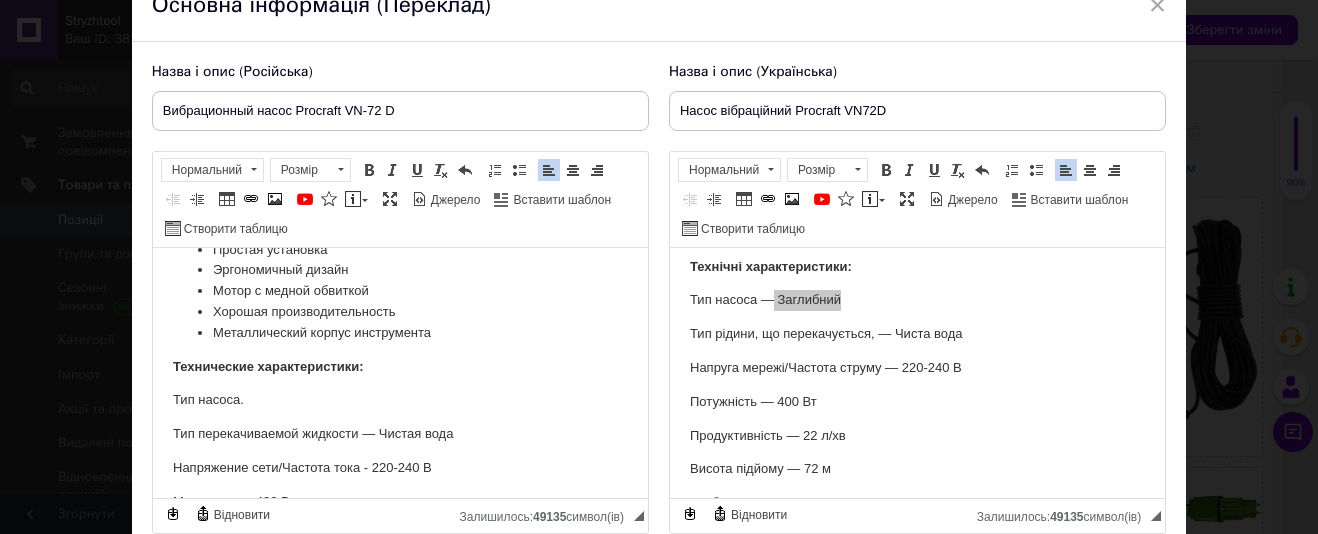 type 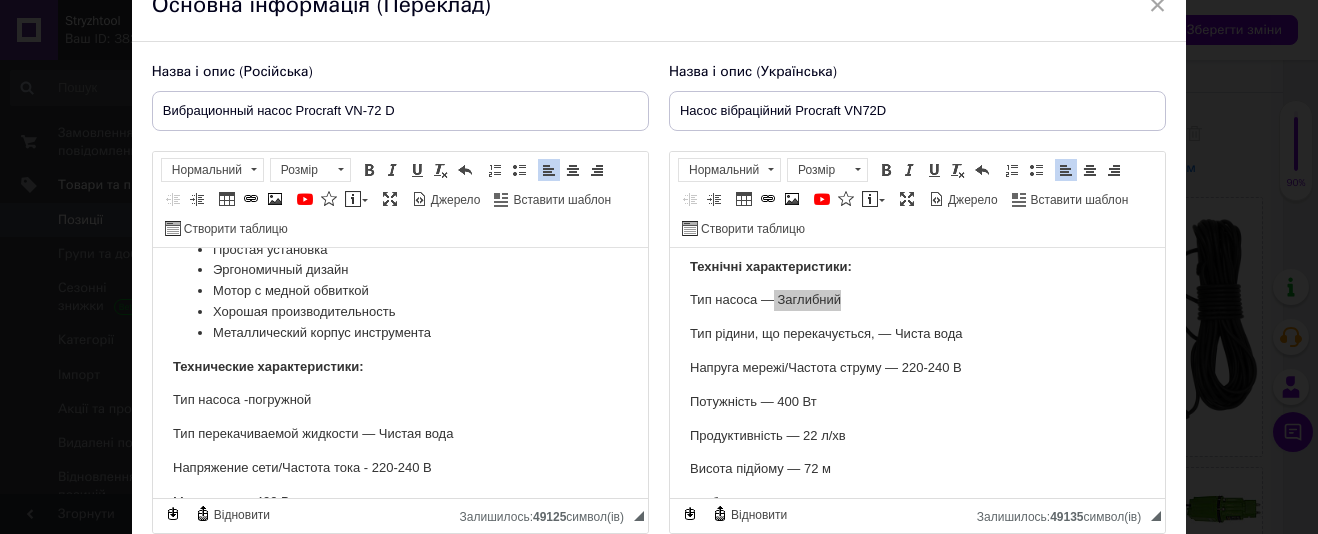 scroll, scrollTop: 573, scrollLeft: 0, axis: vertical 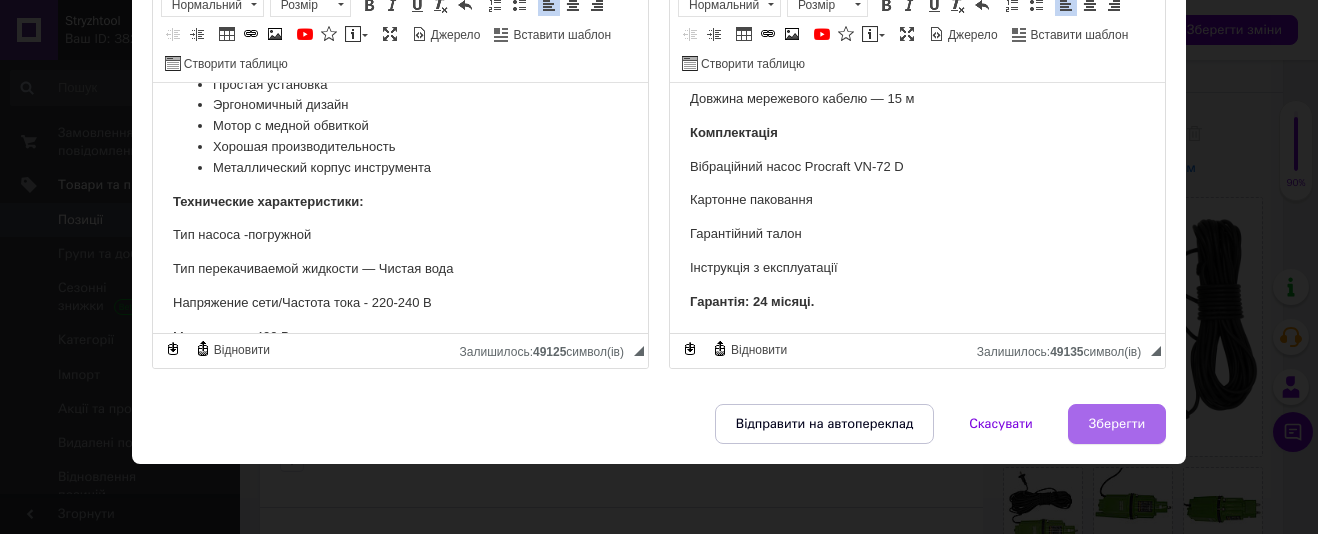click on "Зберегти" at bounding box center (1117, 424) 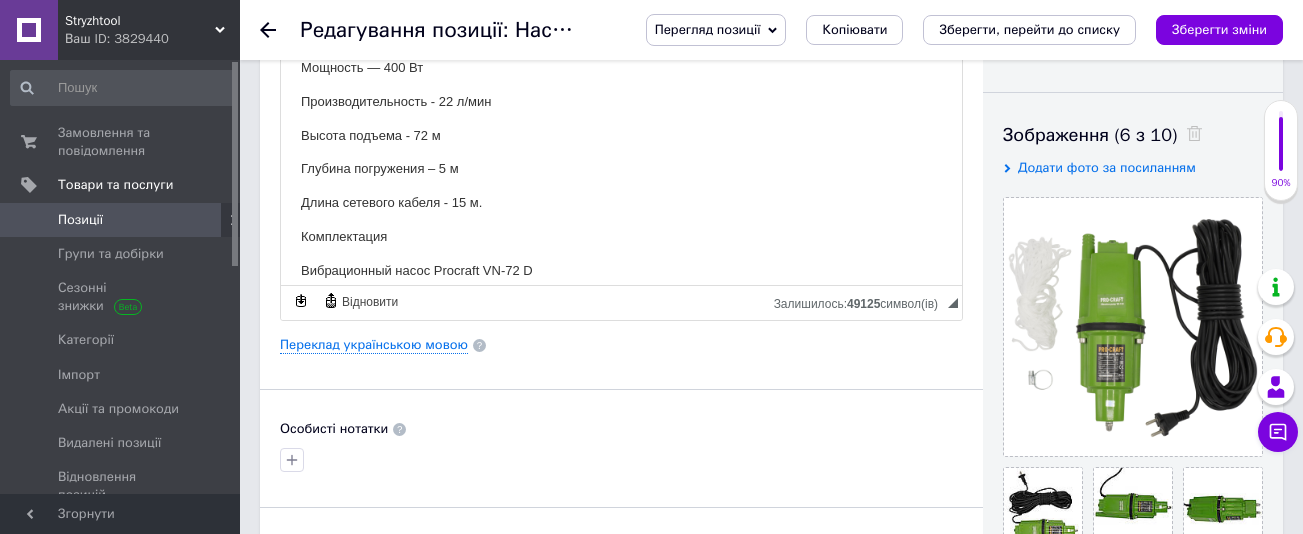 scroll, scrollTop: 358, scrollLeft: 0, axis: vertical 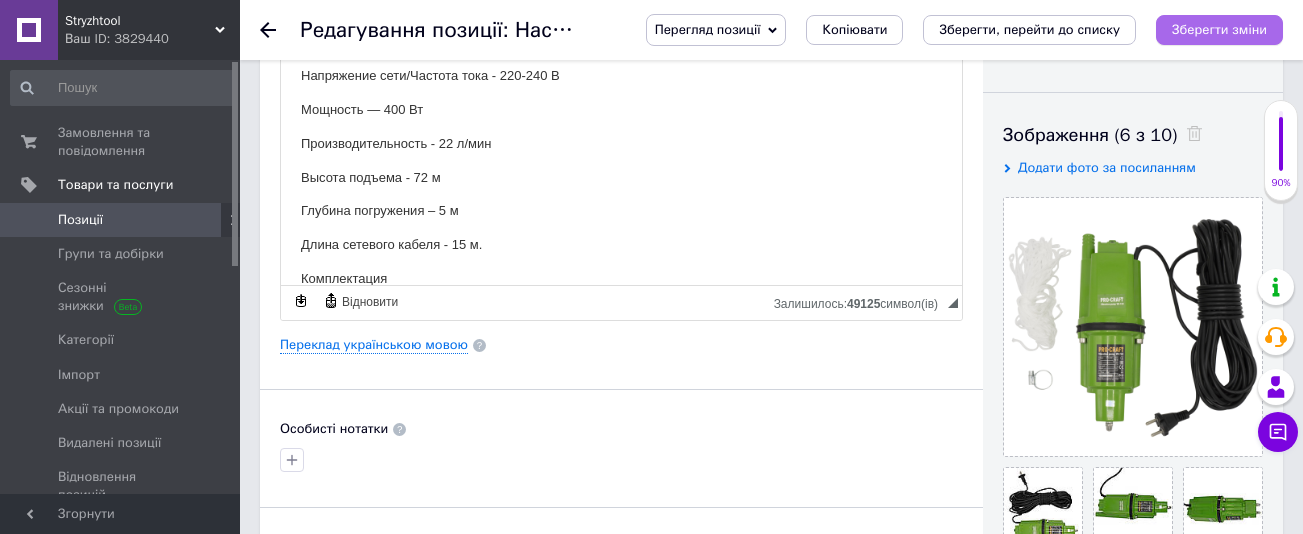 click on "Зберегти зміни" at bounding box center (1219, 29) 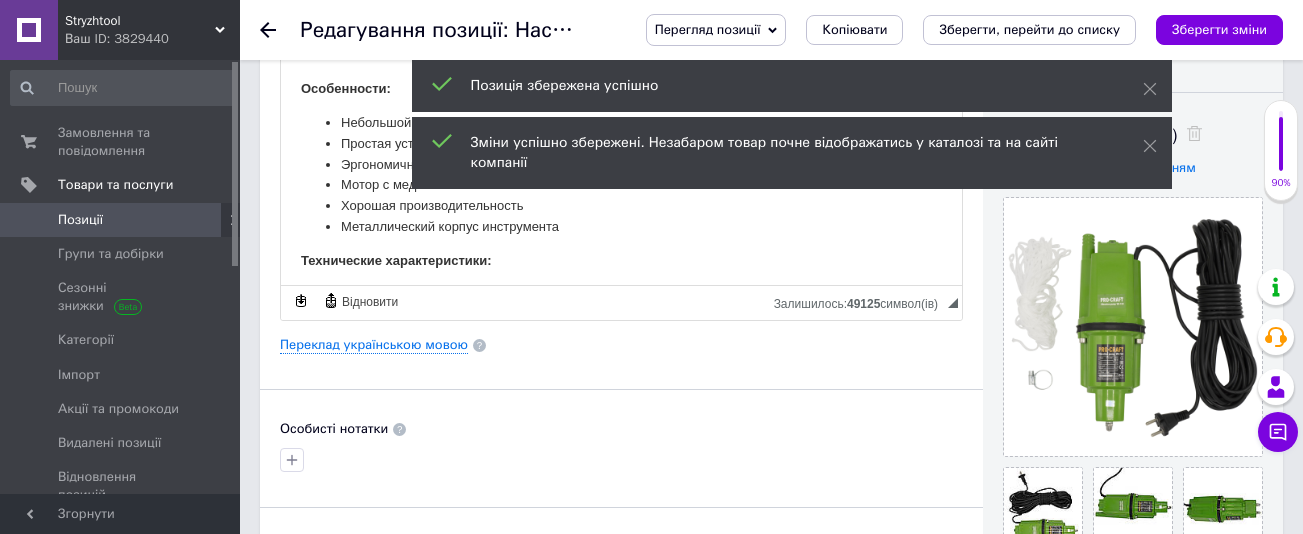scroll, scrollTop: 0, scrollLeft: 0, axis: both 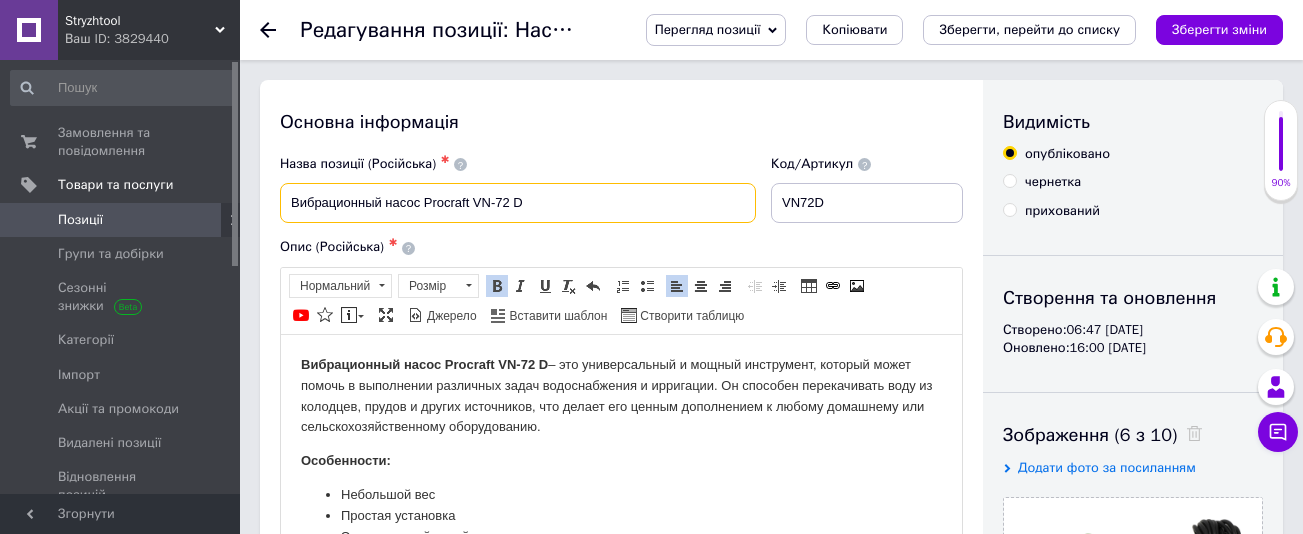 drag, startPoint x: 550, startPoint y: 207, endPoint x: 282, endPoint y: 196, distance: 268.22565 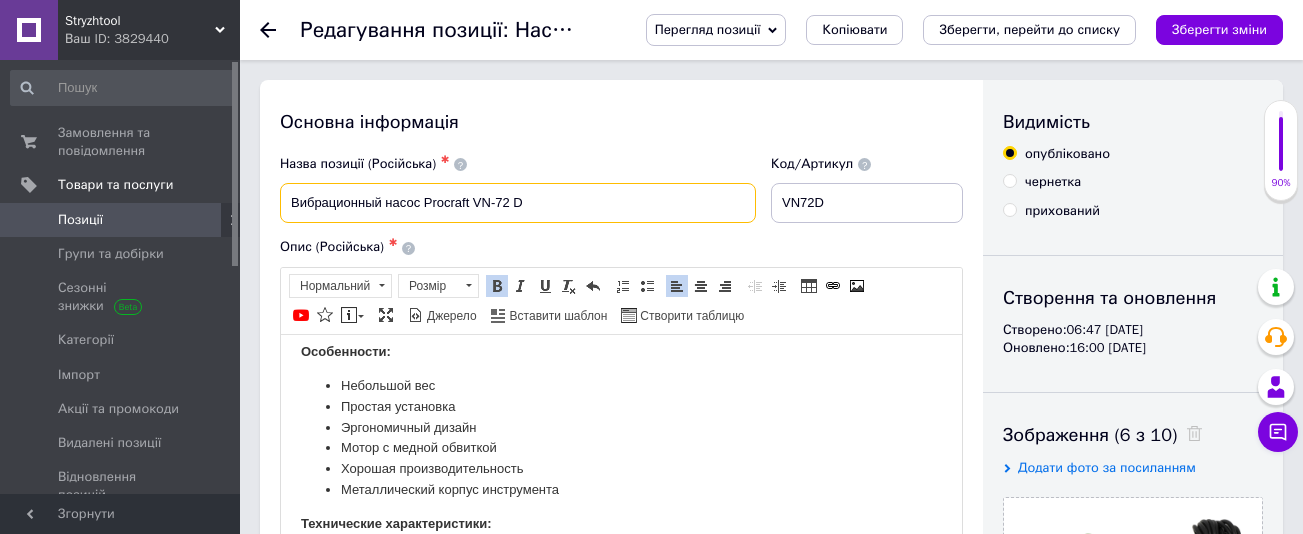 scroll, scrollTop: 300, scrollLeft: 0, axis: vertical 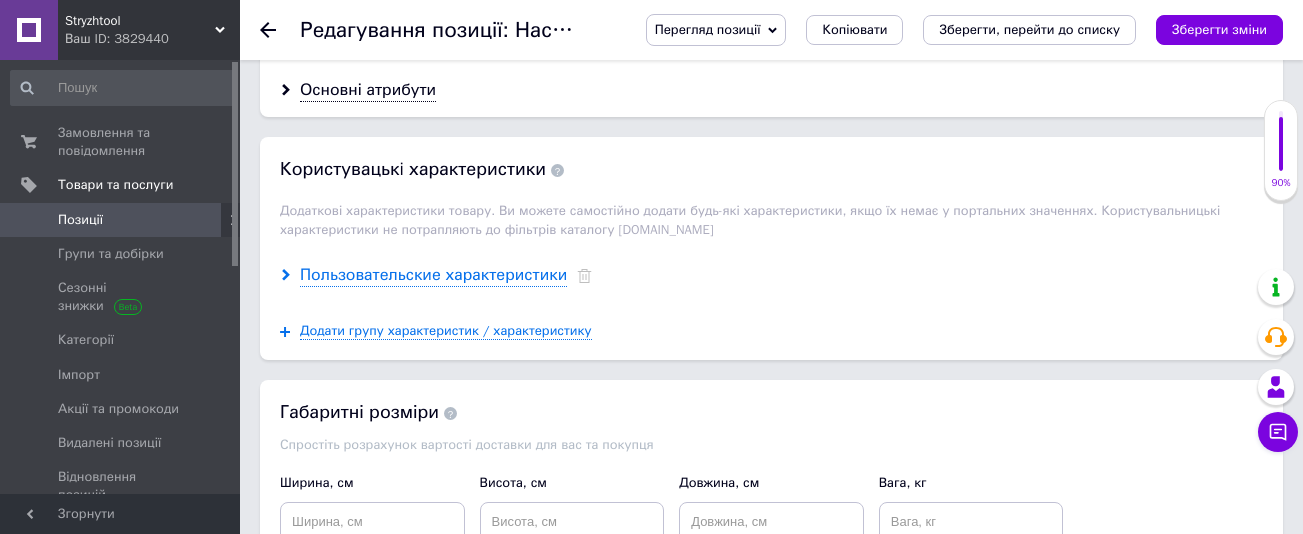 click on "Пользовательские характеристики" at bounding box center [433, 275] 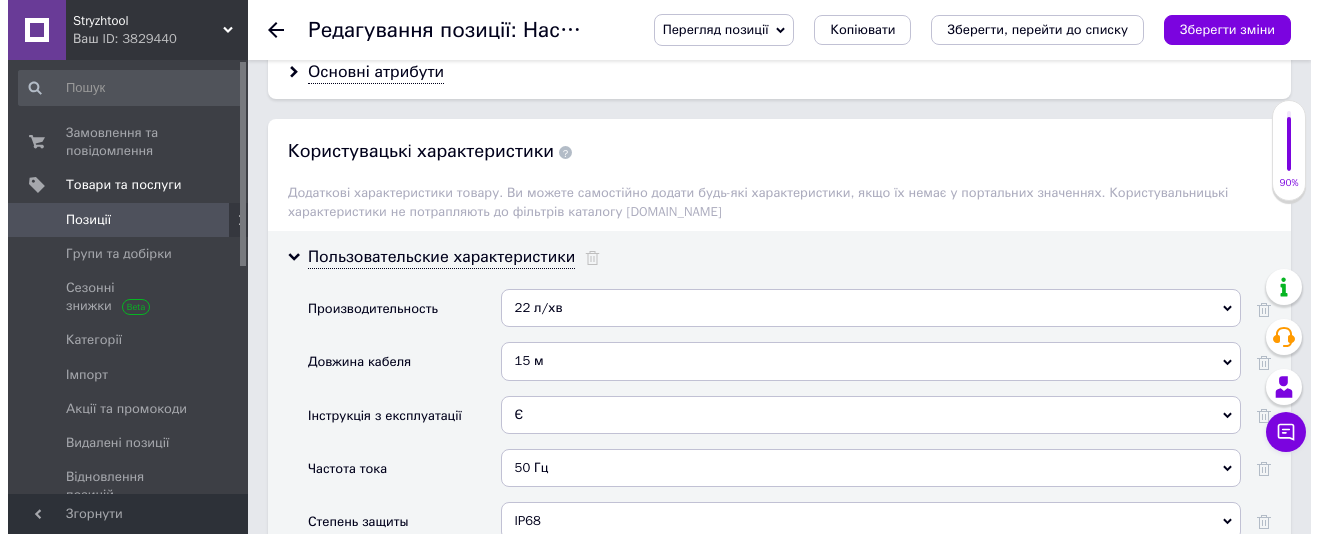 scroll, scrollTop: 2100, scrollLeft: 0, axis: vertical 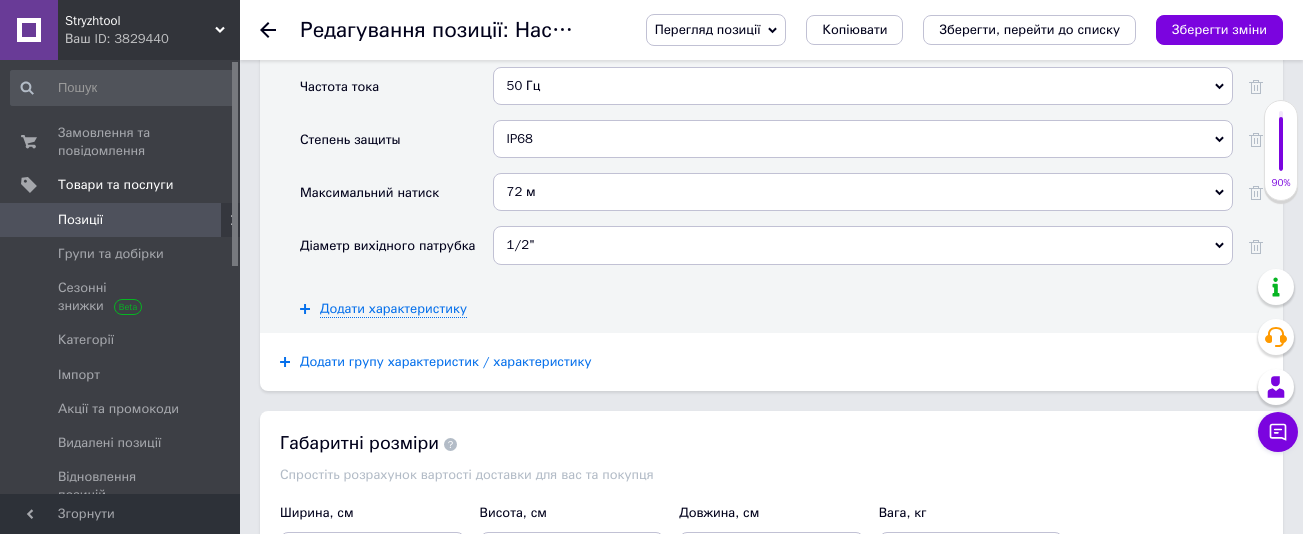 click on "Додати групу характеристик / характеристику" at bounding box center [446, 362] 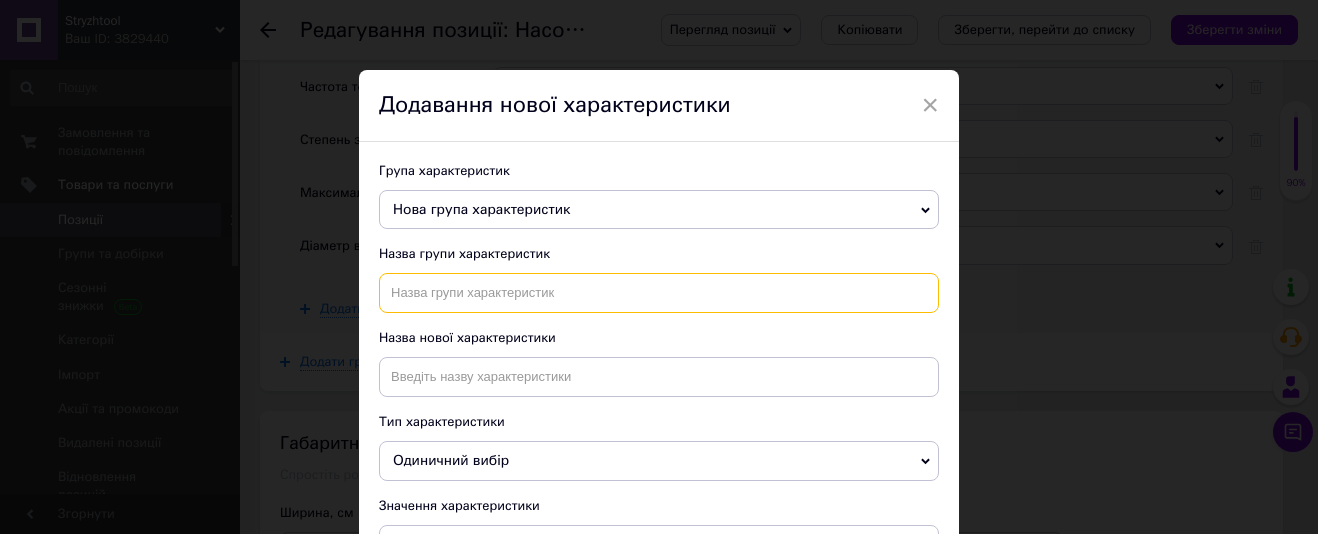click at bounding box center [659, 293] 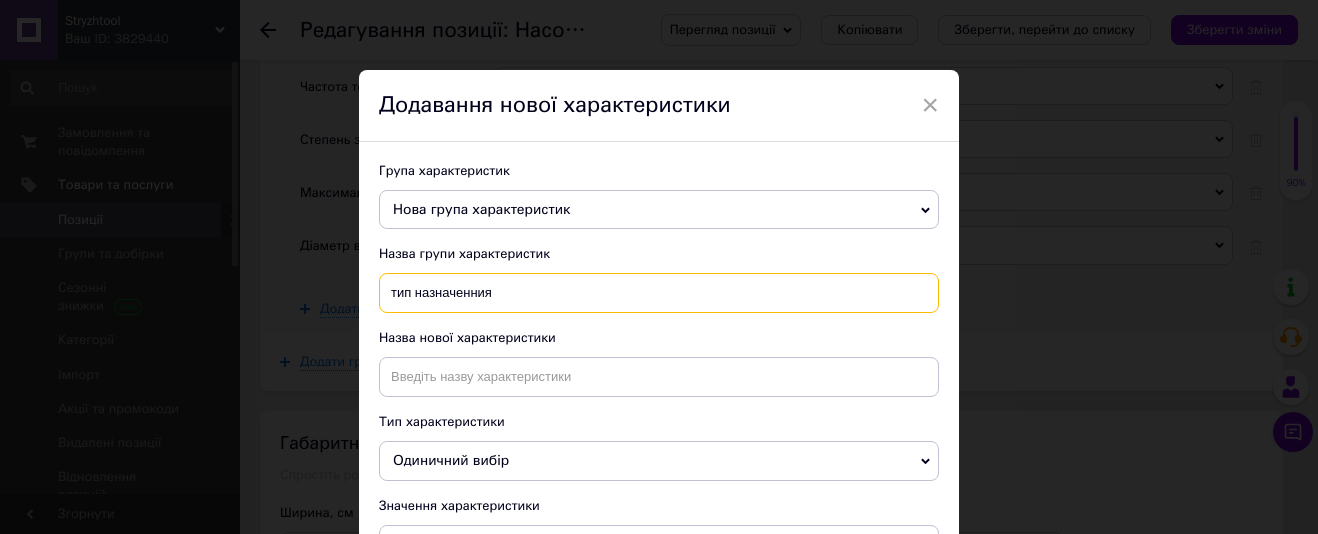 type on "тип назначенния" 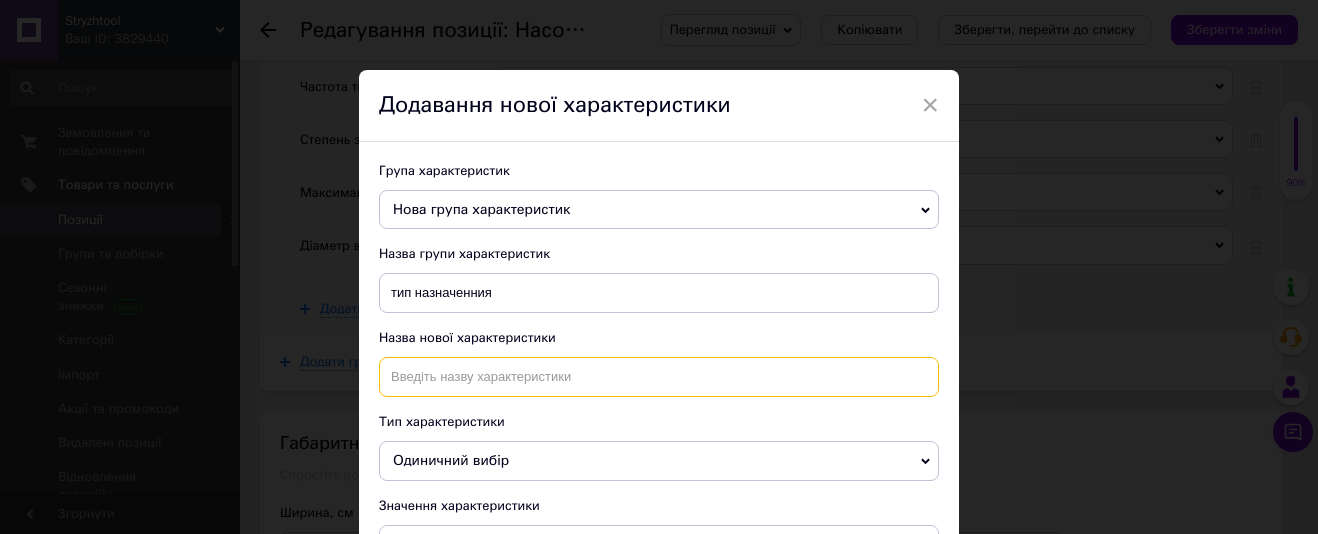 click at bounding box center [659, 377] 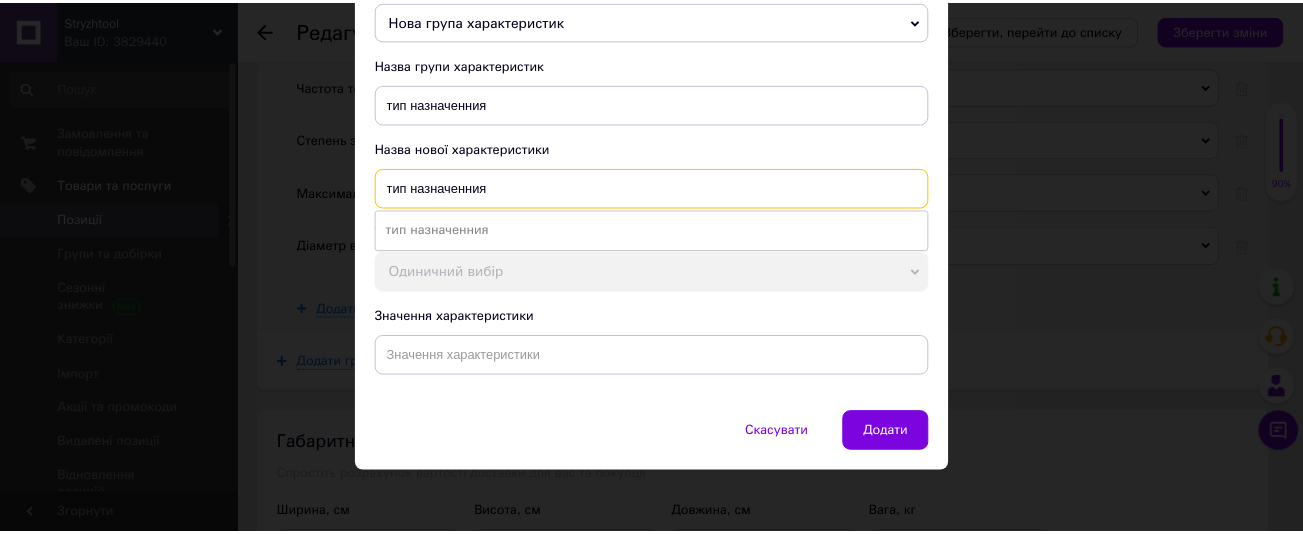 scroll, scrollTop: 192, scrollLeft: 0, axis: vertical 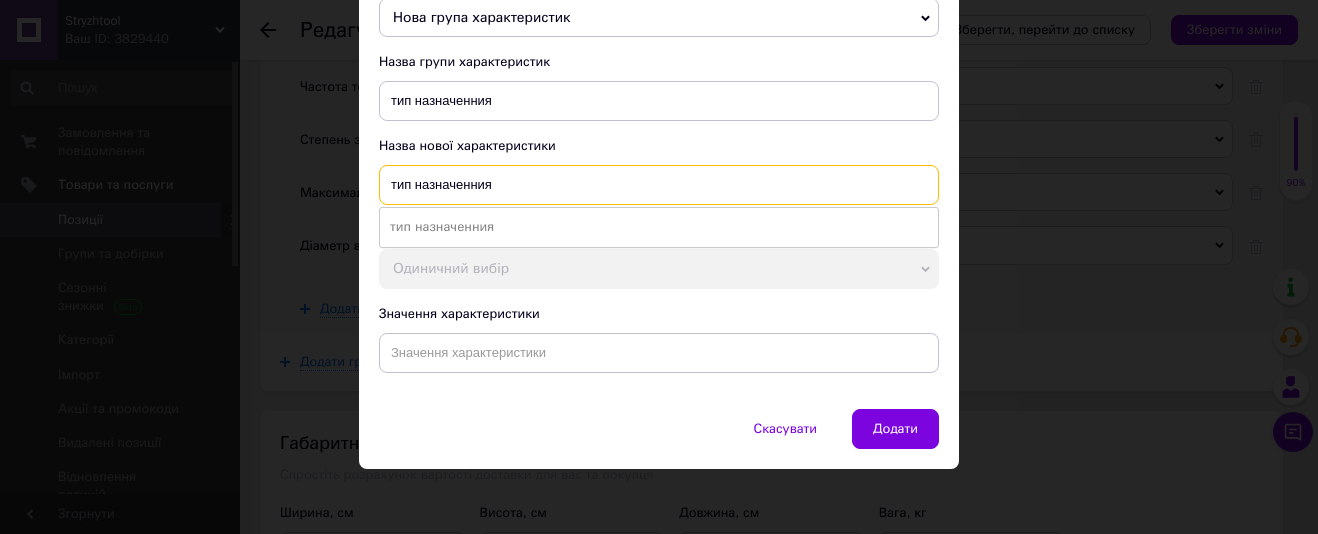 type on "тип назначенния" 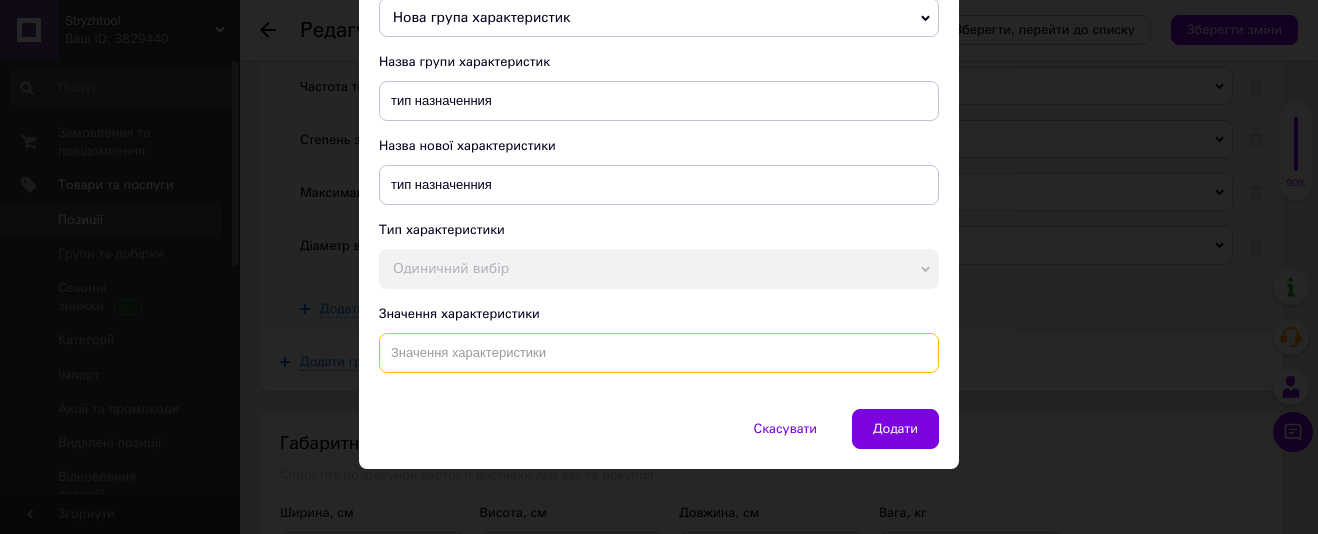 click at bounding box center [659, 353] 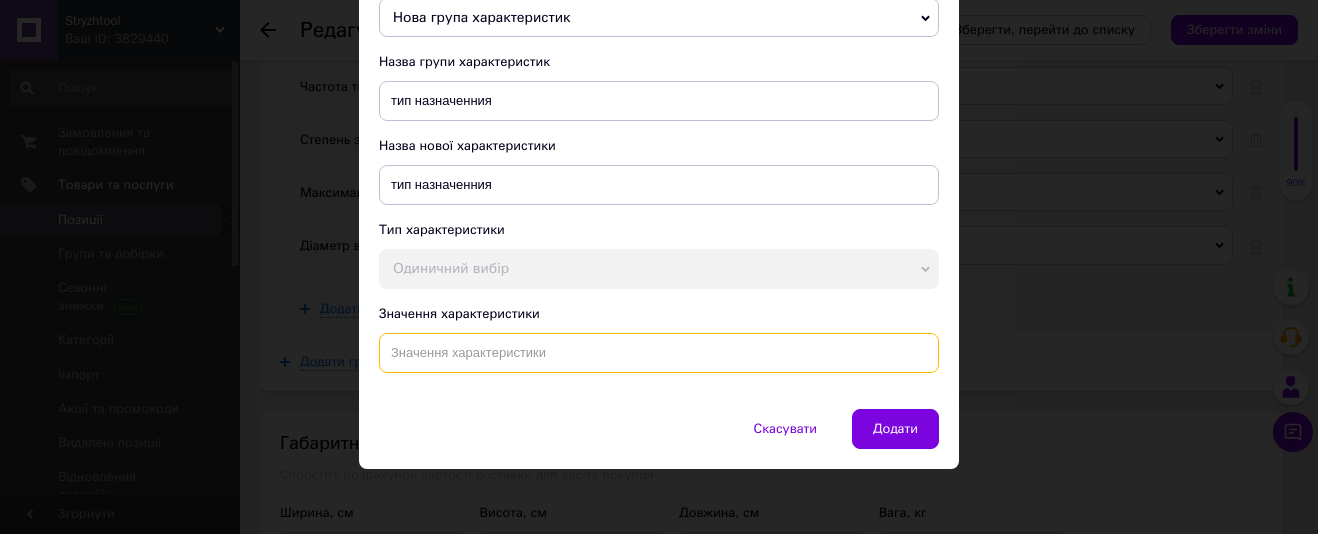 paste on "Вибрационный насос Procraft VN-72 D" 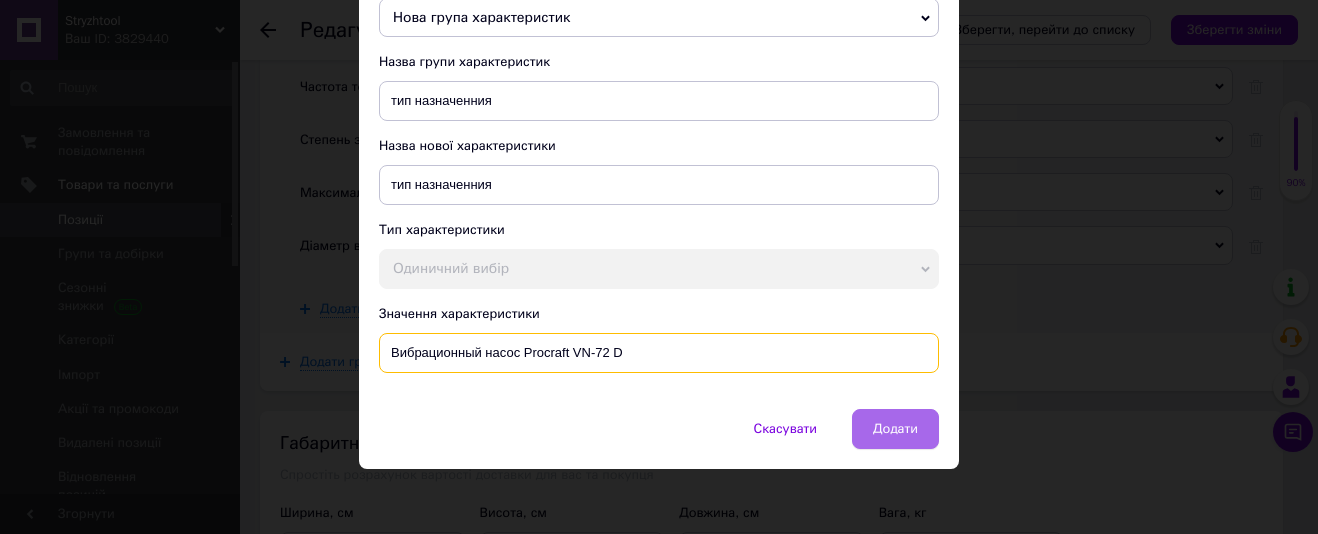 type on "Вибрационный насос Procraft VN-72 D" 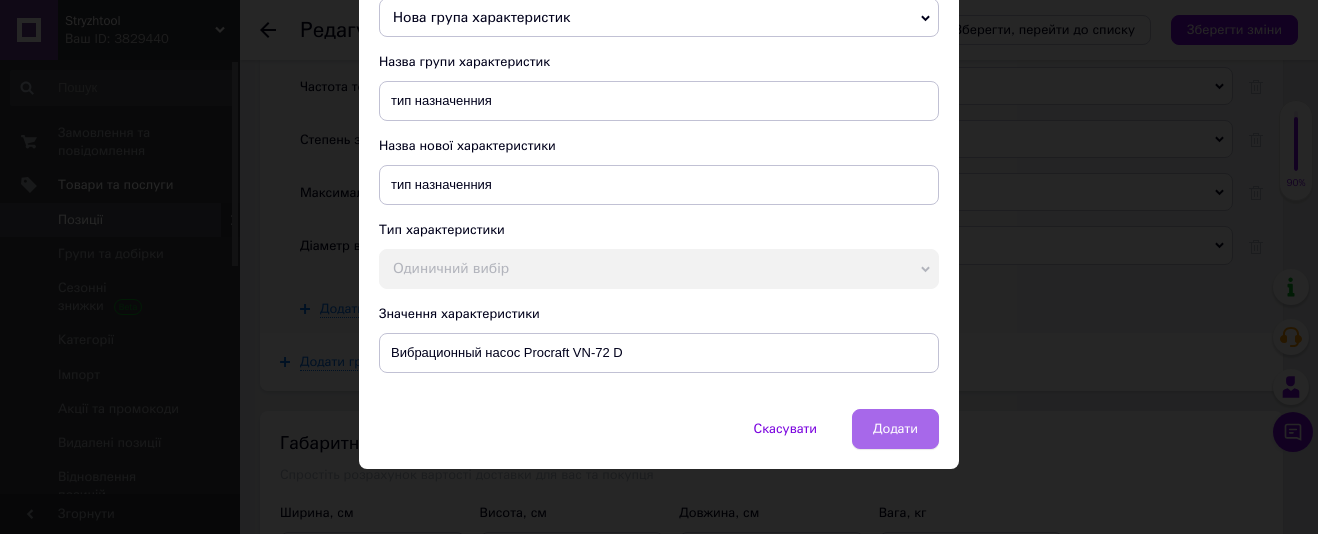 click on "Додати" at bounding box center (895, 429) 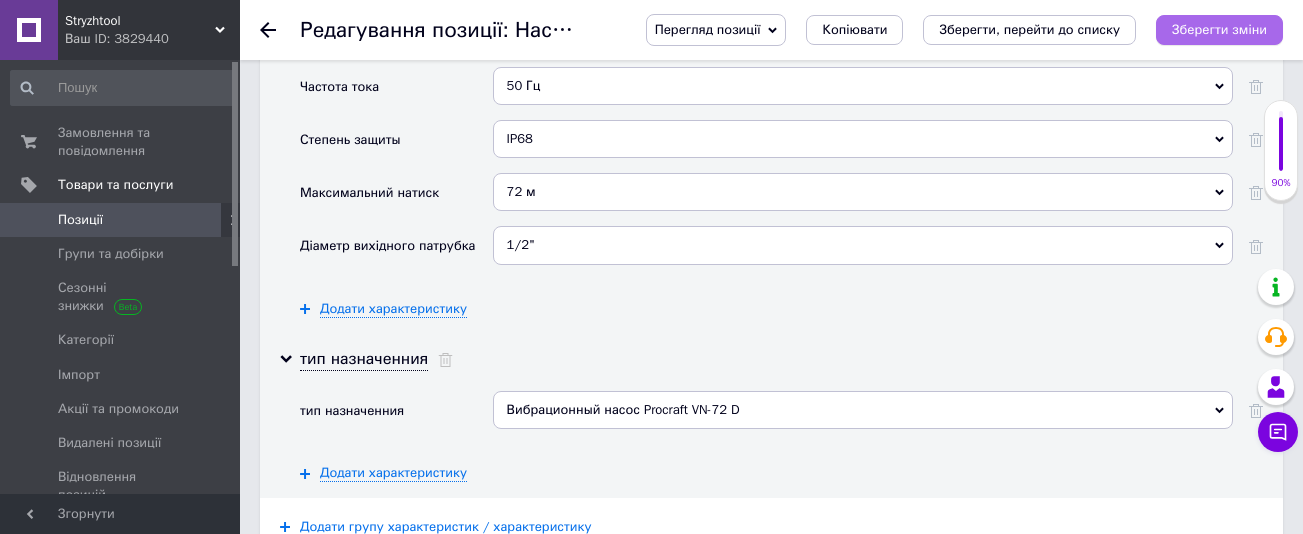 click on "Зберегти зміни" at bounding box center (1219, 29) 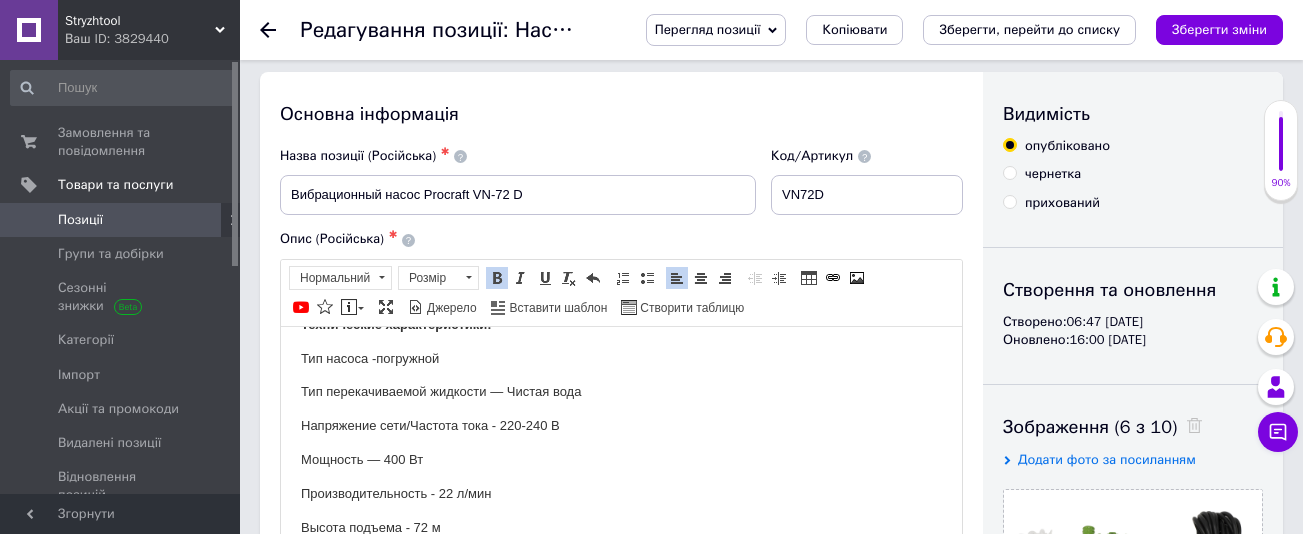 scroll, scrollTop: 0, scrollLeft: 0, axis: both 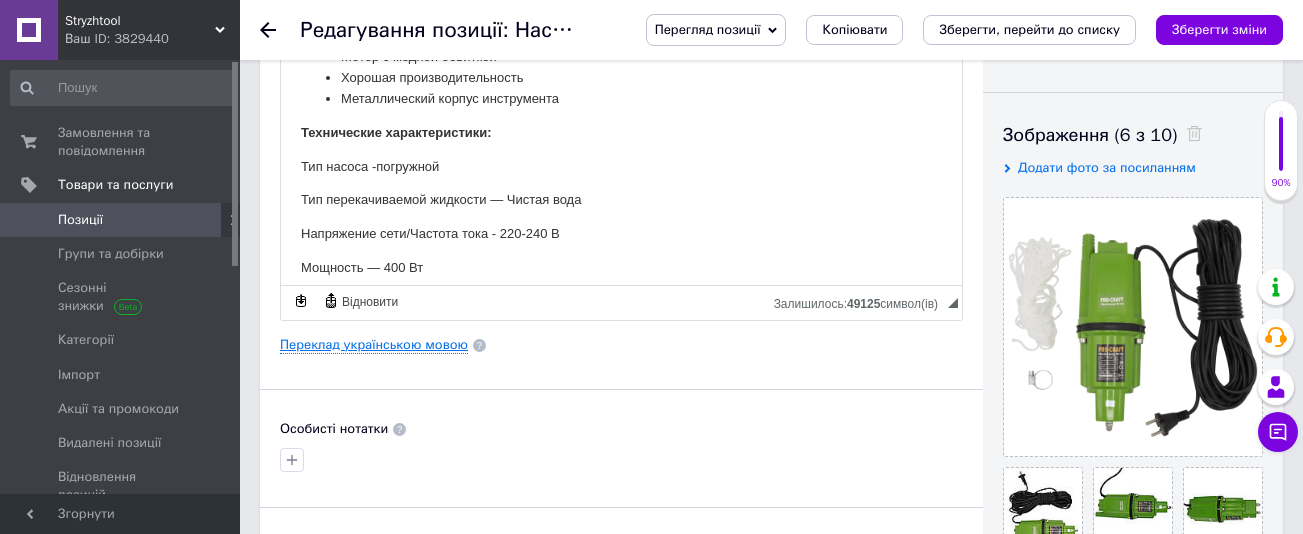 click on "Переклад українською мовою" at bounding box center (374, 345) 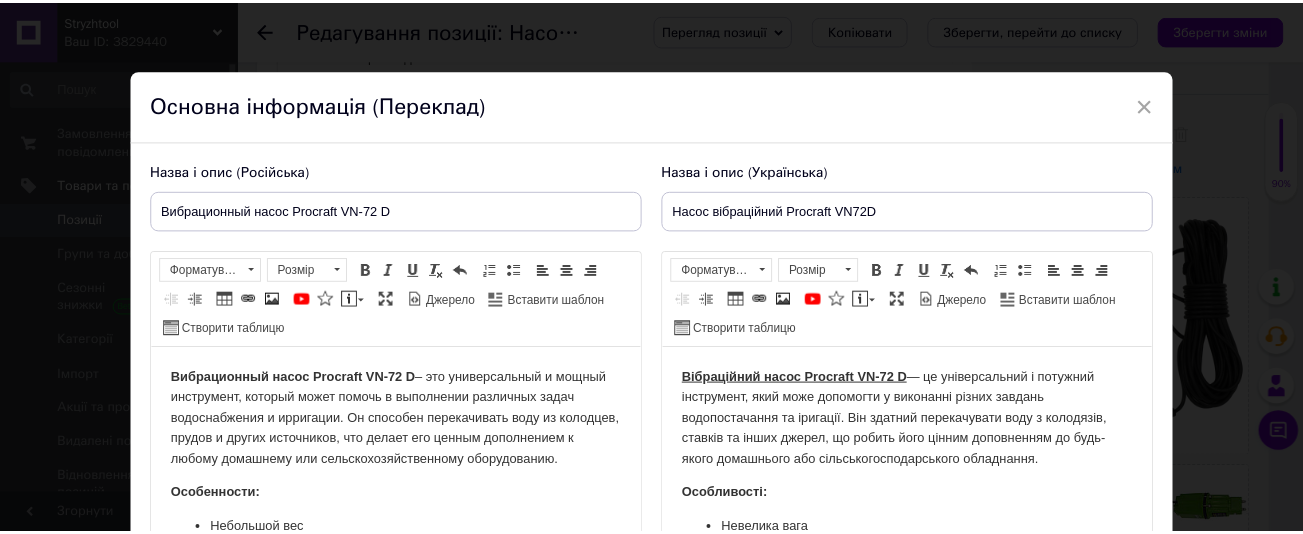 scroll, scrollTop: 0, scrollLeft: 0, axis: both 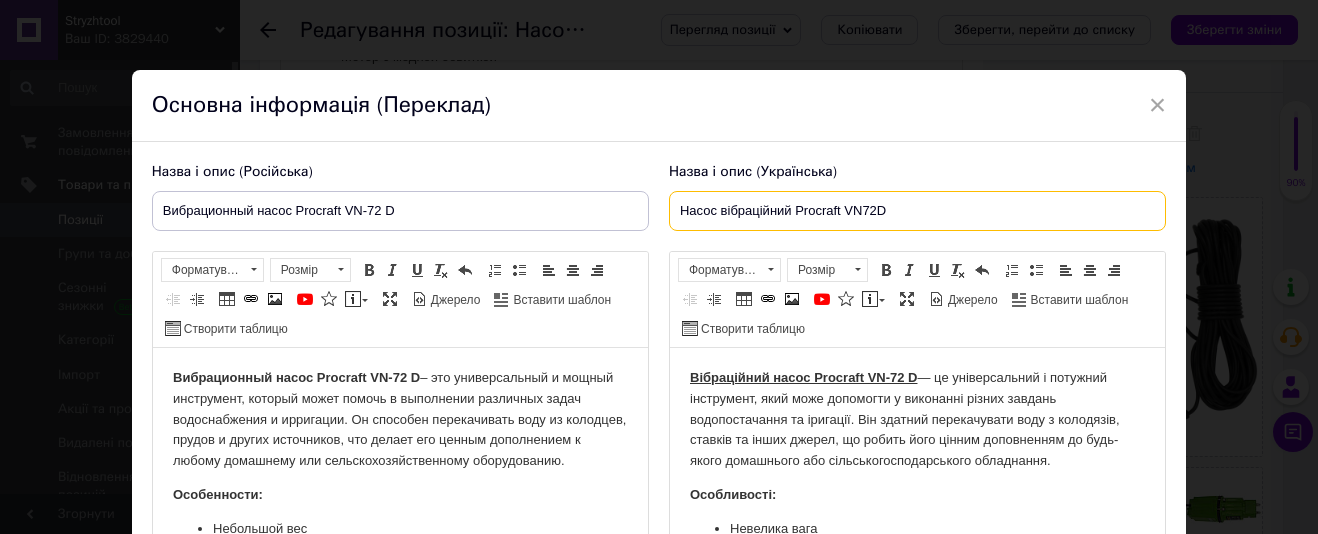drag, startPoint x: 906, startPoint y: 204, endPoint x: 673, endPoint y: 211, distance: 233.10513 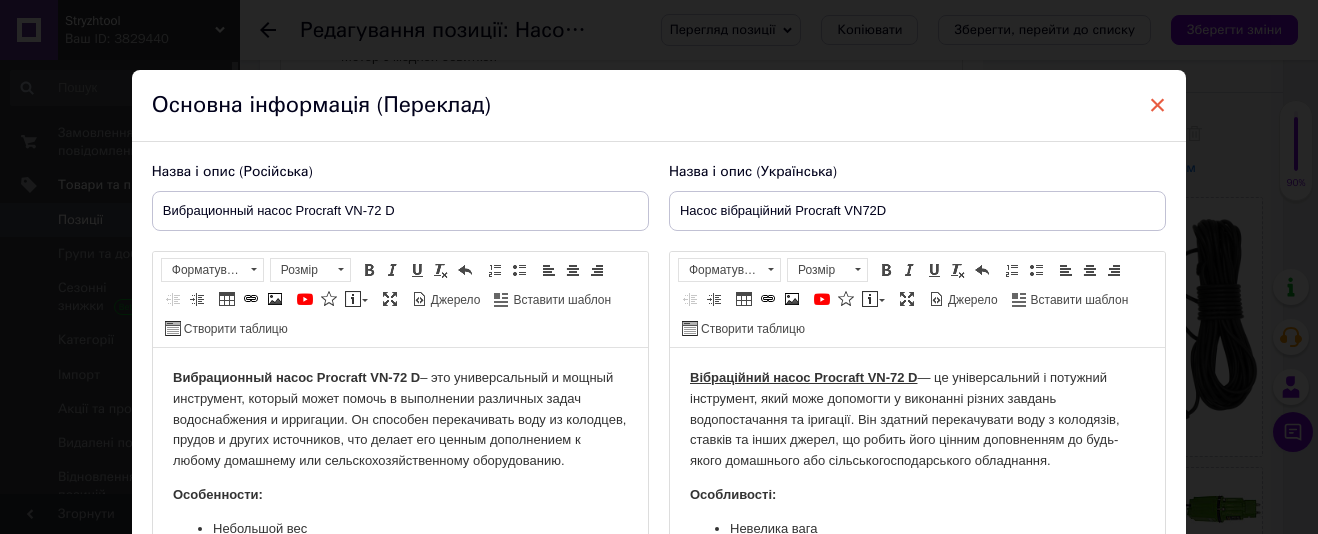 click on "×" at bounding box center (1158, 105) 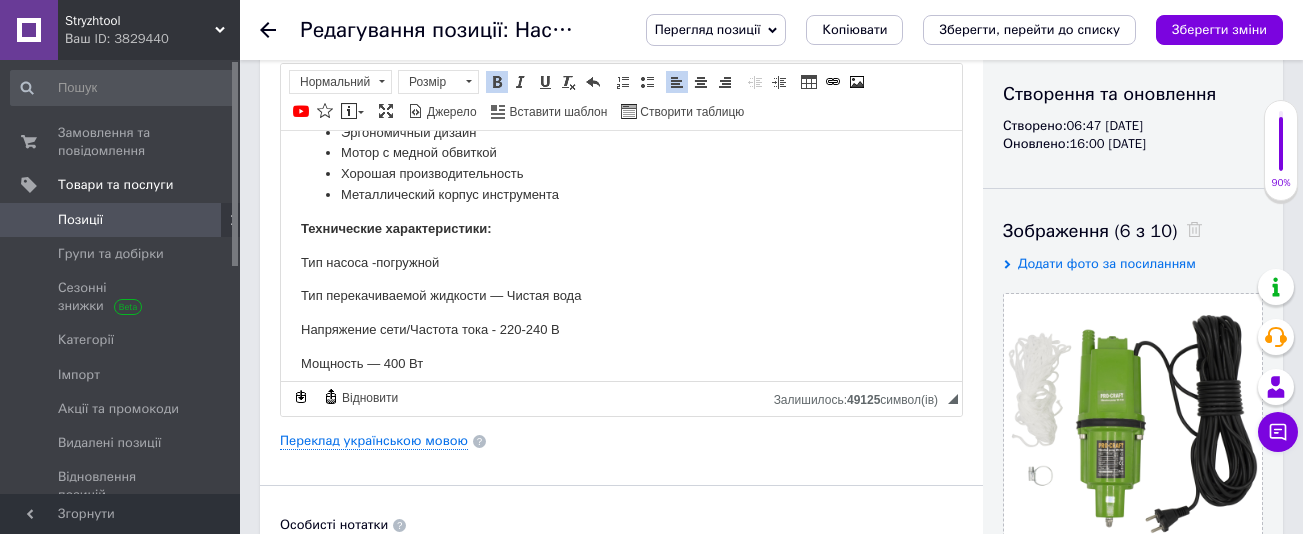 scroll, scrollTop: 200, scrollLeft: 0, axis: vertical 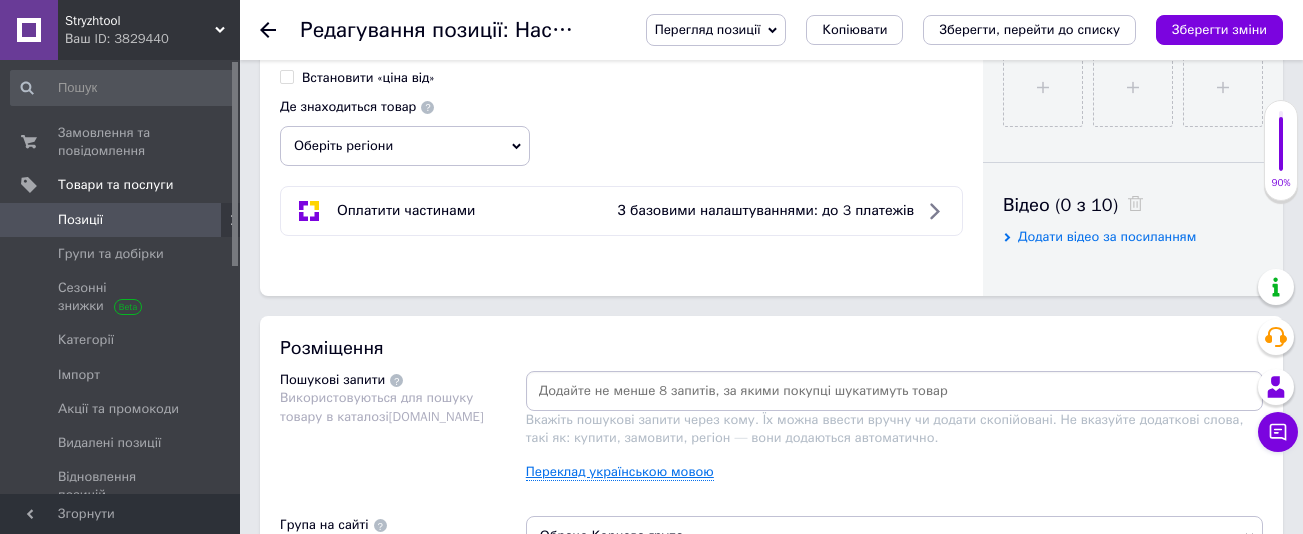 click on "Переклад українською мовою" at bounding box center (620, 472) 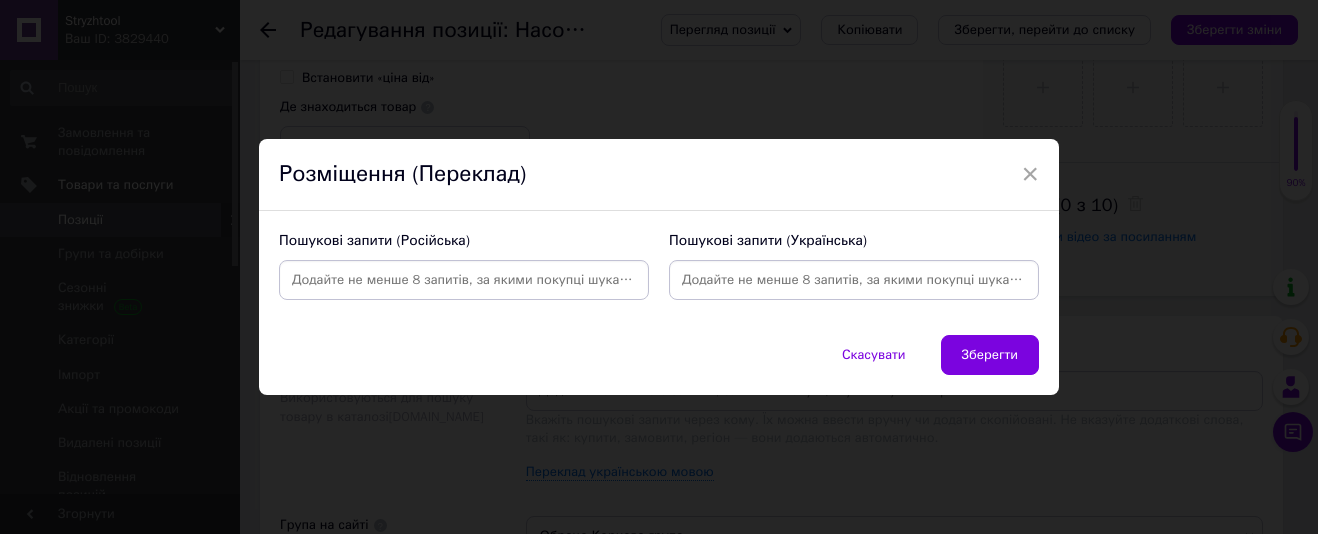 click at bounding box center [854, 280] 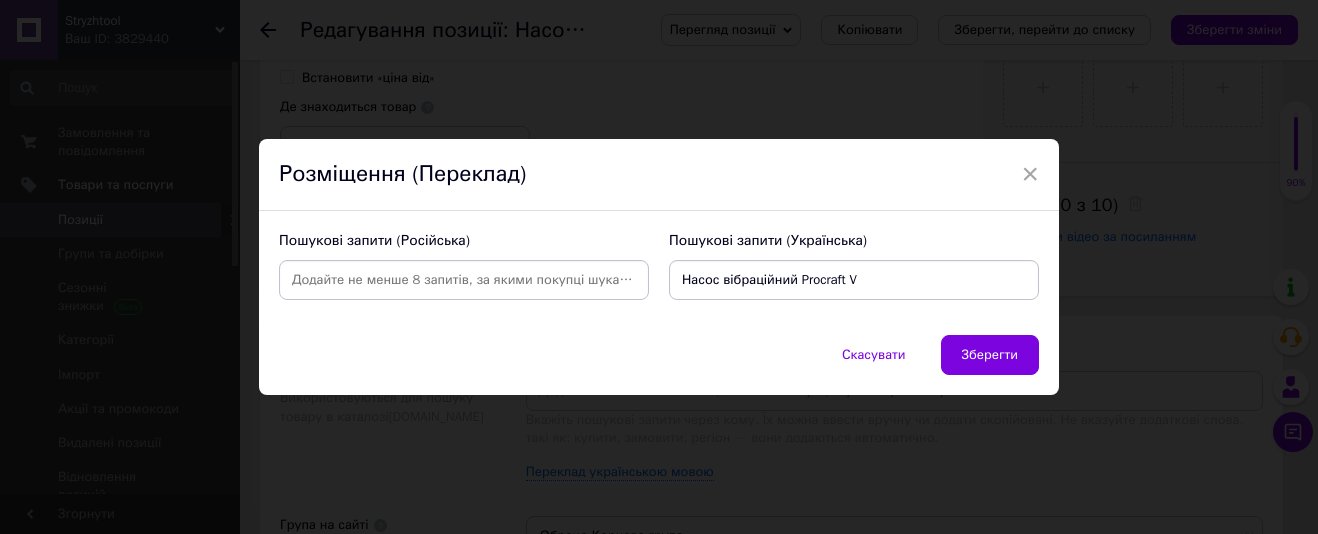 type on "Насос вібраційний Procraft" 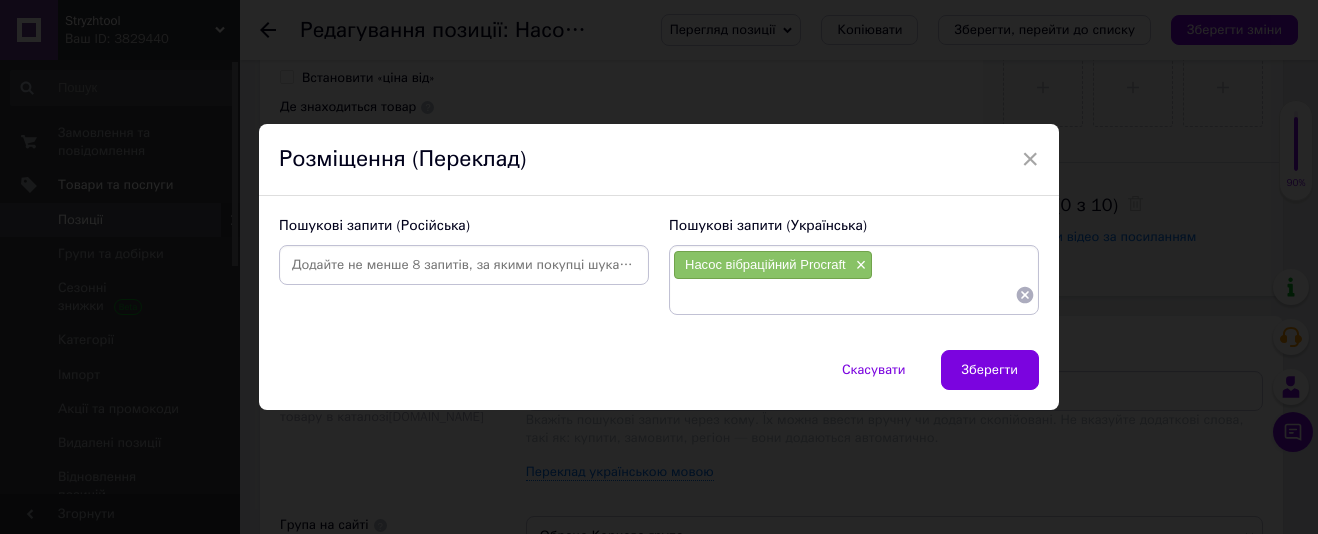 paste on "Насос вібраційний Procraft VN72D" 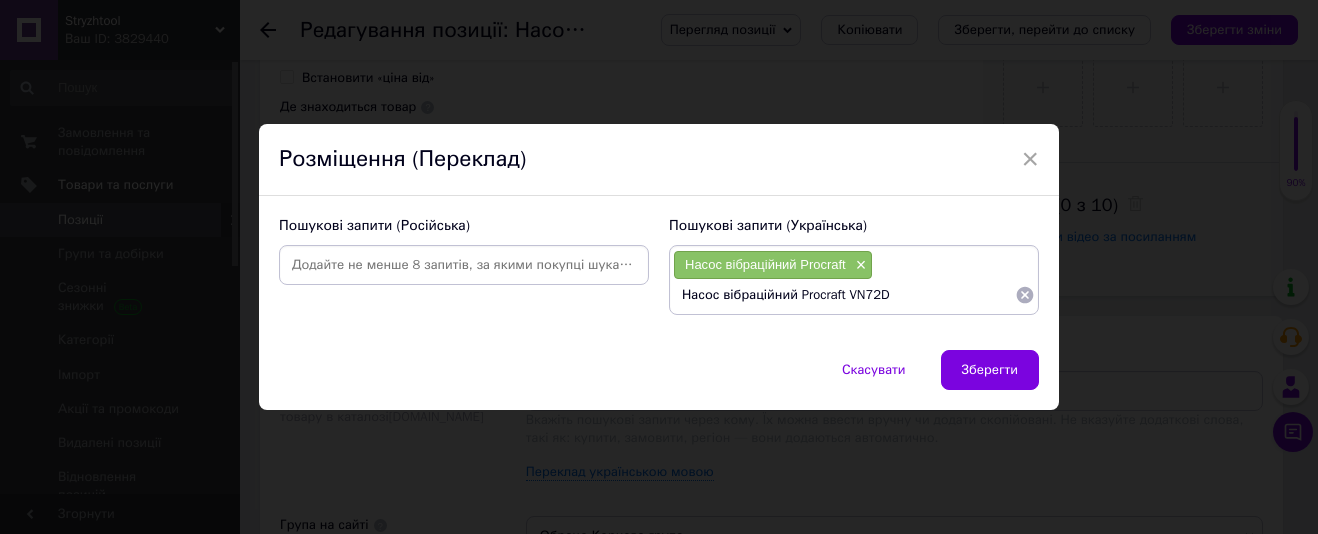 click on "Насос вібраційний Procraft VN72D" at bounding box center (844, 295) 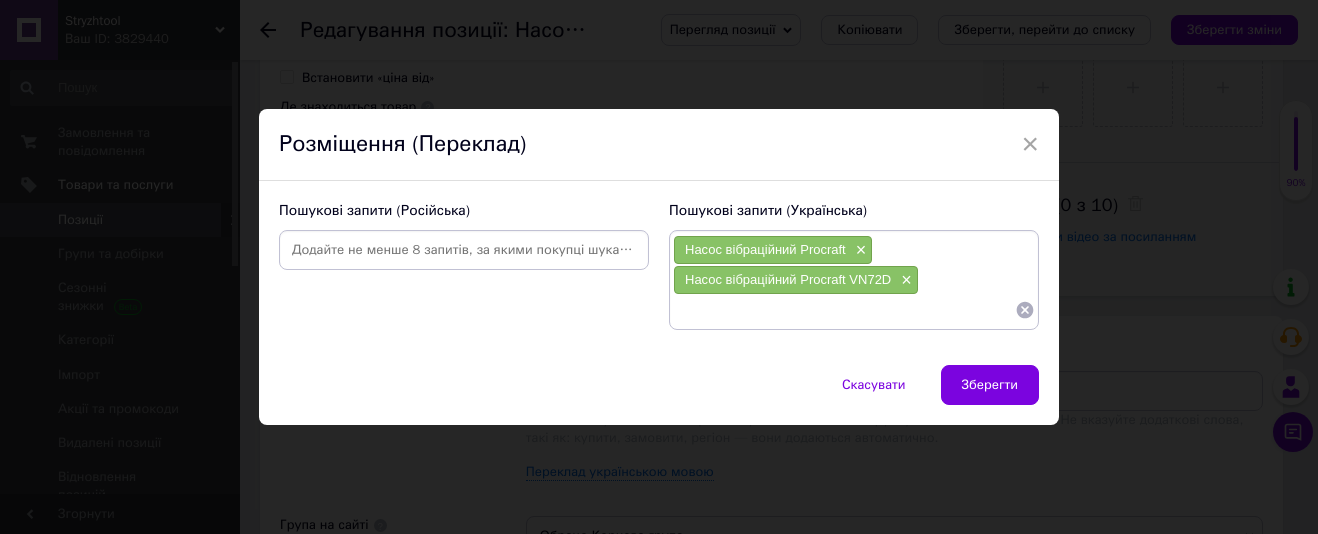 paste on "Насос вібраційний Procraft VN72D" 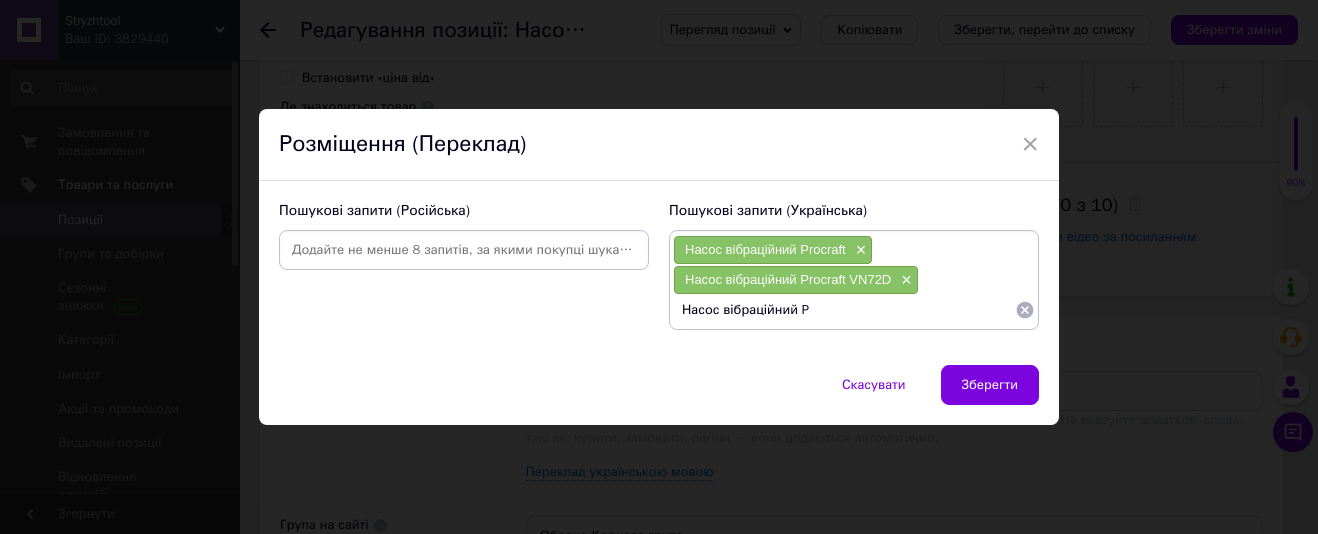 type on "Насос вібраційний" 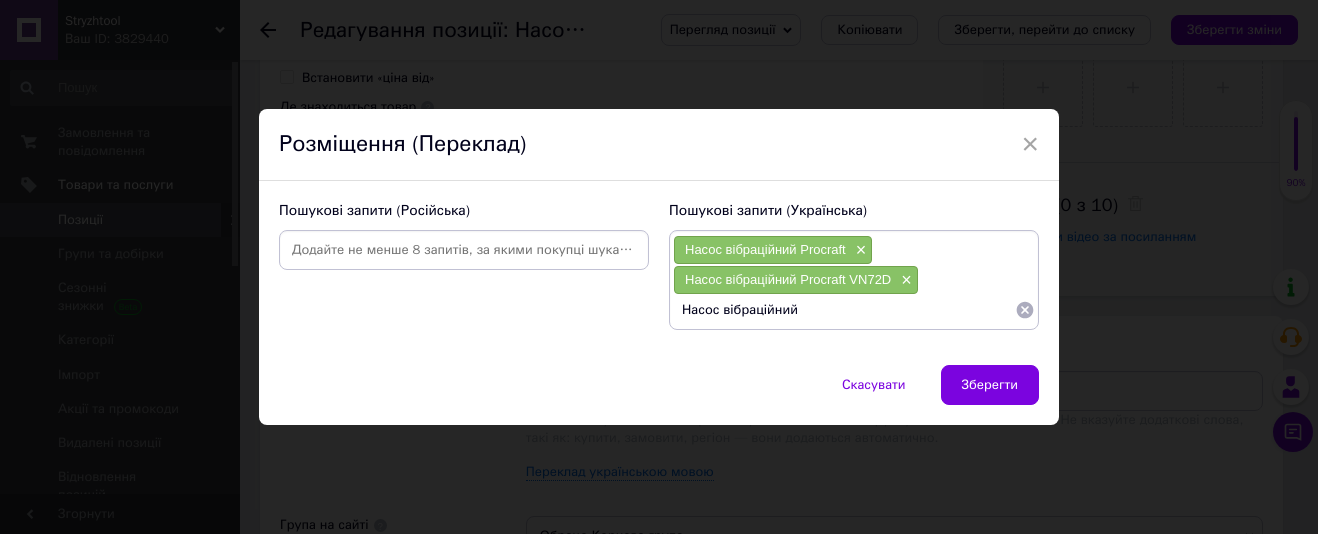 type 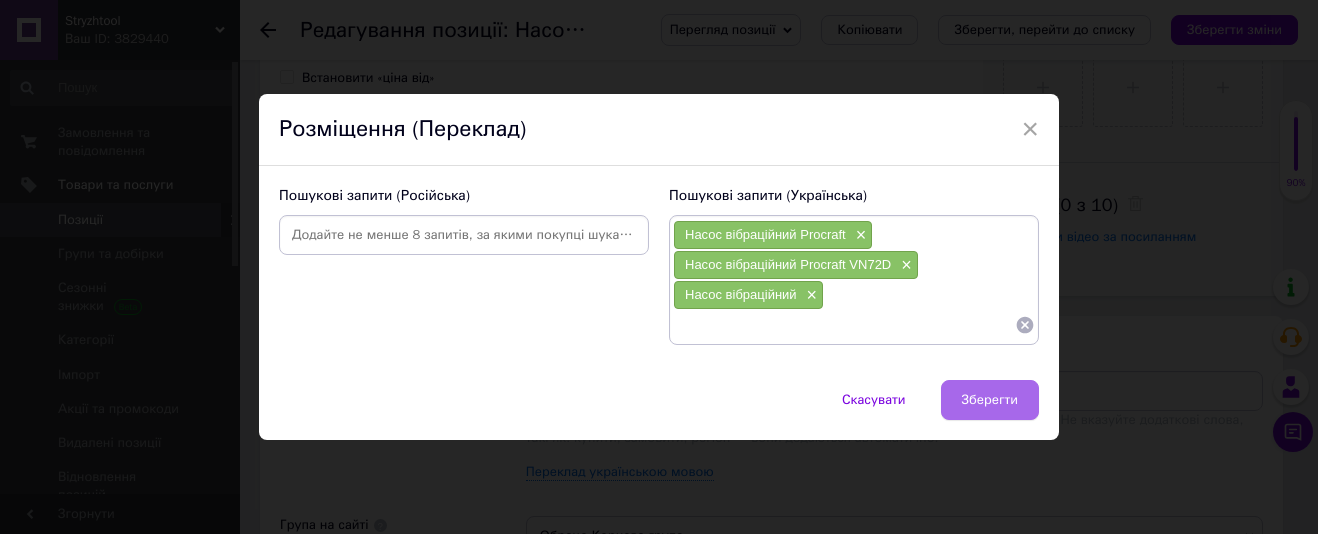 click on "Зберегти" at bounding box center (990, 400) 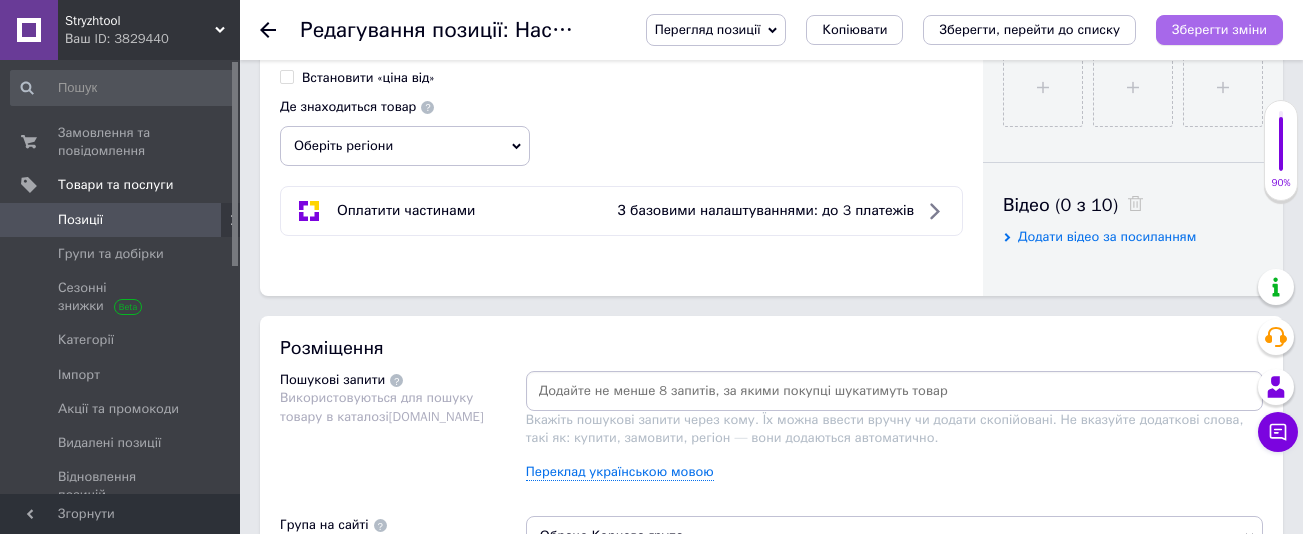 click on "Зберегти зміни" at bounding box center (1219, 29) 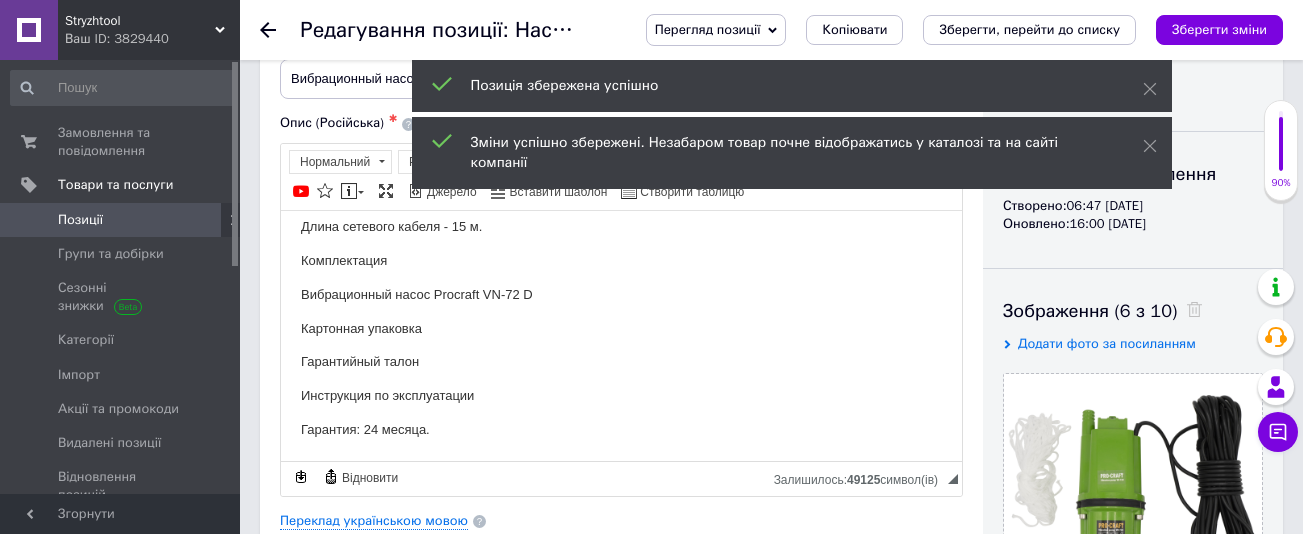 scroll, scrollTop: 0, scrollLeft: 0, axis: both 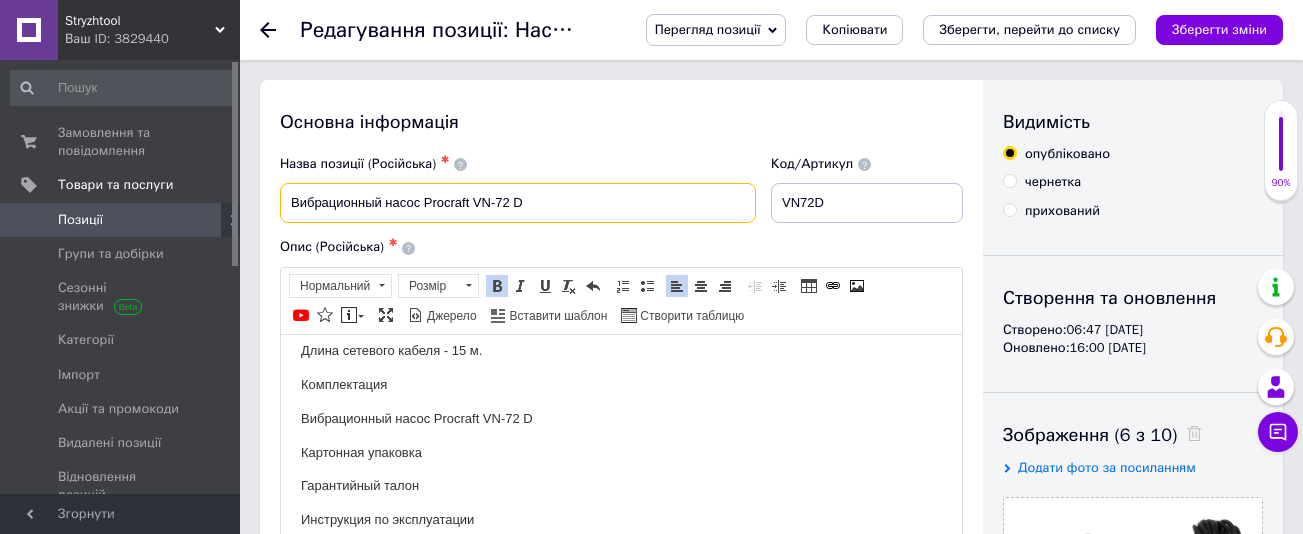 drag, startPoint x: 534, startPoint y: 204, endPoint x: 243, endPoint y: 207, distance: 291.01547 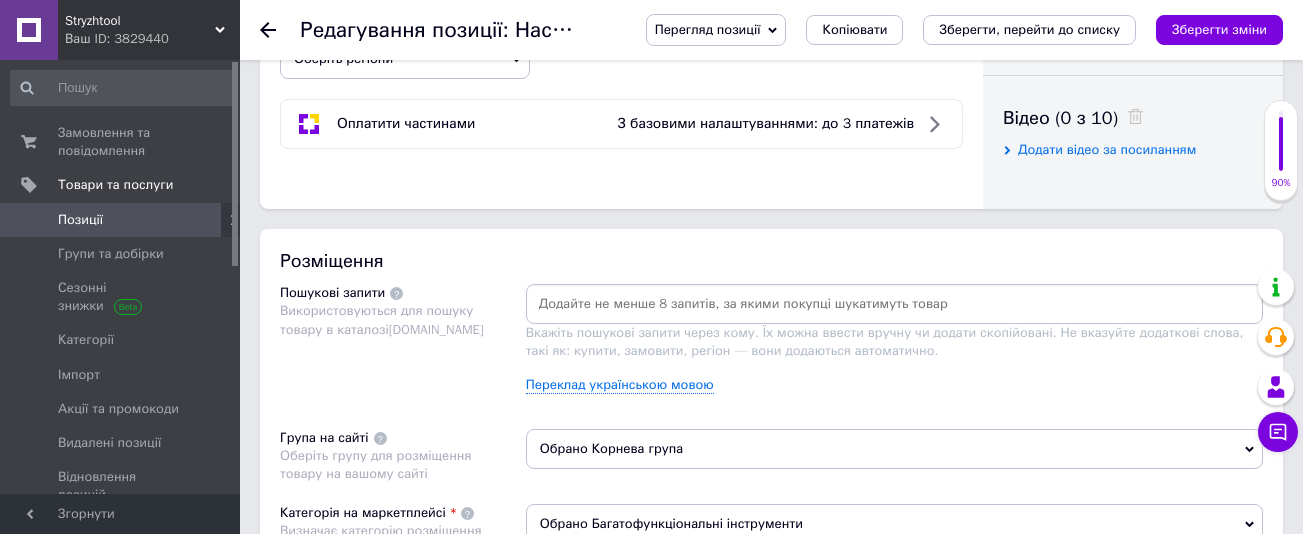 scroll, scrollTop: 1100, scrollLeft: 0, axis: vertical 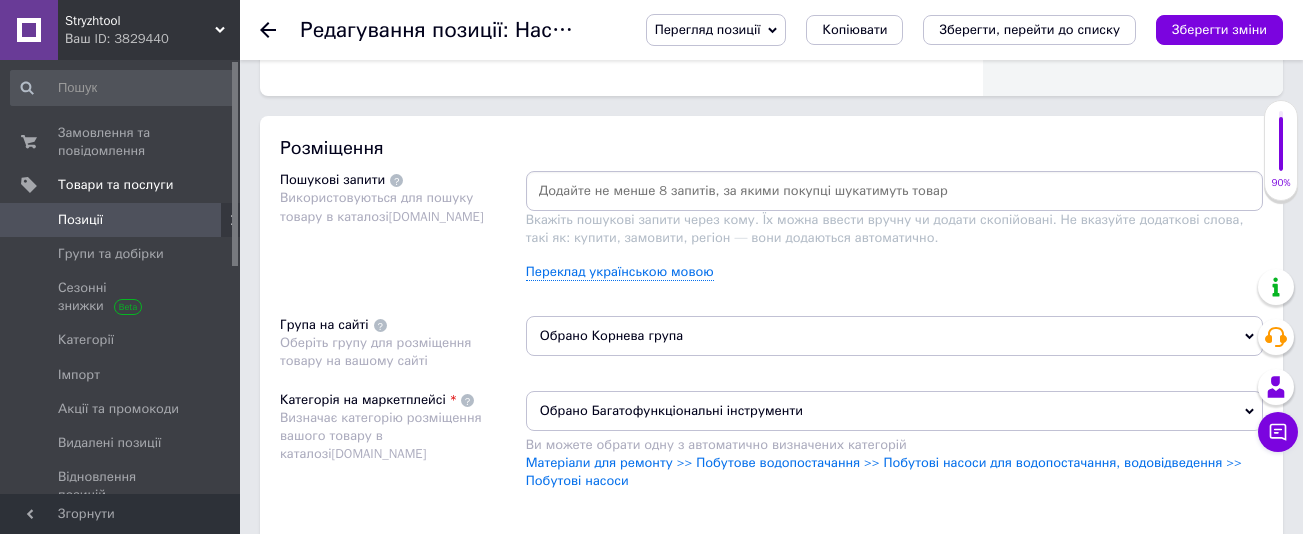 click at bounding box center [894, 191] 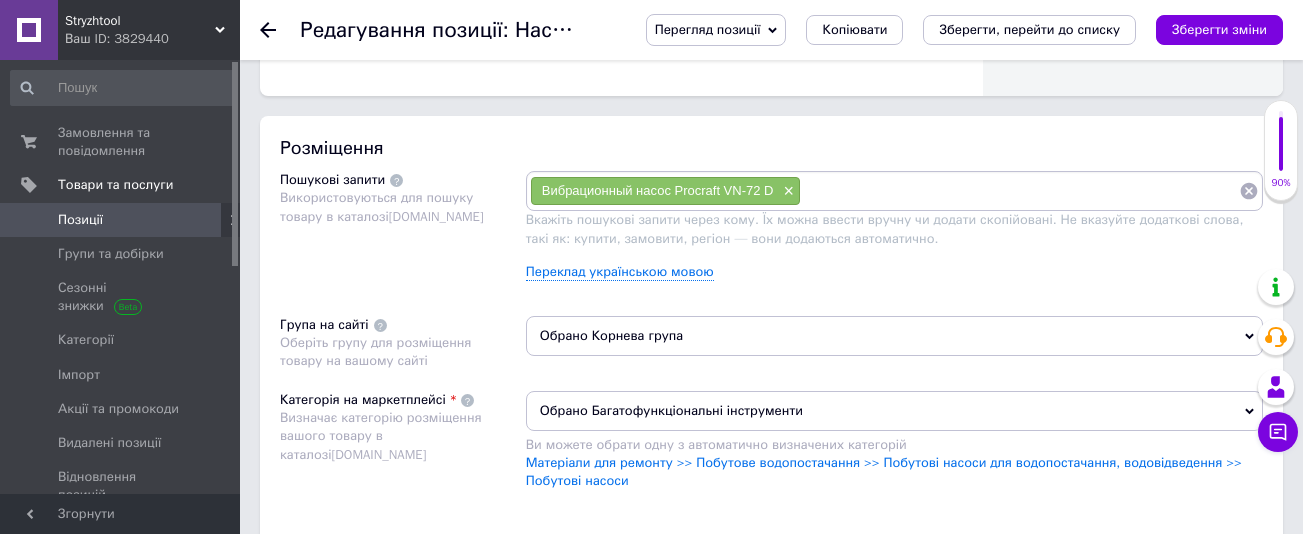 paste on "Вибрационный насос Procraft VN-72 D" 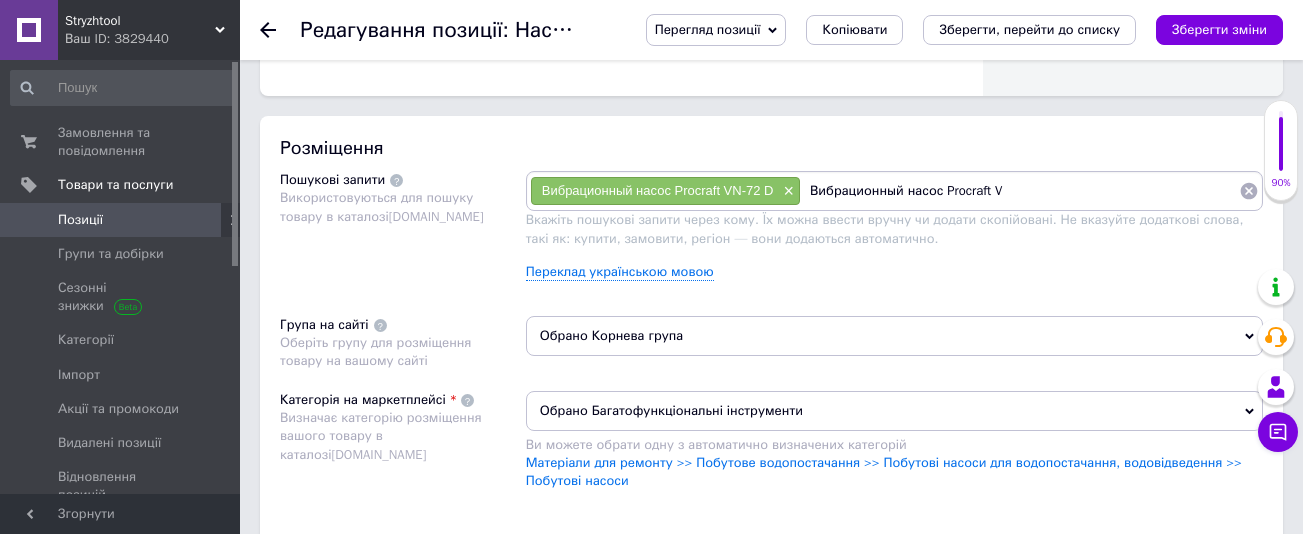 type on "Вибрационный насос Procraft" 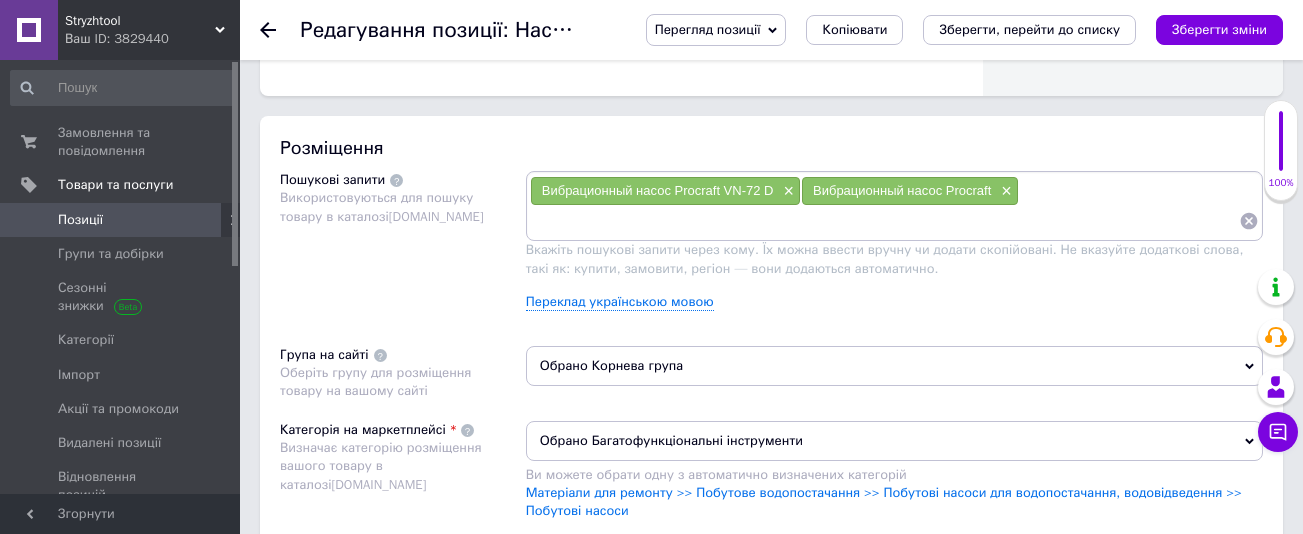 paste on "Вибрационный насос Procraft VN-72 D" 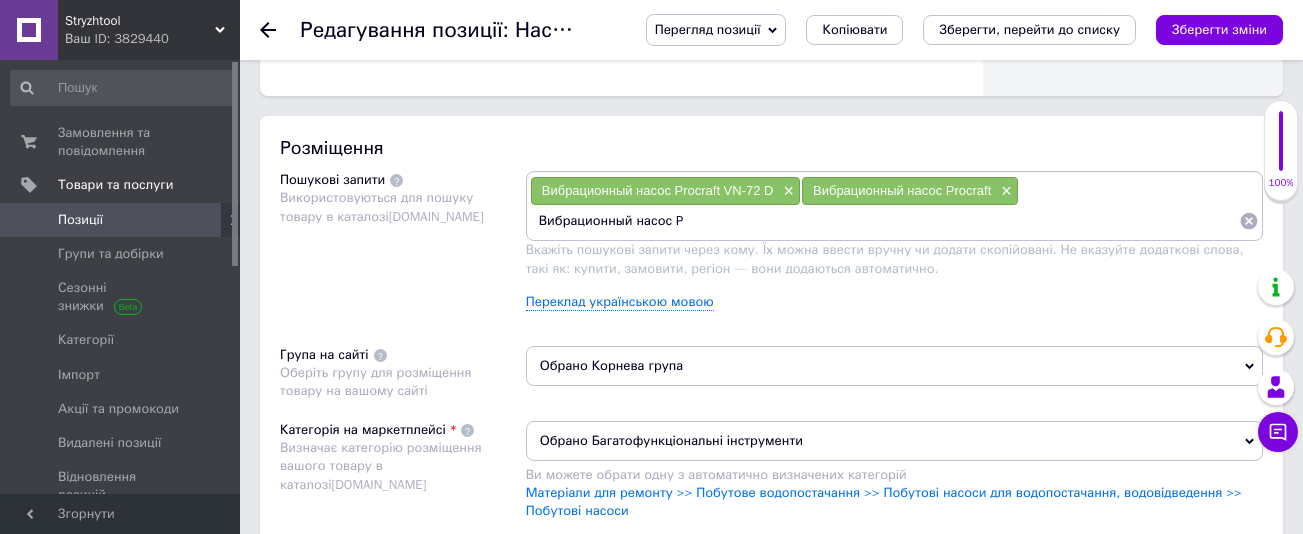type on "Вибрационный насос" 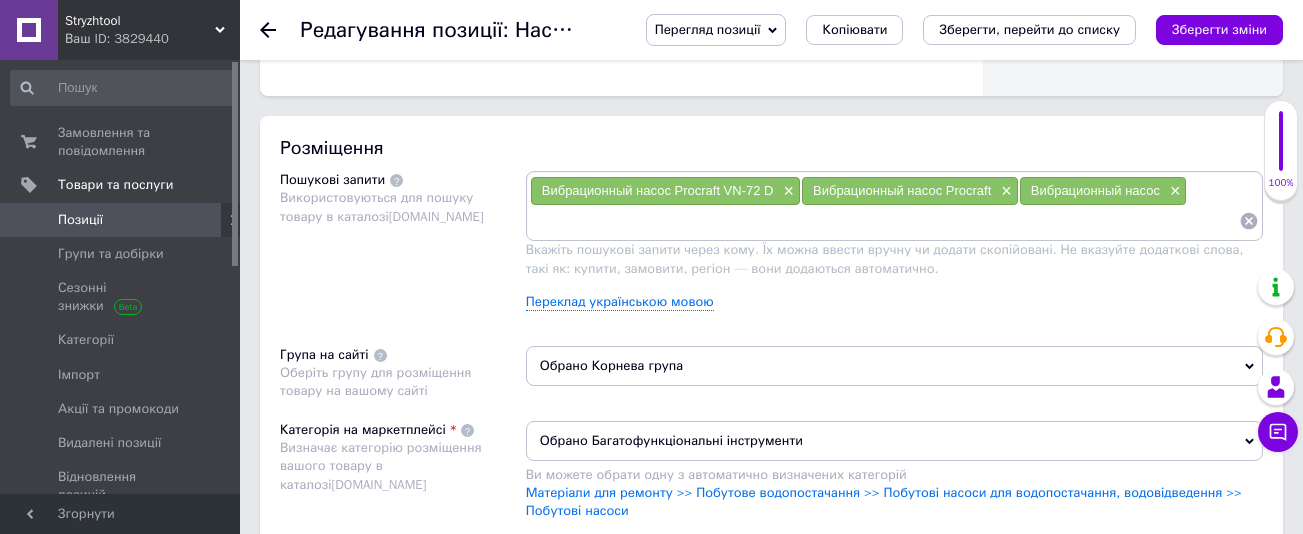 paste on "Вибрационный насос Procraft VN-72 D" 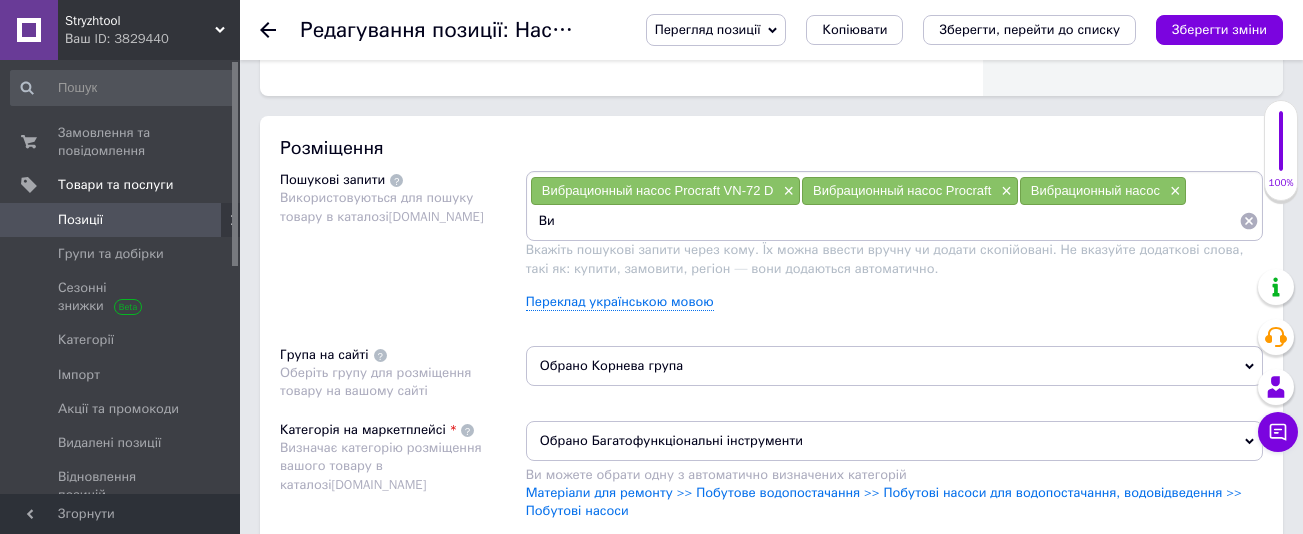type on "В" 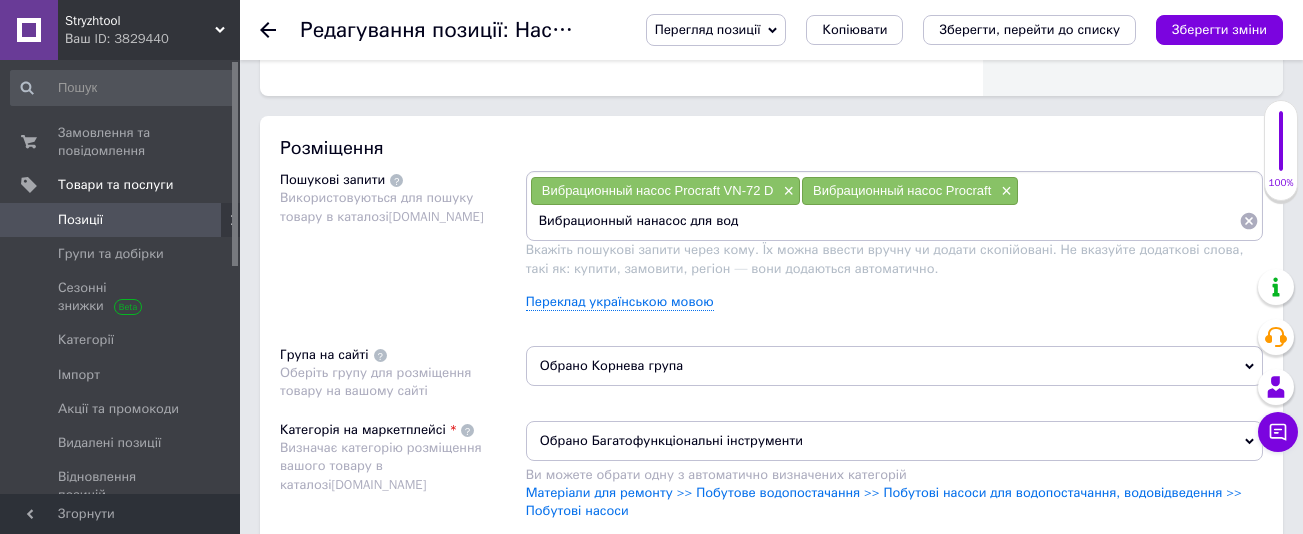 type on "Вибрационный нанасос для води" 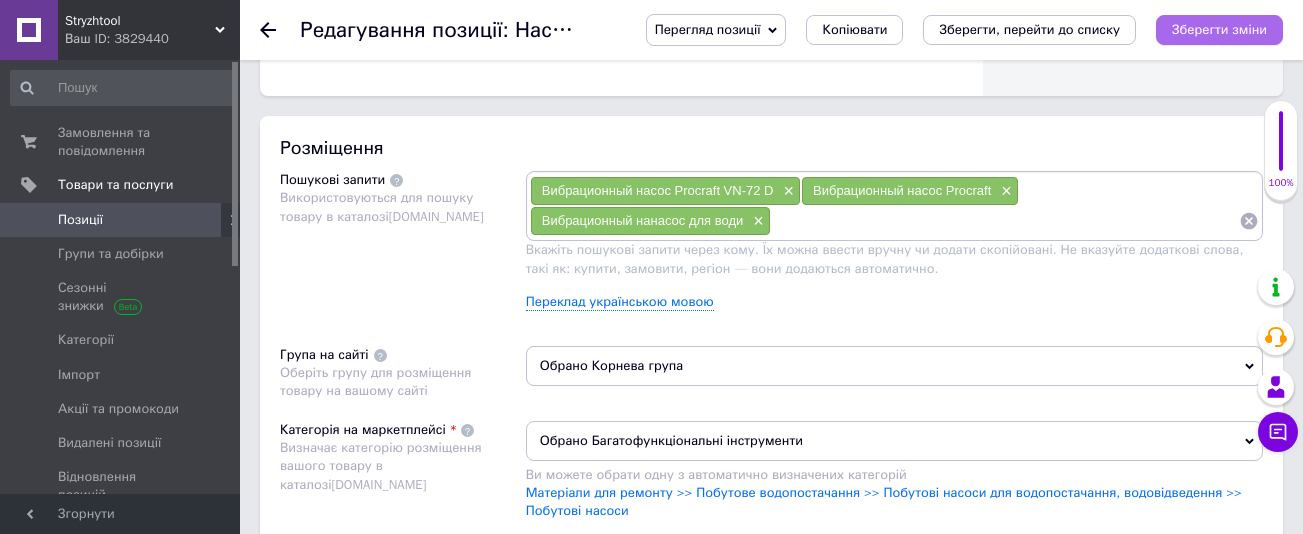 type 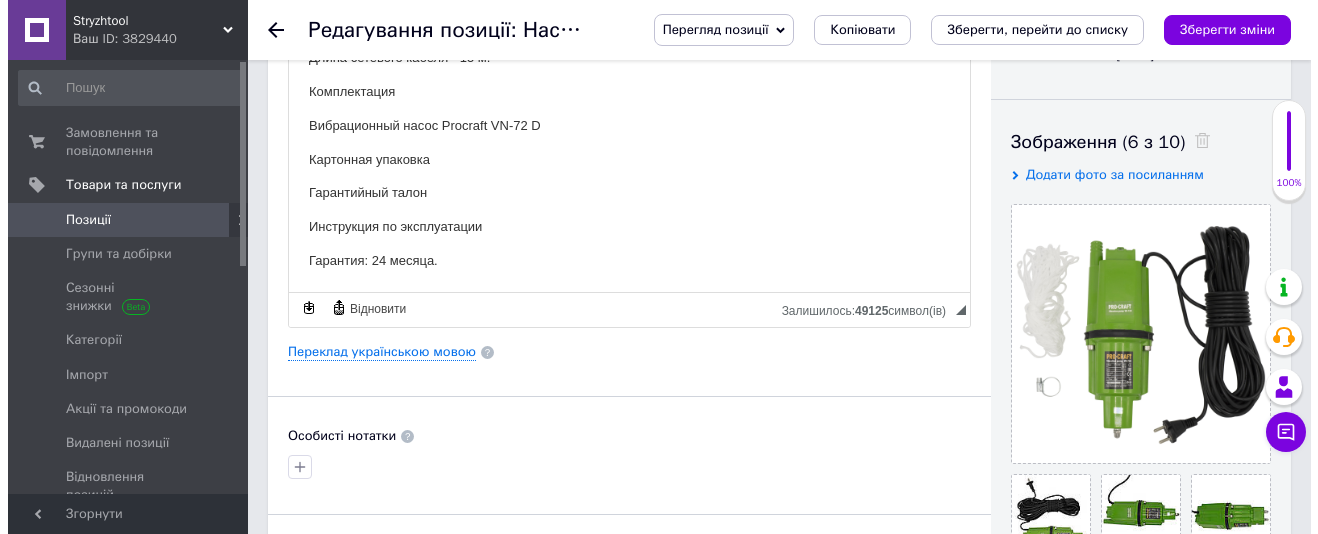 scroll, scrollTop: 300, scrollLeft: 0, axis: vertical 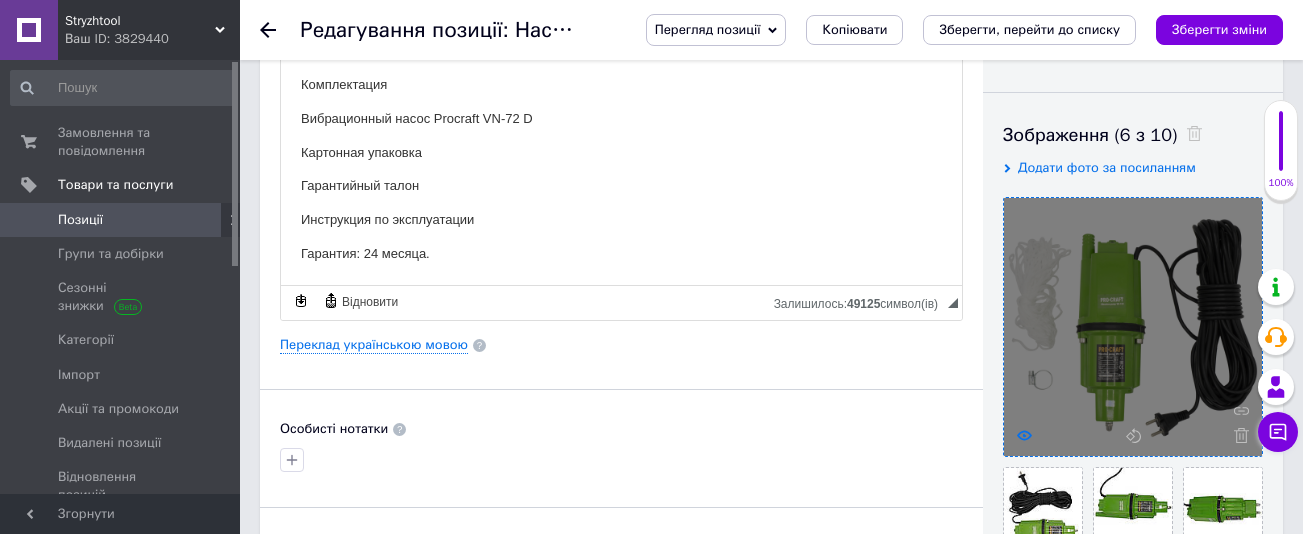 click 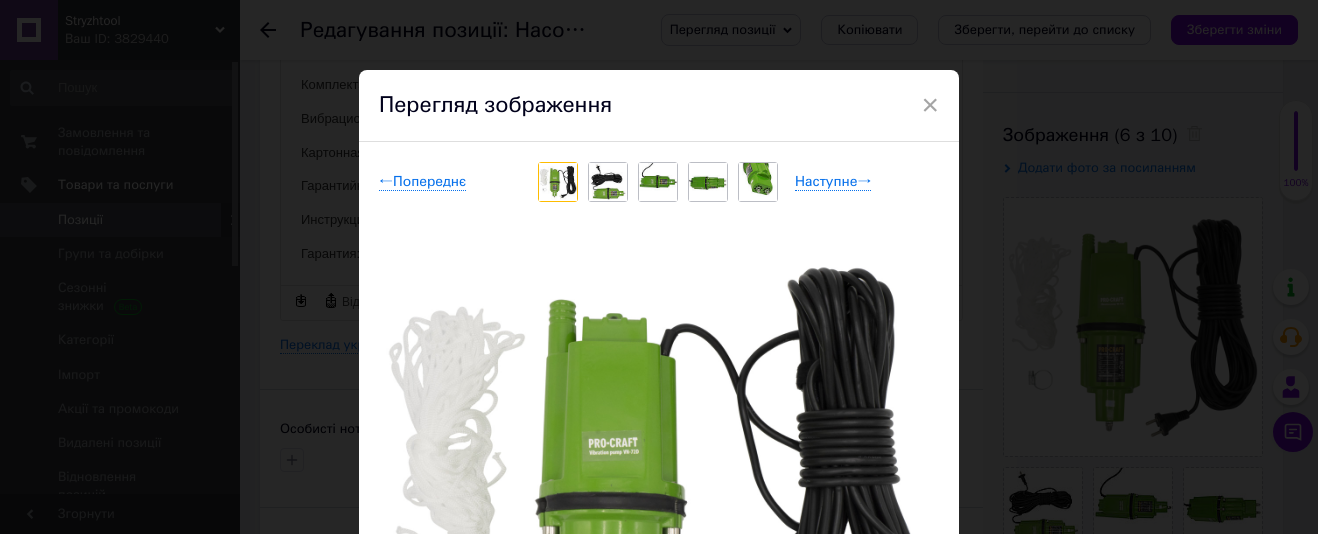 click at bounding box center [608, 182] 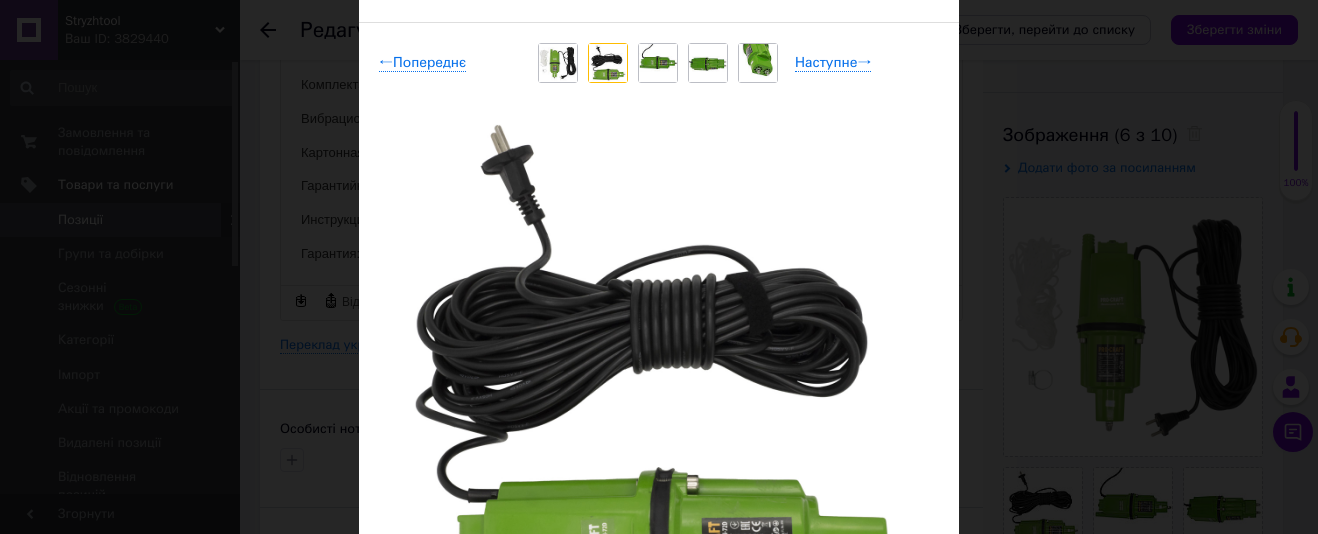 scroll, scrollTop: 0, scrollLeft: 0, axis: both 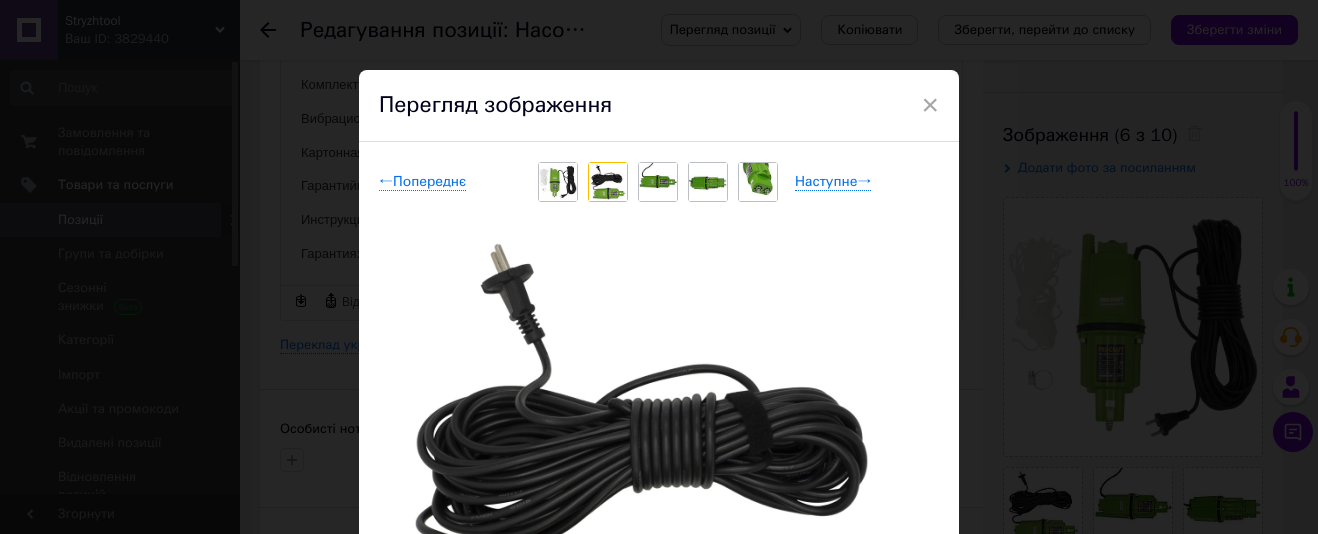 click at bounding box center (658, 182) 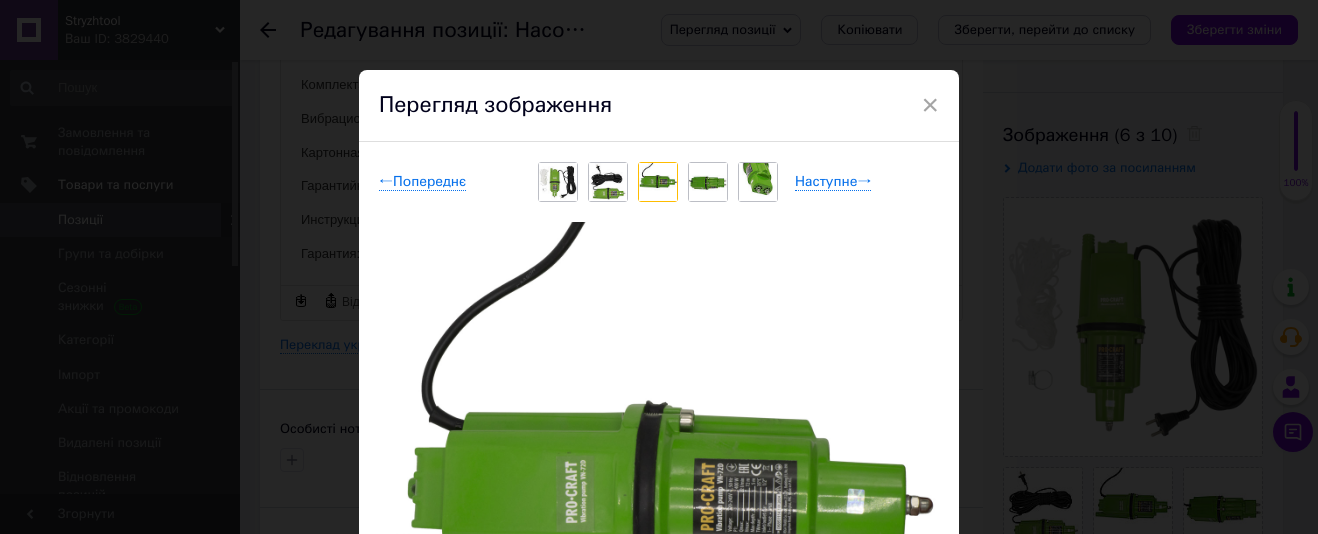 drag, startPoint x: 711, startPoint y: 183, endPoint x: 701, endPoint y: 184, distance: 10.049875 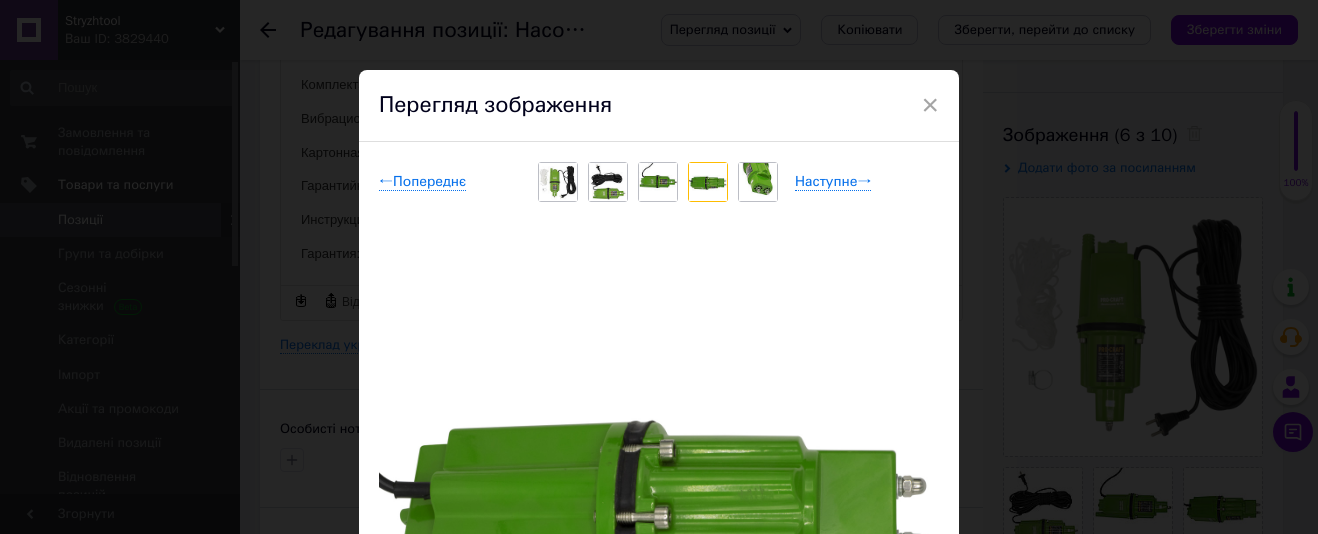 click at bounding box center [758, 182] 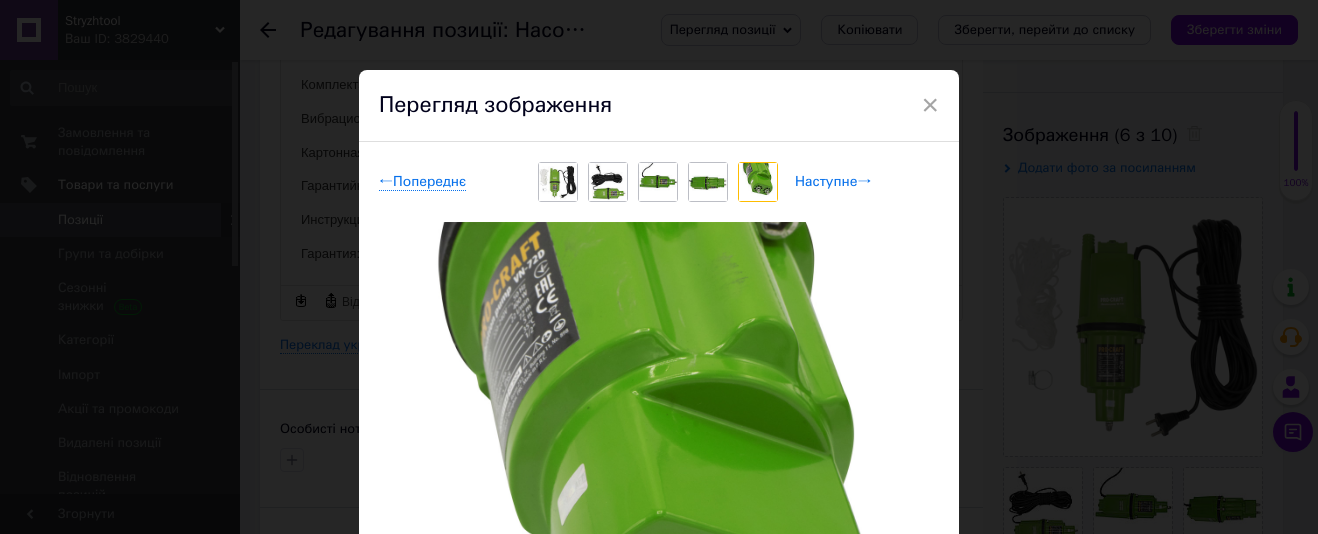 click on "Наступне →" at bounding box center [833, 182] 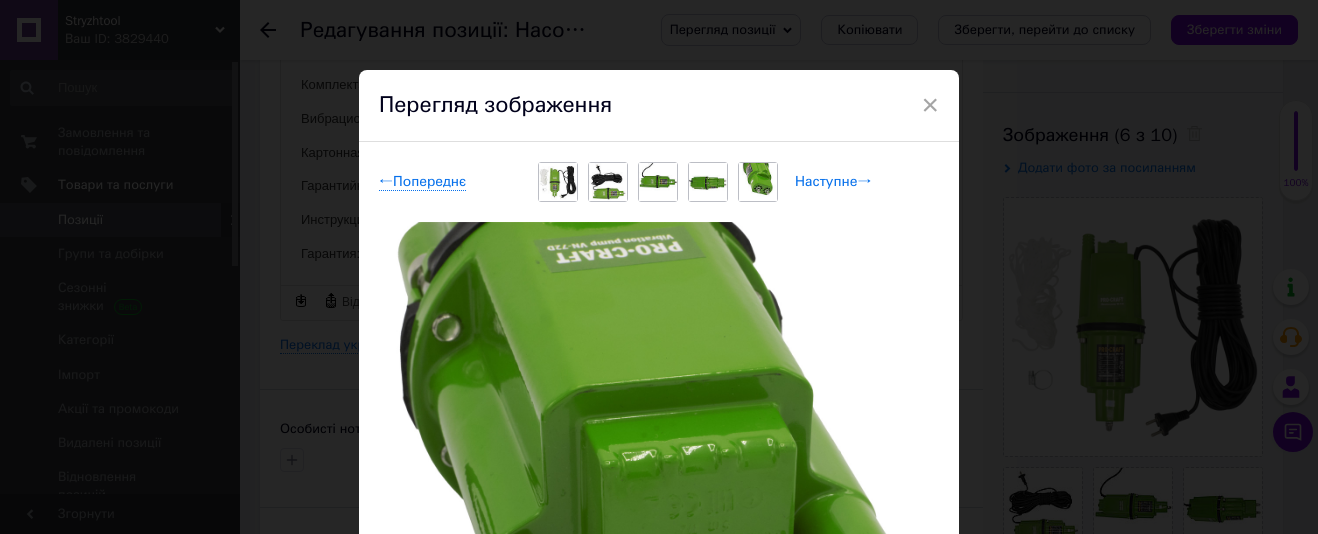 click on "Наступне →" at bounding box center [833, 182] 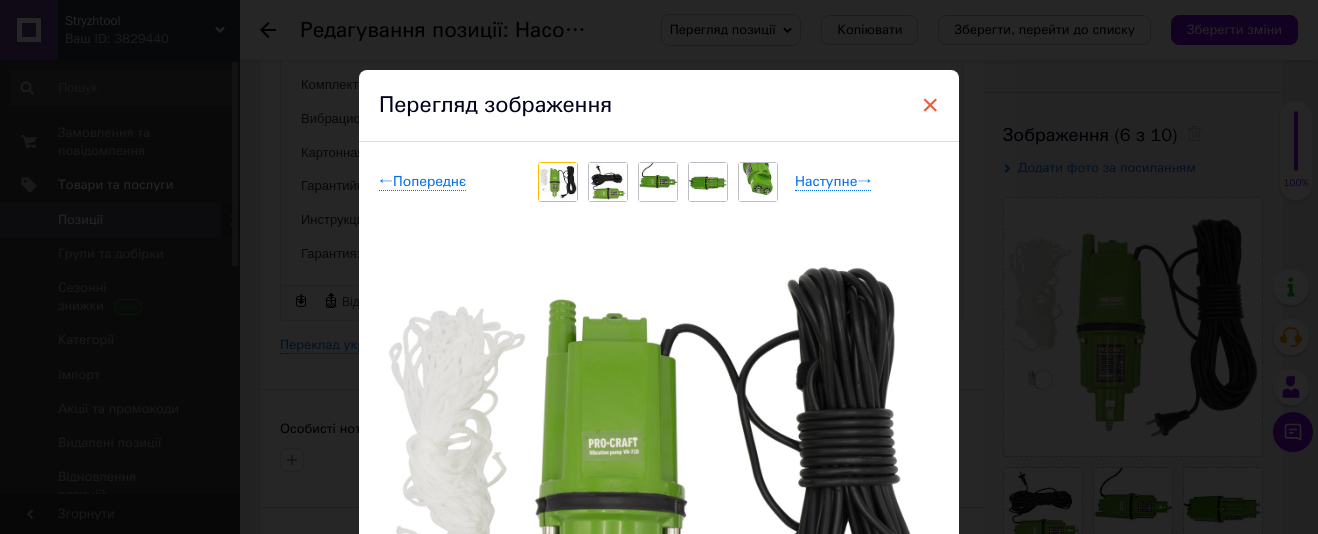 drag, startPoint x: 924, startPoint y: 106, endPoint x: 639, endPoint y: 72, distance: 287.0209 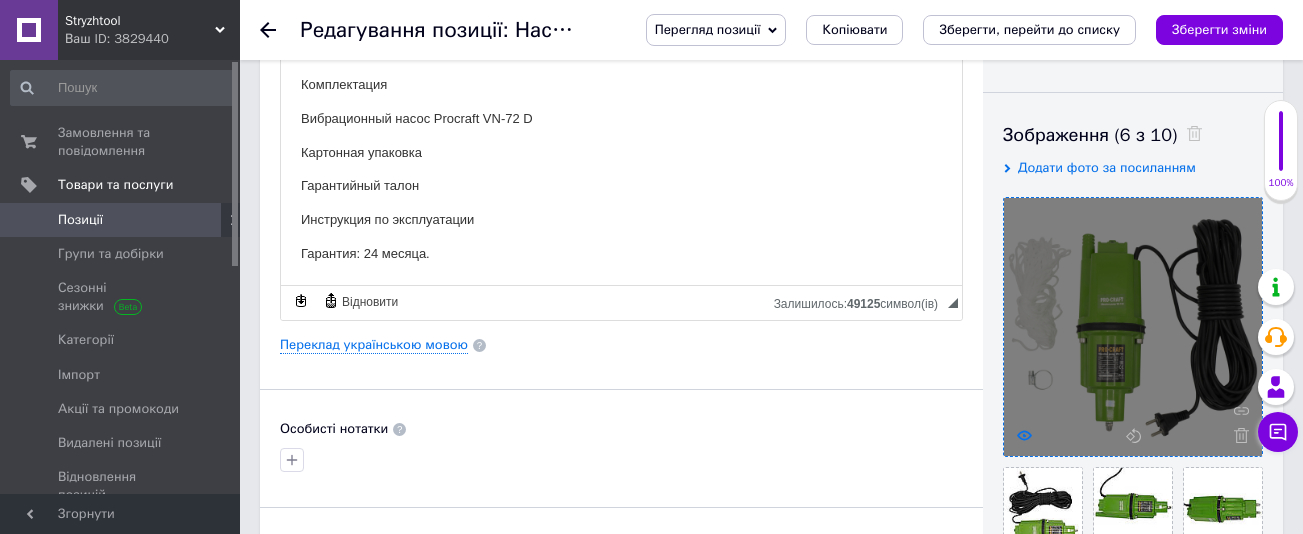 click 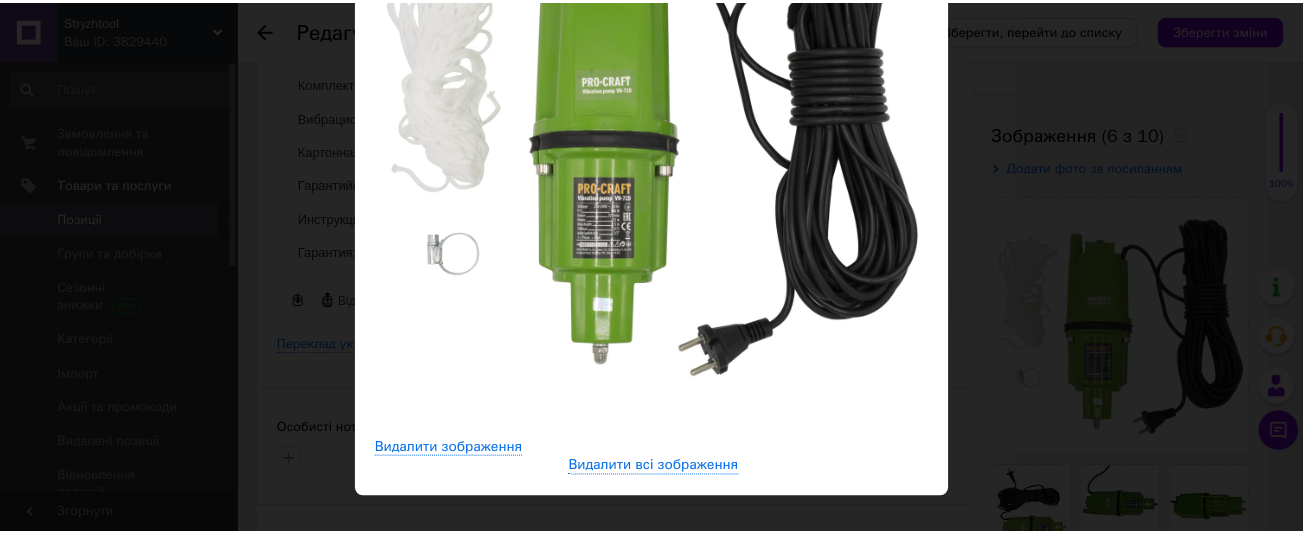 scroll, scrollTop: 397, scrollLeft: 0, axis: vertical 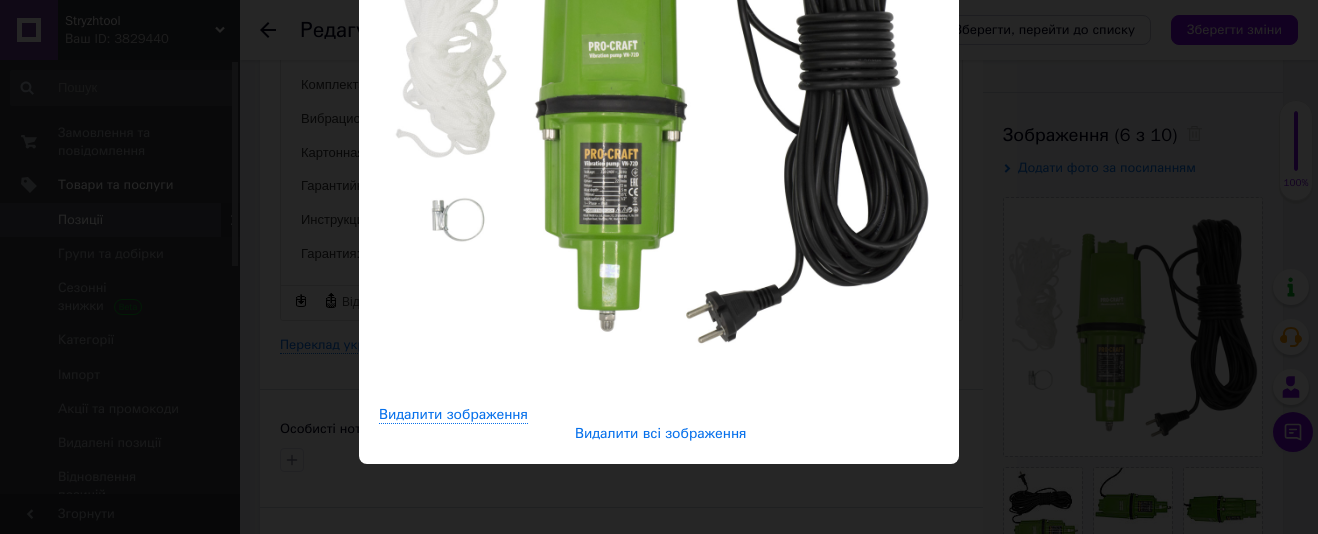 click on "Видалити всі зображення" at bounding box center [661, 434] 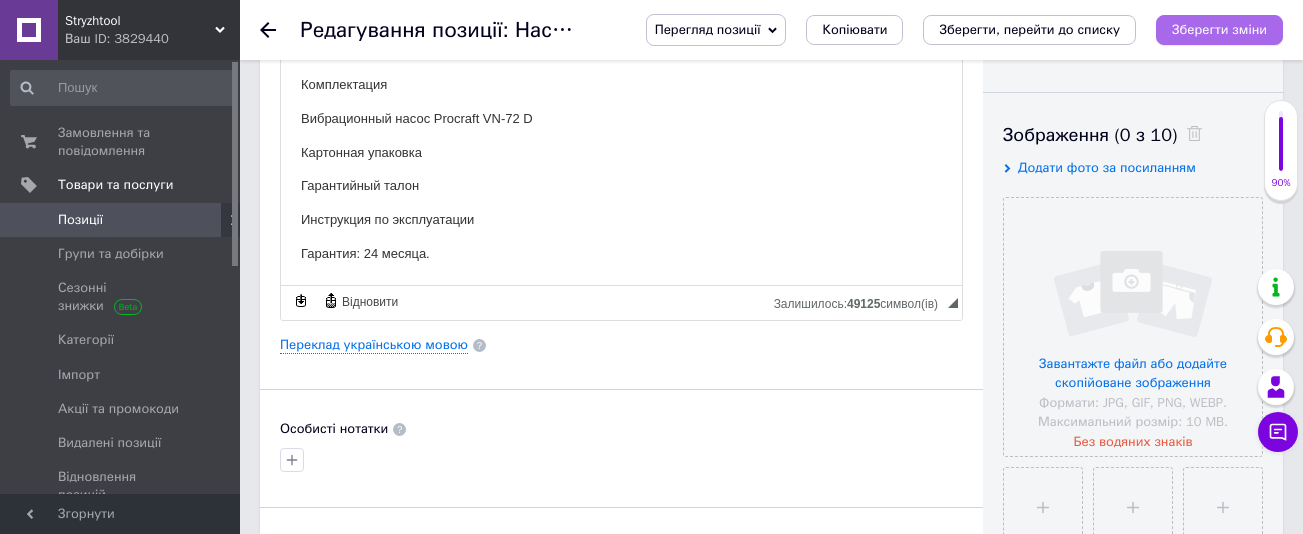 click on "Зберегти зміни" at bounding box center (1219, 29) 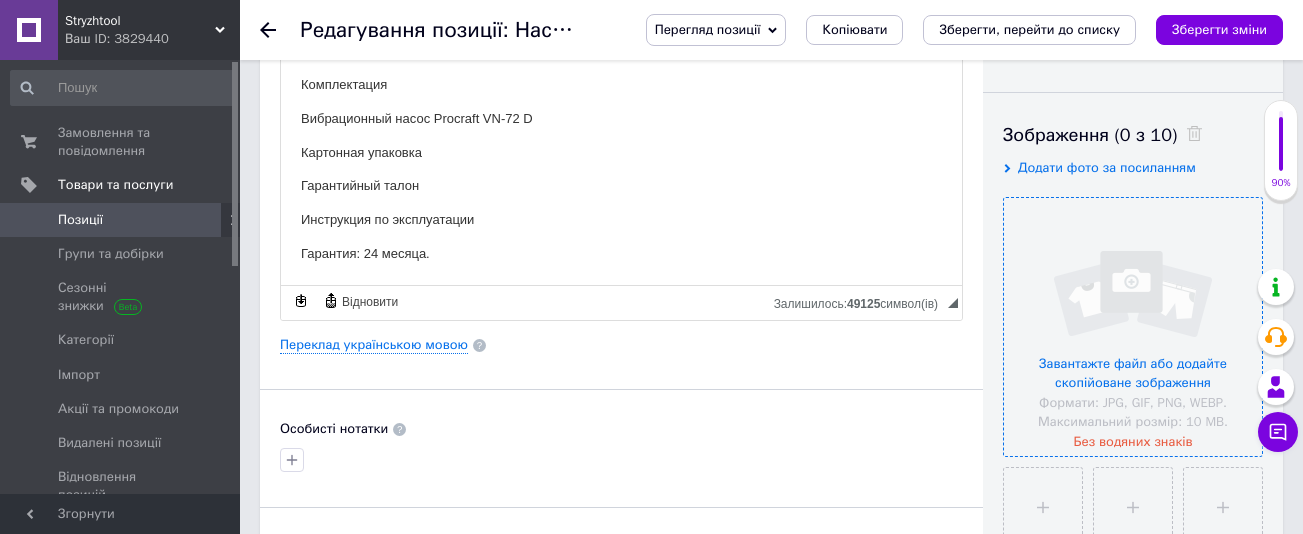 click at bounding box center [1133, 327] 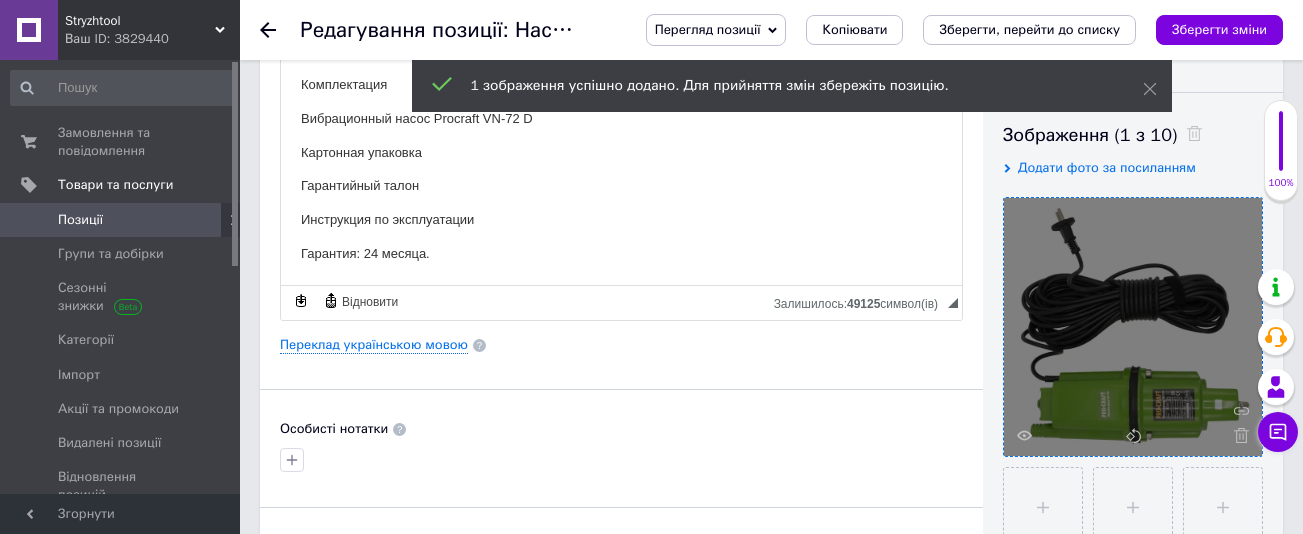 scroll, scrollTop: 400, scrollLeft: 0, axis: vertical 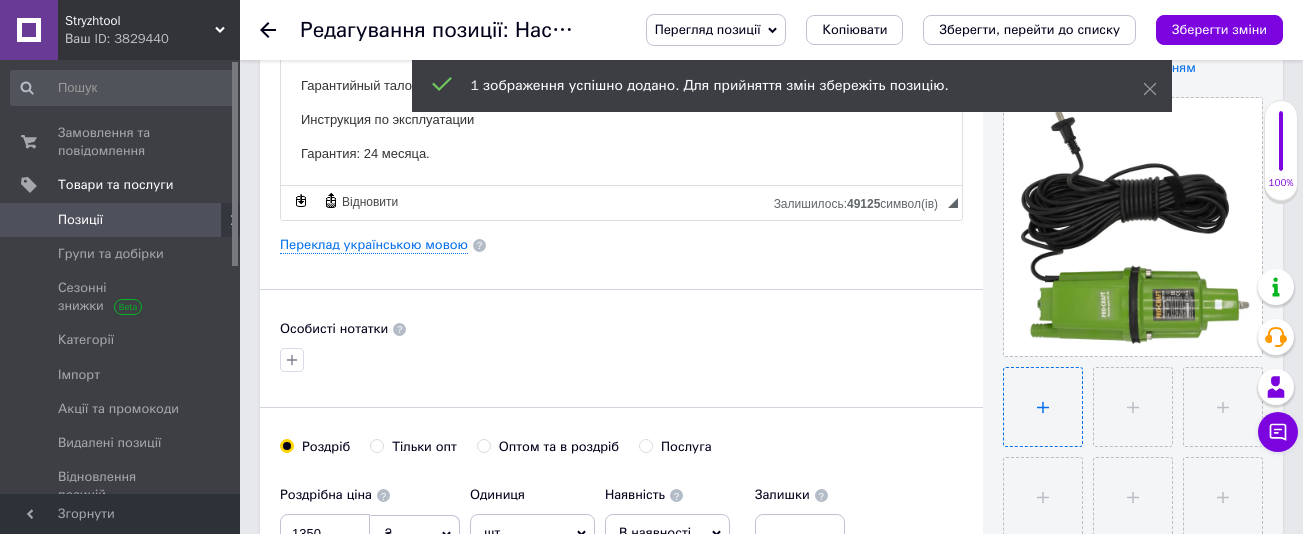 click at bounding box center (1043, 407) 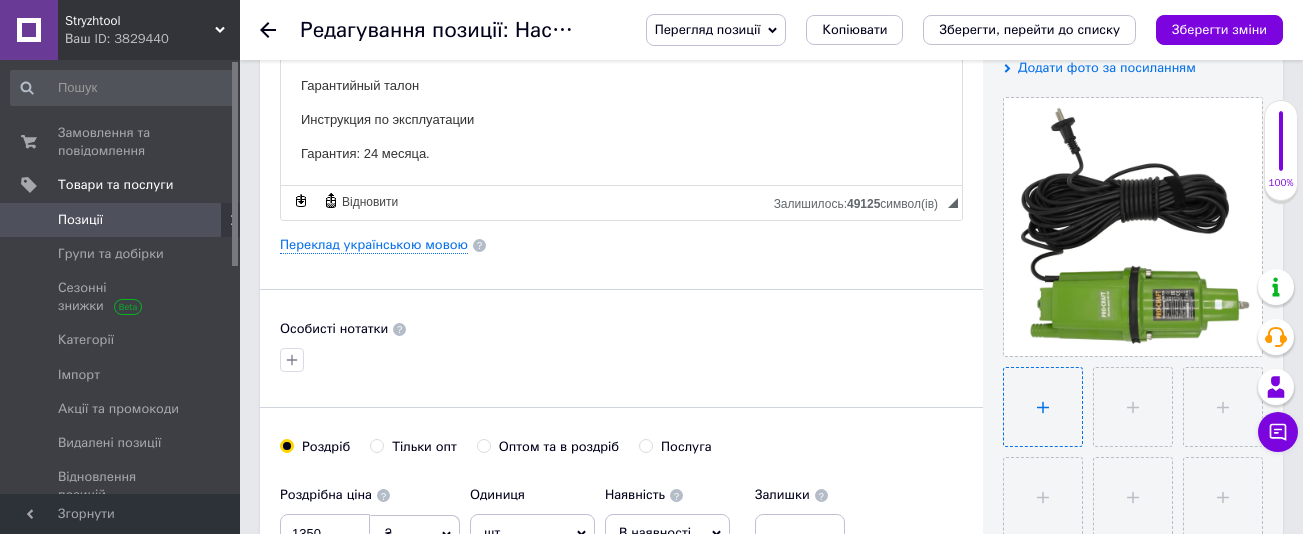 type on "C:\fakepath\312a78ac-6107-4903-b60b-2efd891d8a9d.png" 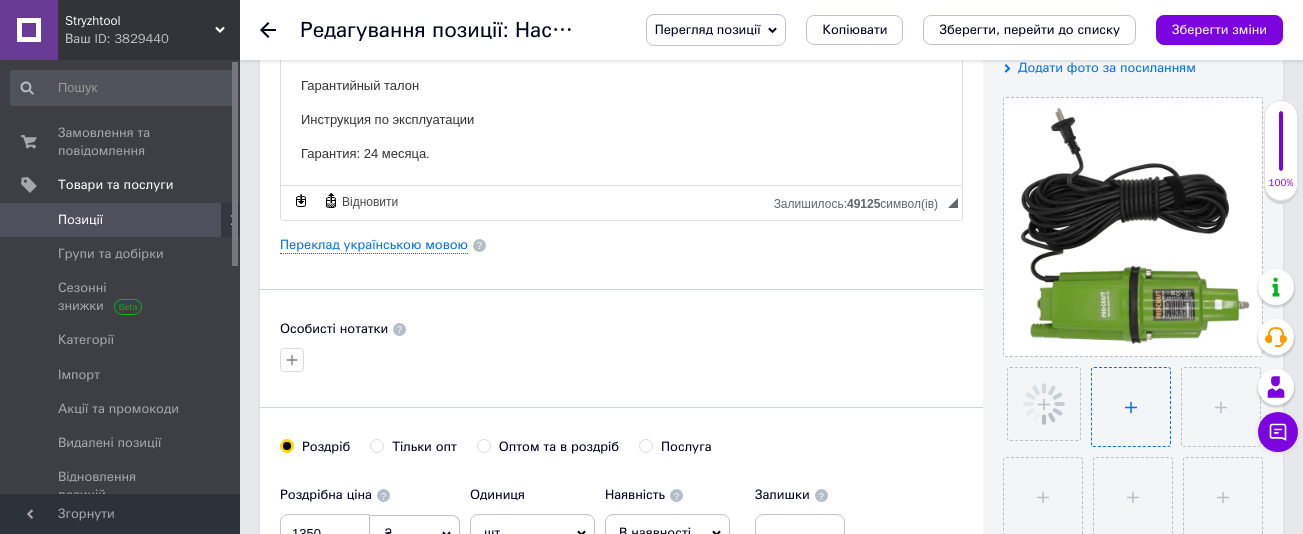 click at bounding box center (1131, 407) 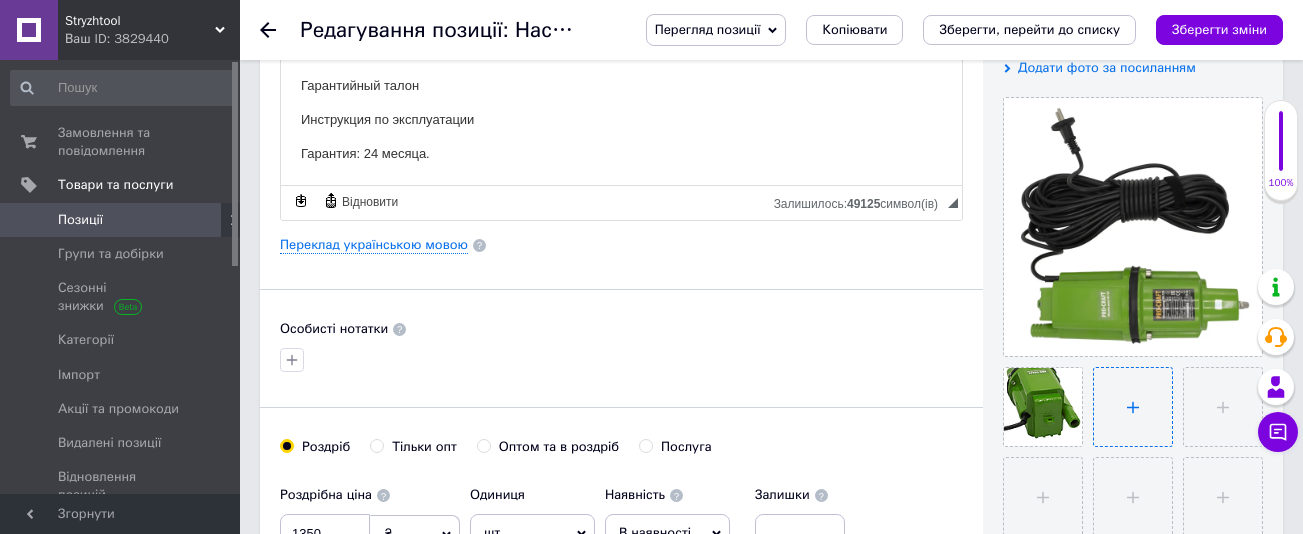 type on "C:\fakepath\1927acf1-03c0-46c5-863a-793ab5bc9af0.png" 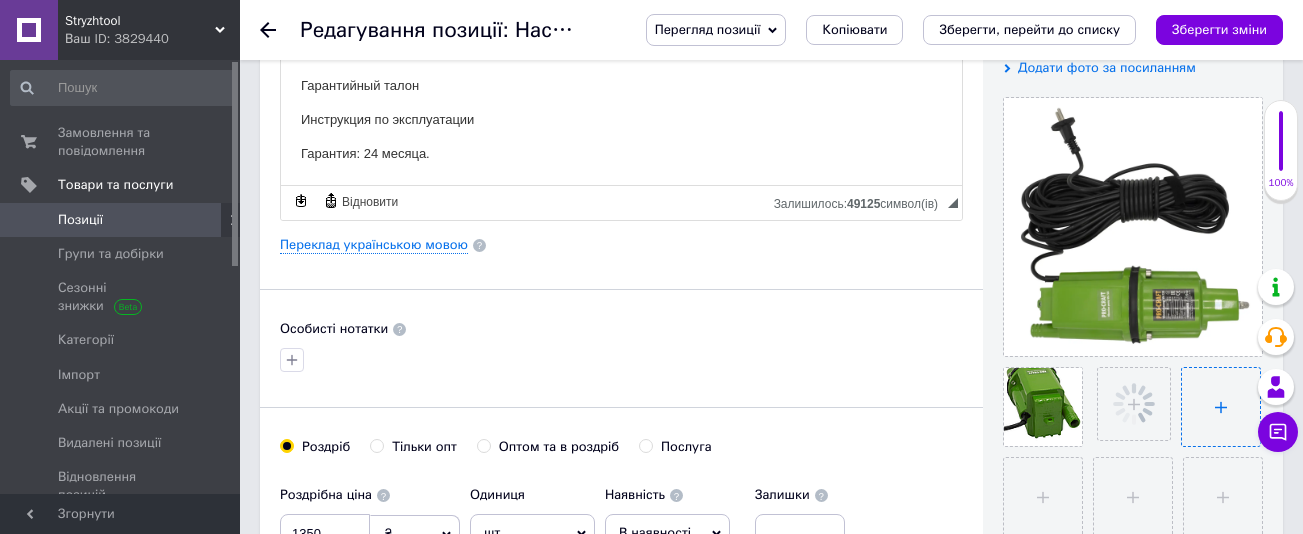 click at bounding box center [1221, 407] 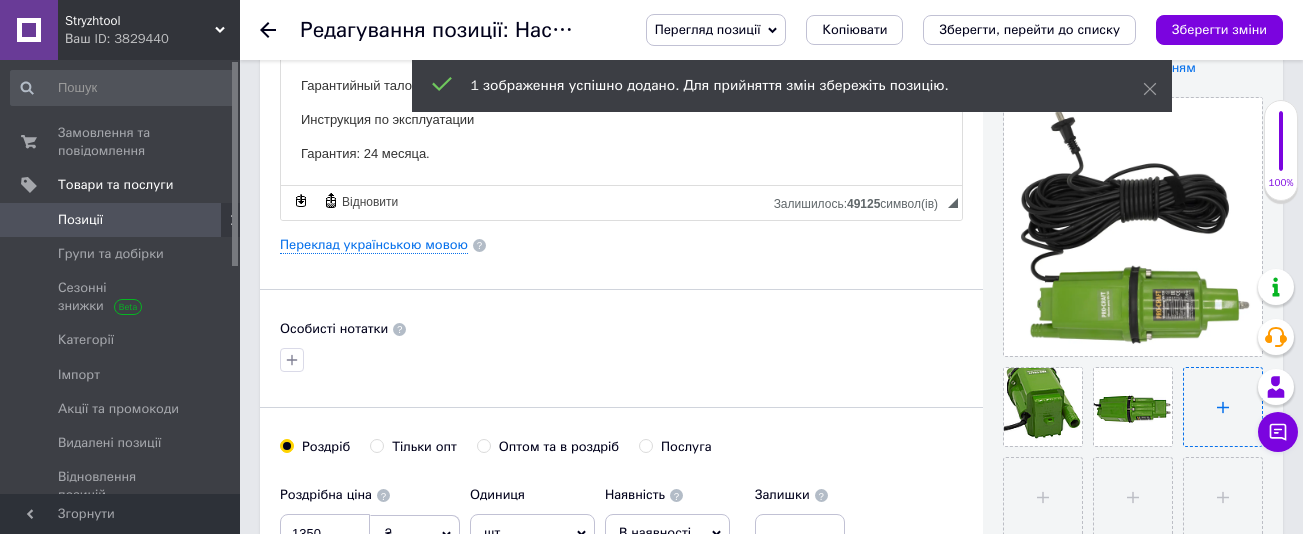 type on "C:\fakepath\fa65a7d0-bde7-4b94-b417-7abc9b564481.png" 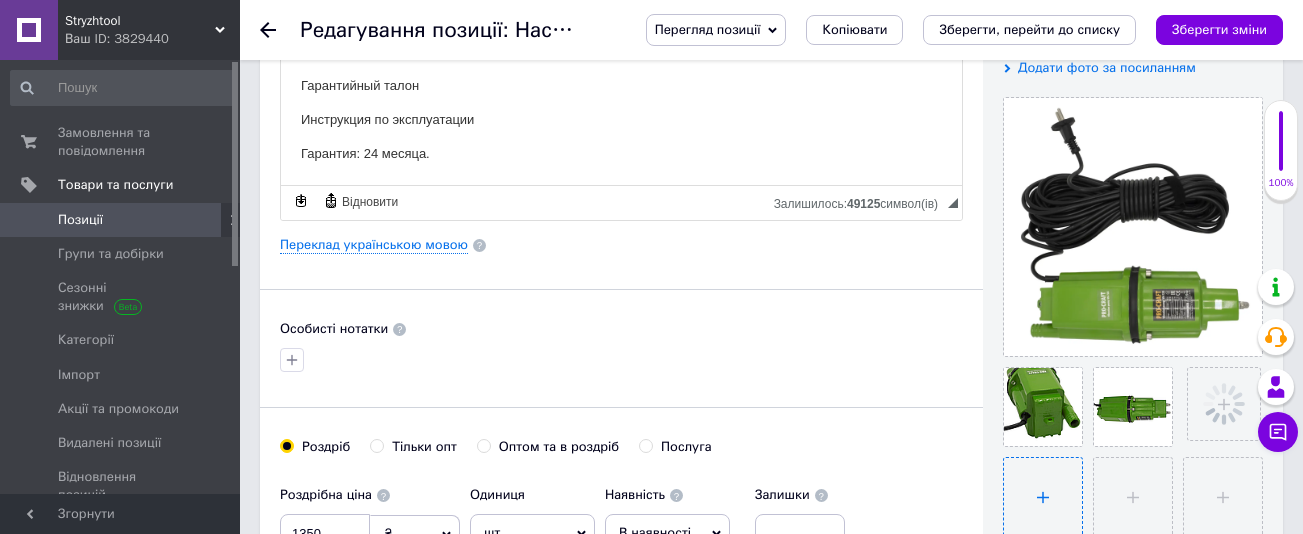 click at bounding box center [1043, 497] 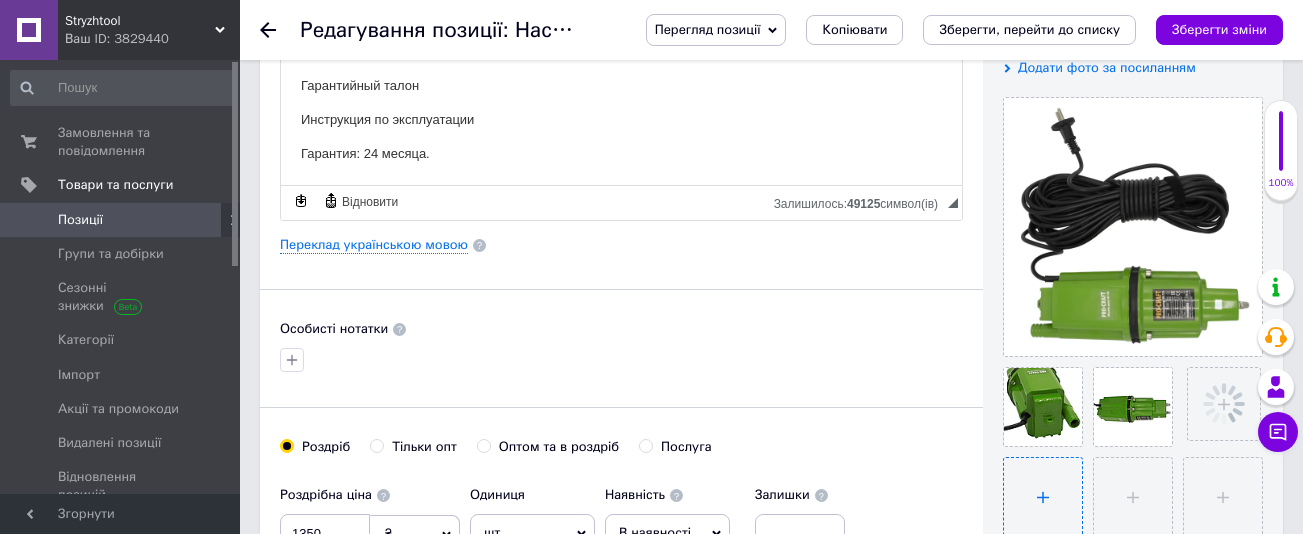 type on "C:\fakepath\e82f034b-95f9-4865-a1e7-0326b38113d1.png" 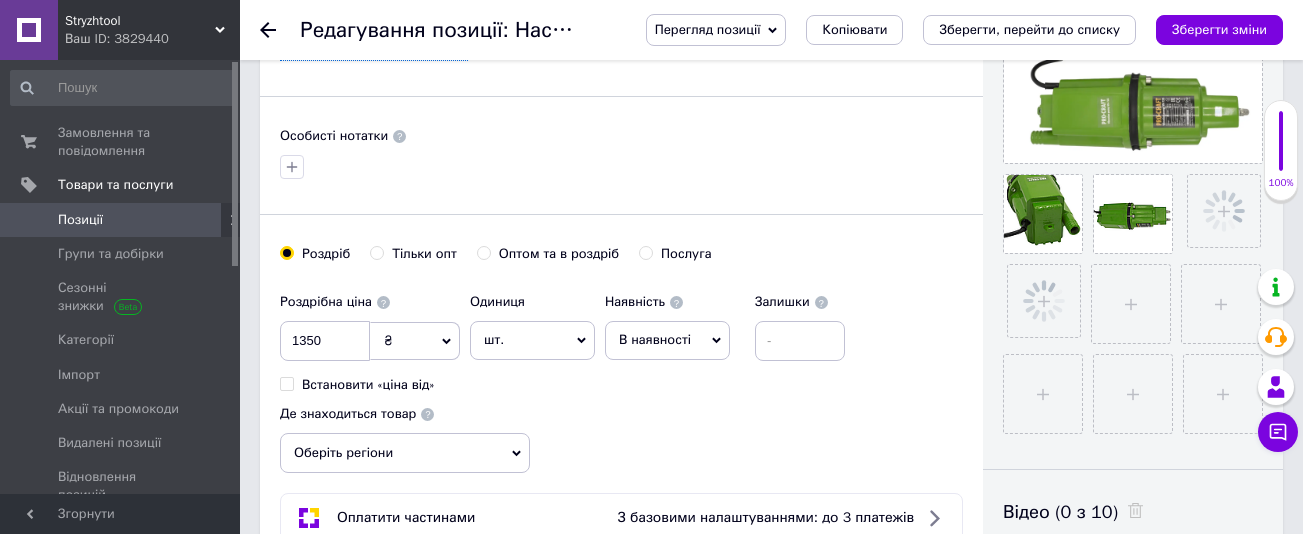 scroll, scrollTop: 600, scrollLeft: 0, axis: vertical 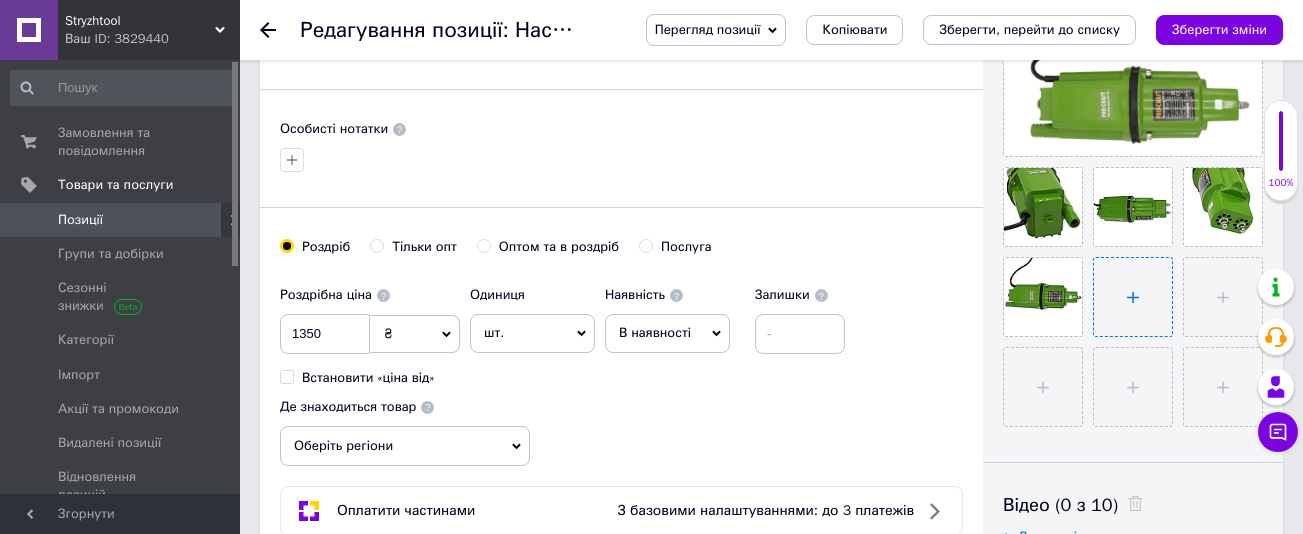 click at bounding box center [1133, 297] 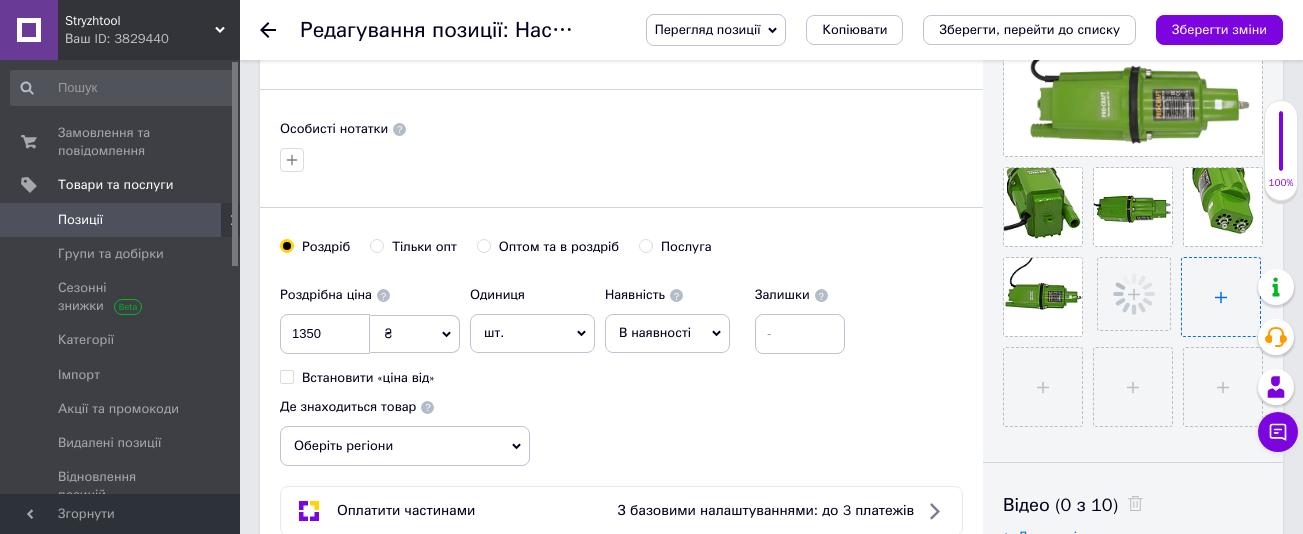 click at bounding box center [1221, 297] 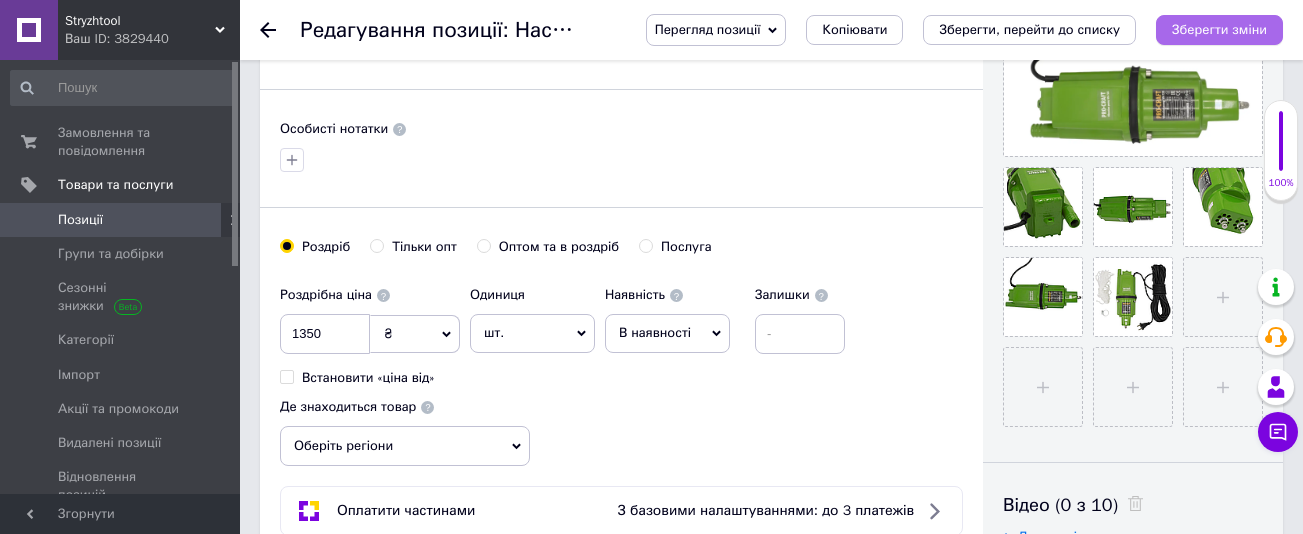 click on "Зберегти зміни" at bounding box center [1219, 29] 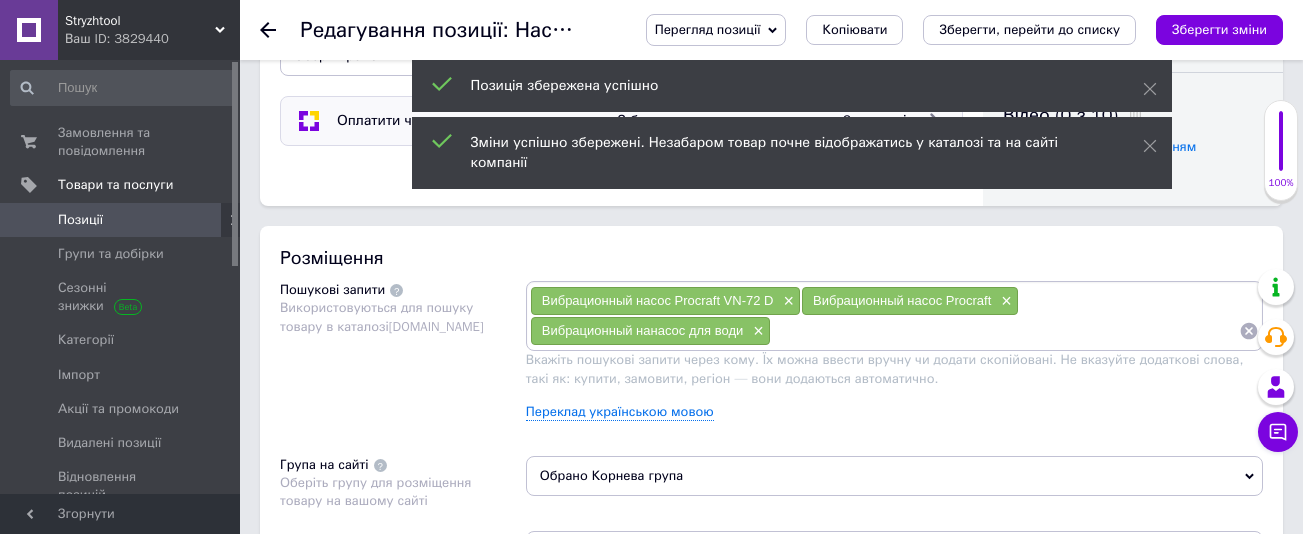 scroll, scrollTop: 1000, scrollLeft: 0, axis: vertical 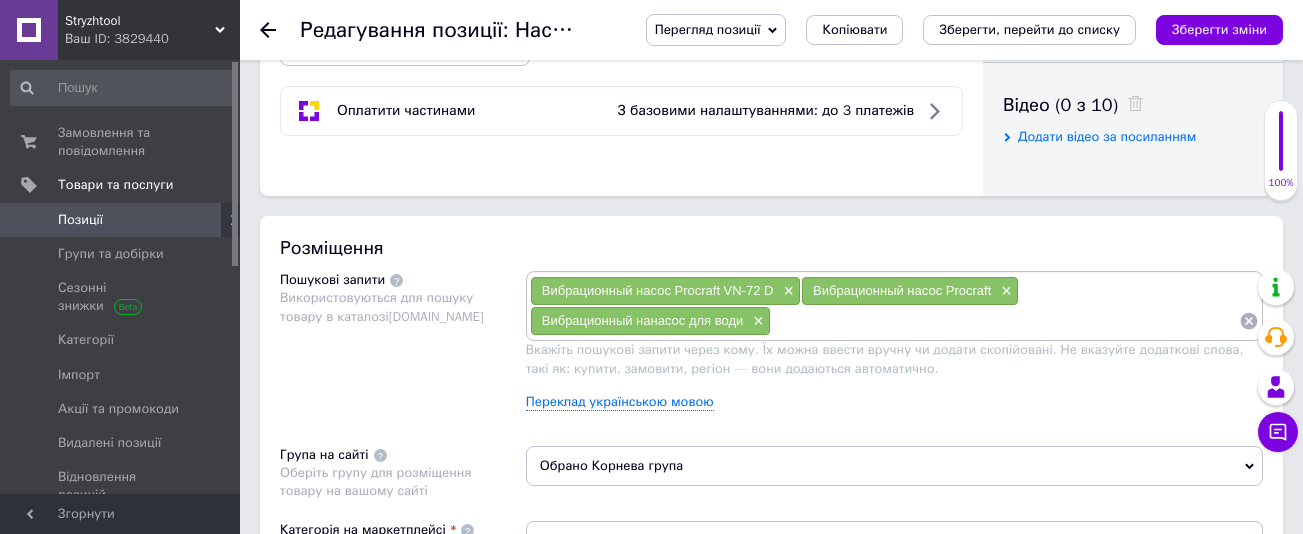click at bounding box center (1005, 321) 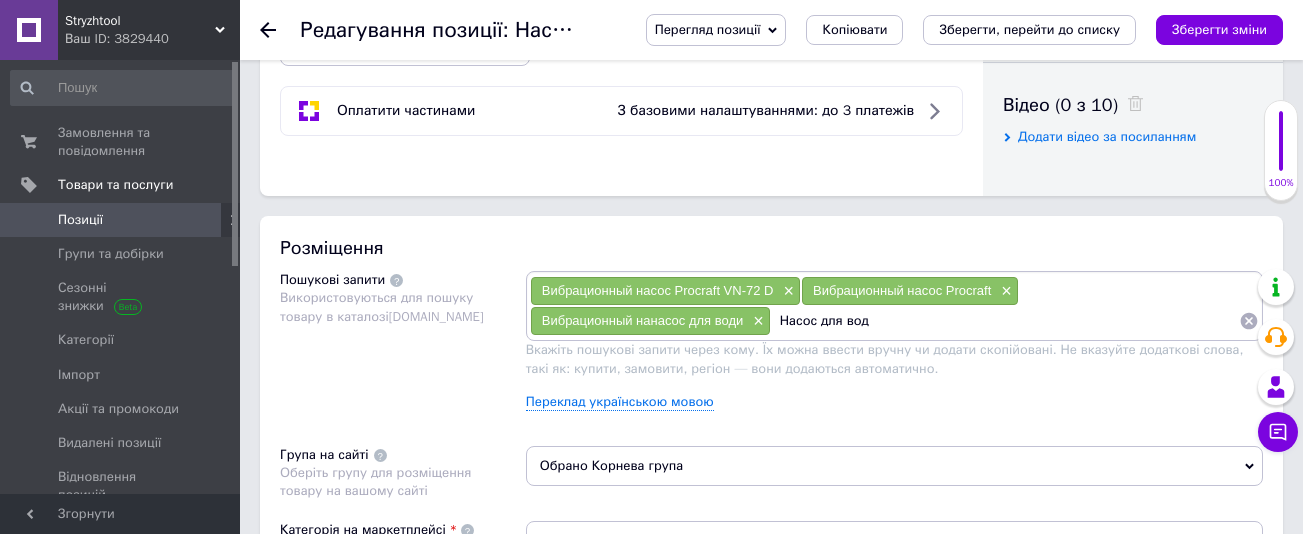 type on "Насос для воды" 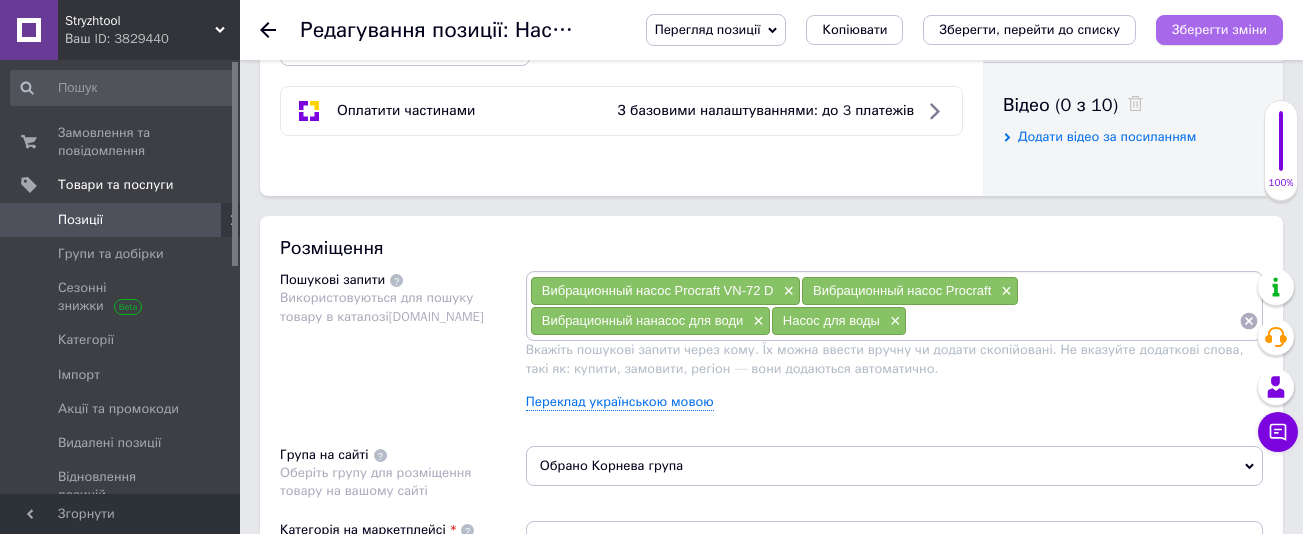 click on "Зберегти зміни" at bounding box center [1219, 29] 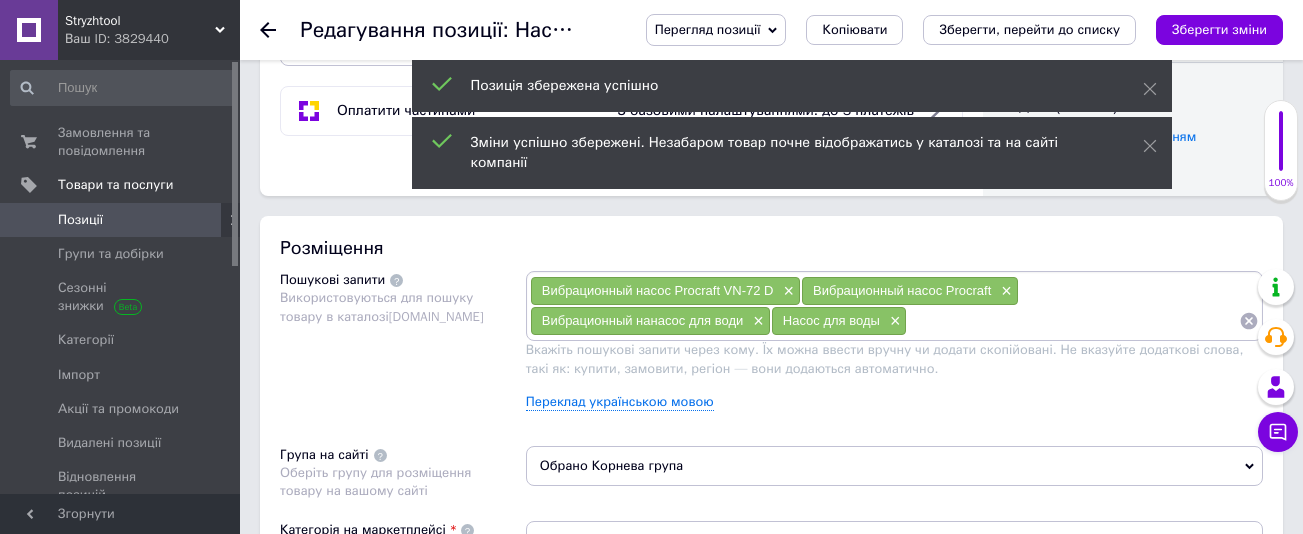 click at bounding box center (1073, 321) 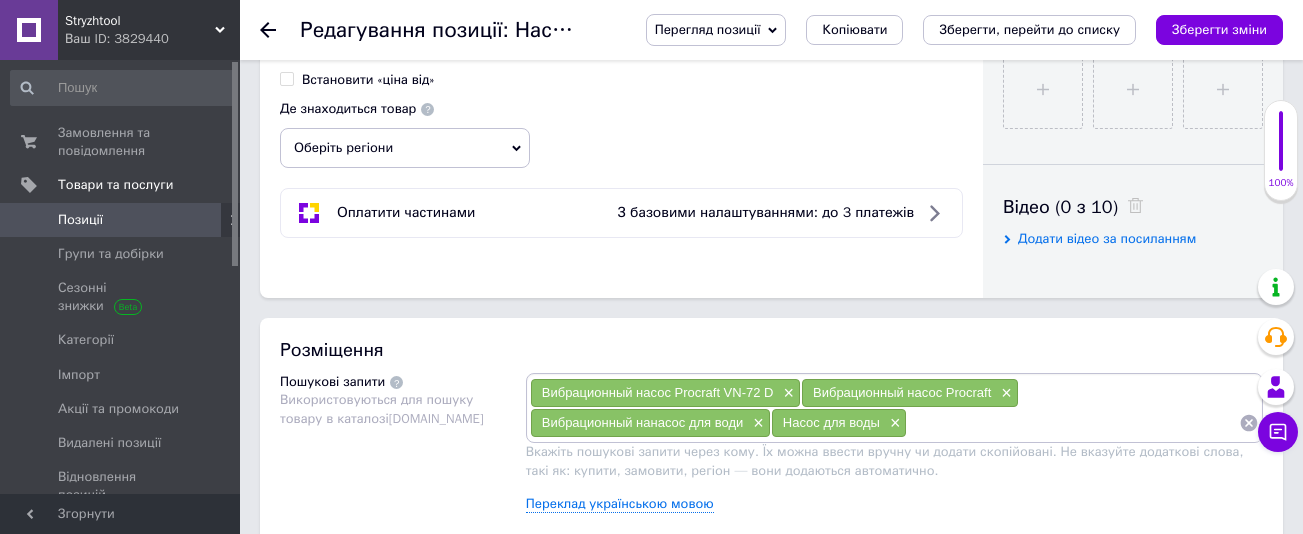 scroll, scrollTop: 900, scrollLeft: 0, axis: vertical 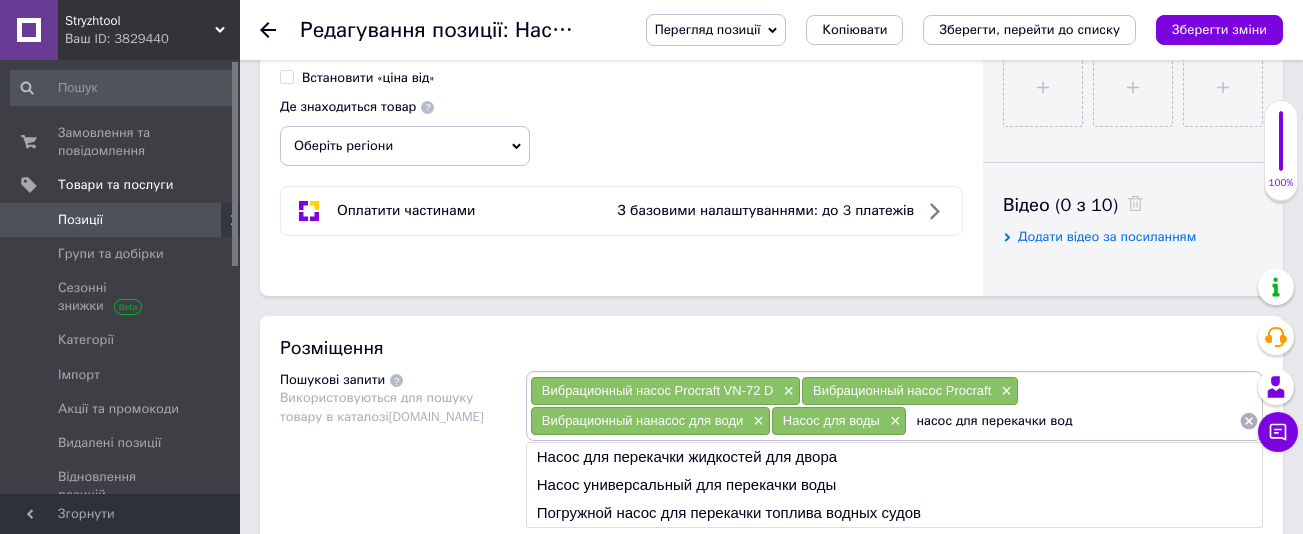 type on "насос для перекачки воды" 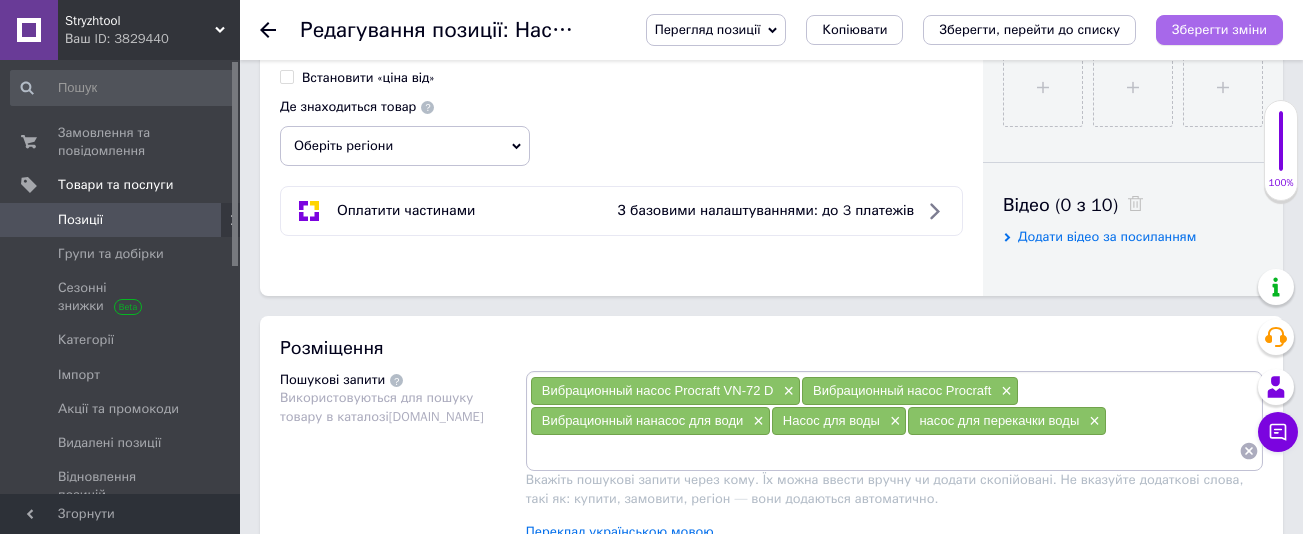 click on "Зберегти зміни" at bounding box center [1219, 29] 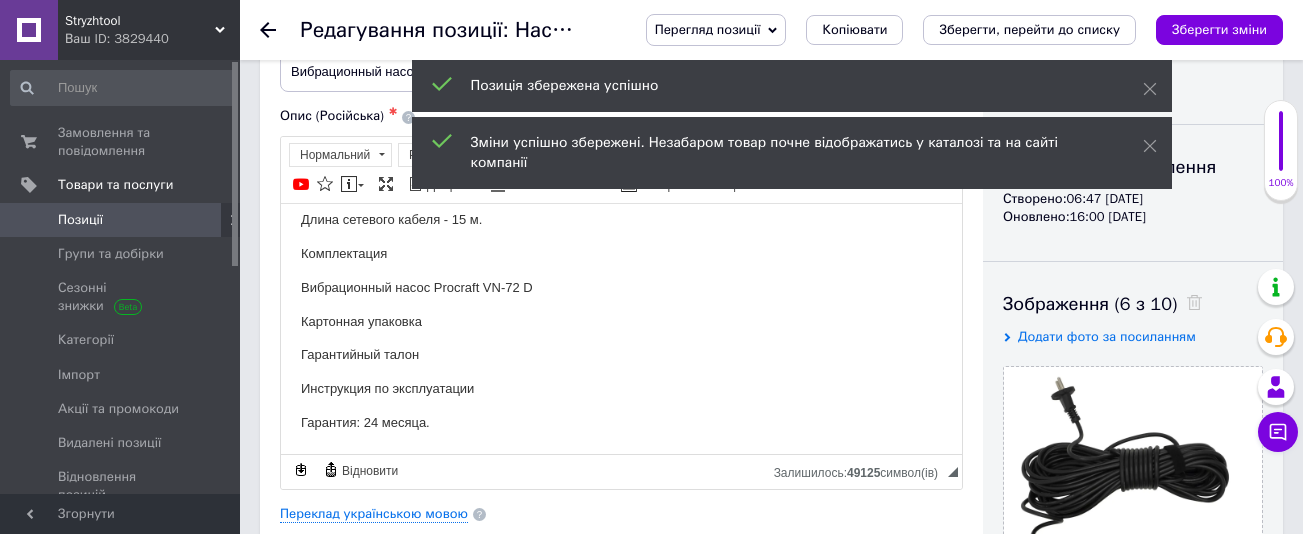 scroll, scrollTop: 0, scrollLeft: 0, axis: both 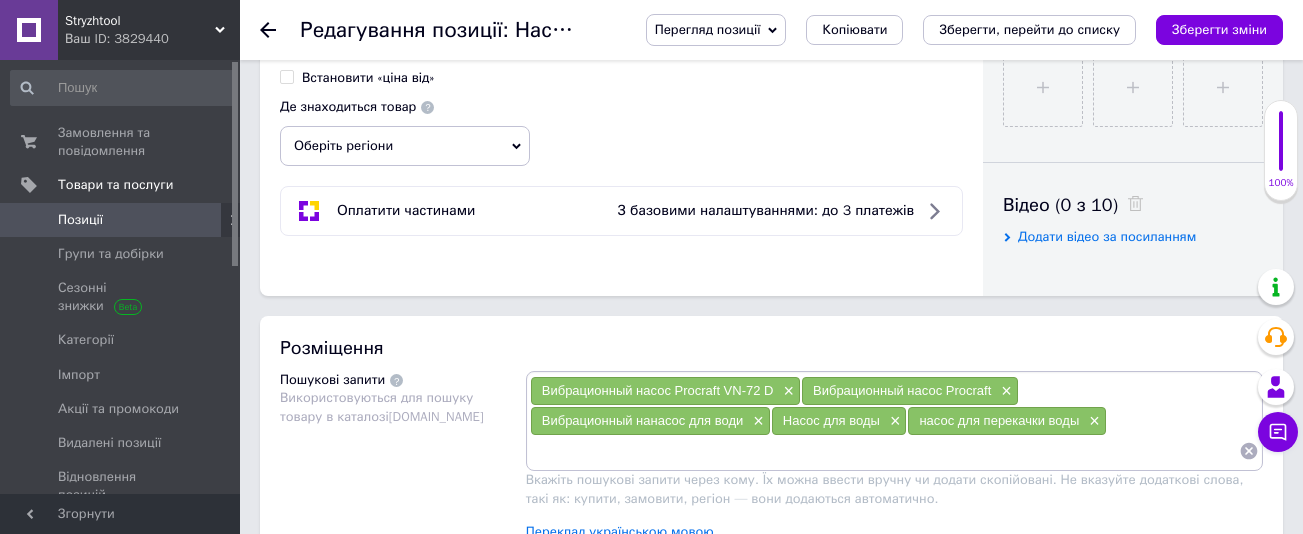 click at bounding box center [884, 451] 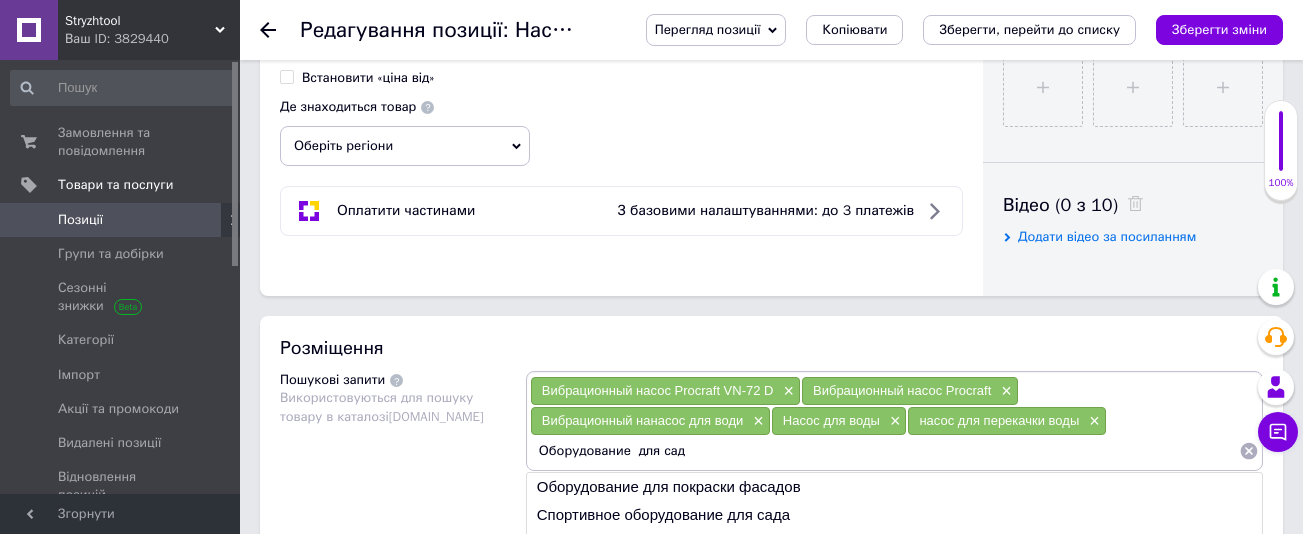 type on "Оборудование  для сада" 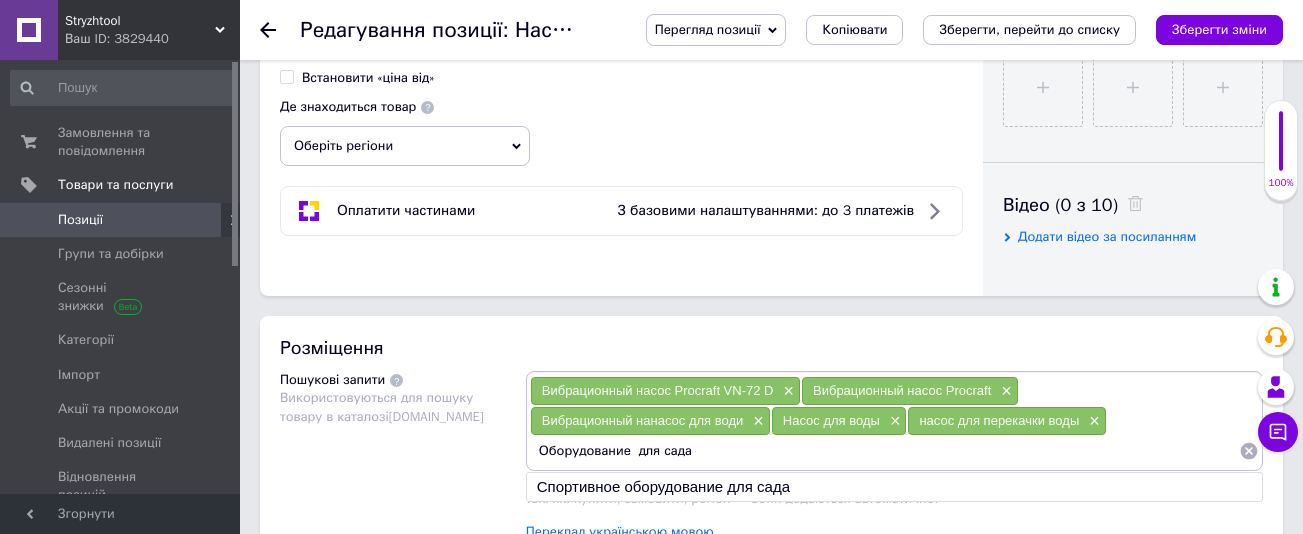 type 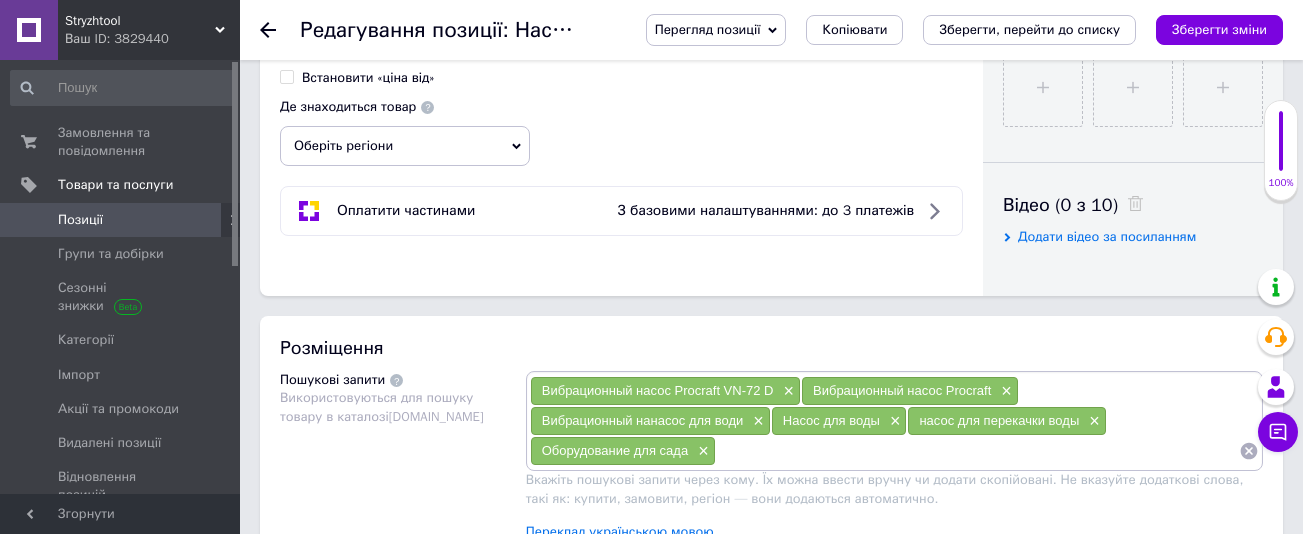 click on "Зберегти зміни" at bounding box center [1219, 29] 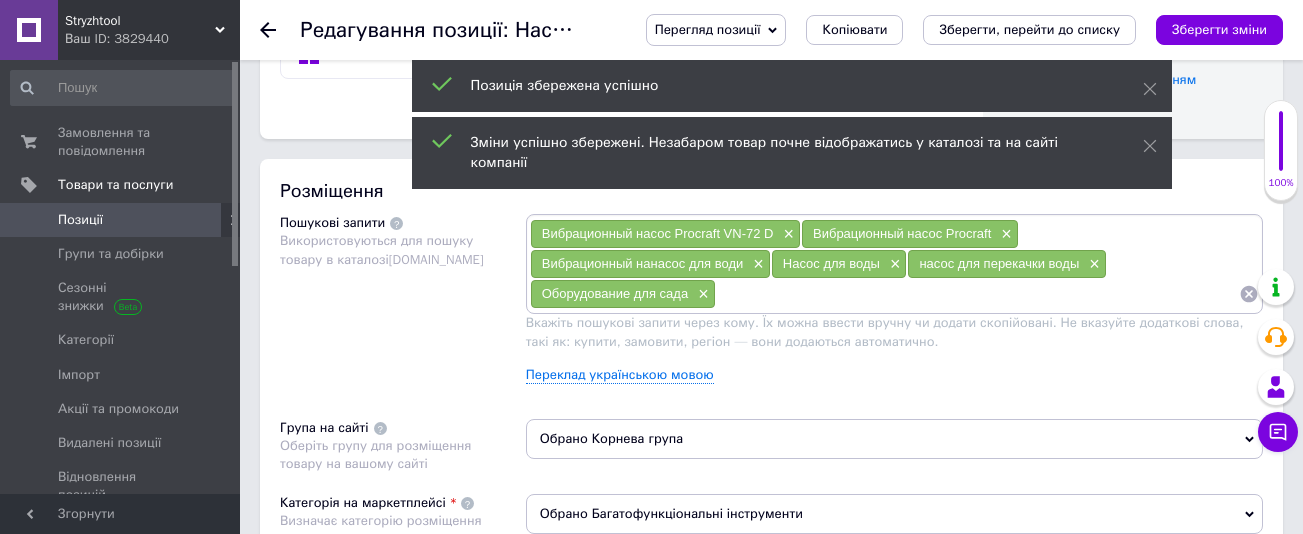 scroll, scrollTop: 1100, scrollLeft: 0, axis: vertical 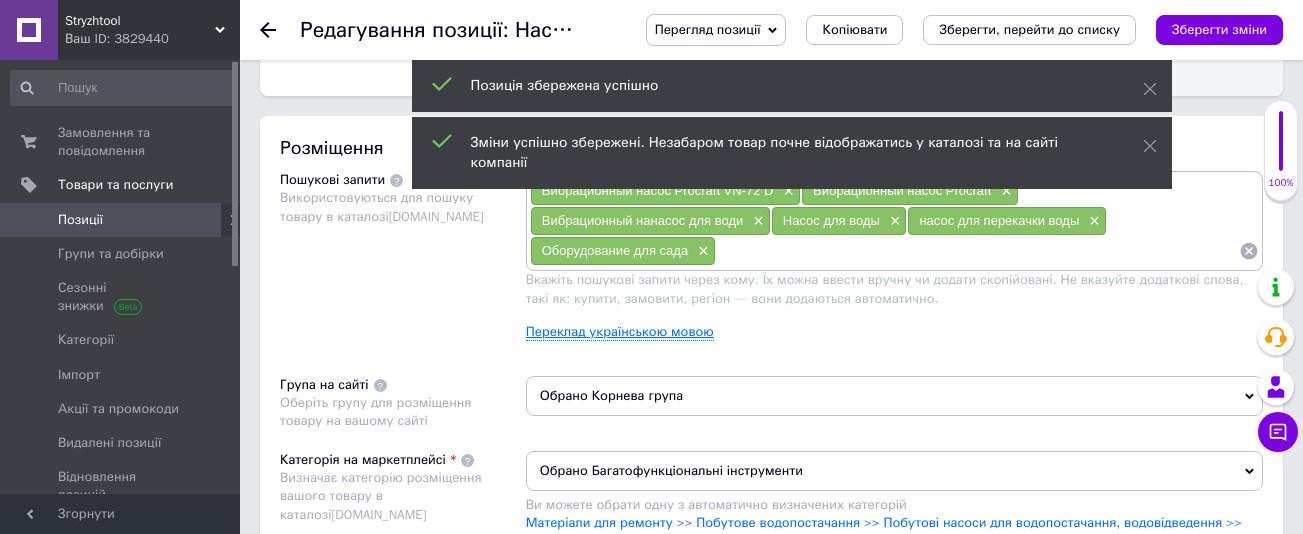 click on "Переклад українською мовою" at bounding box center (620, 332) 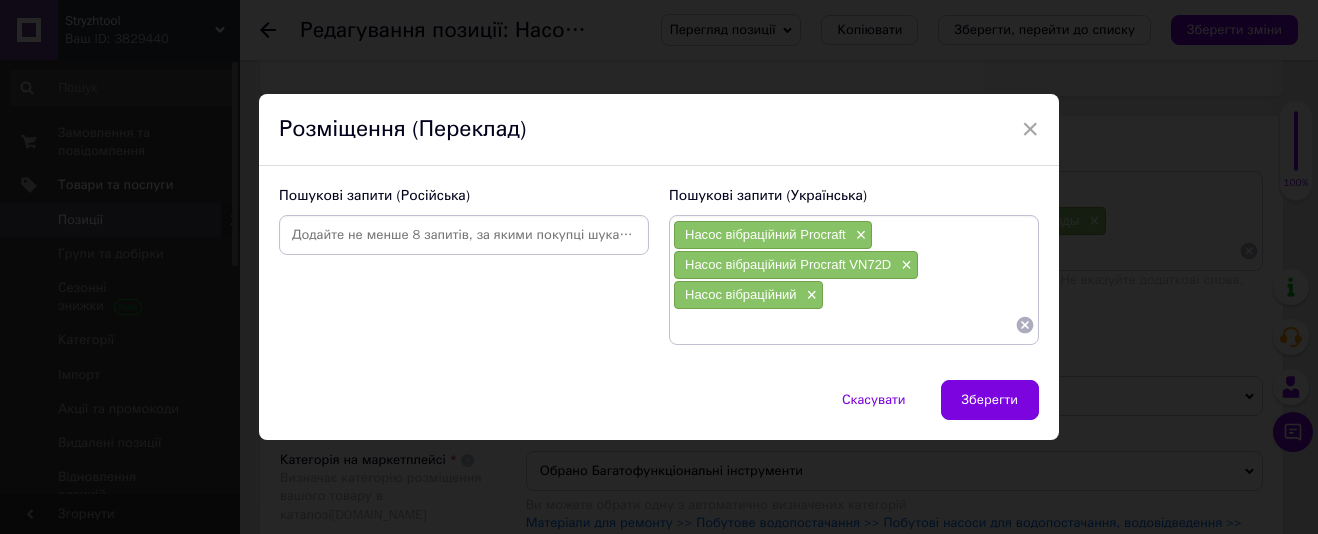 click at bounding box center [844, 325] 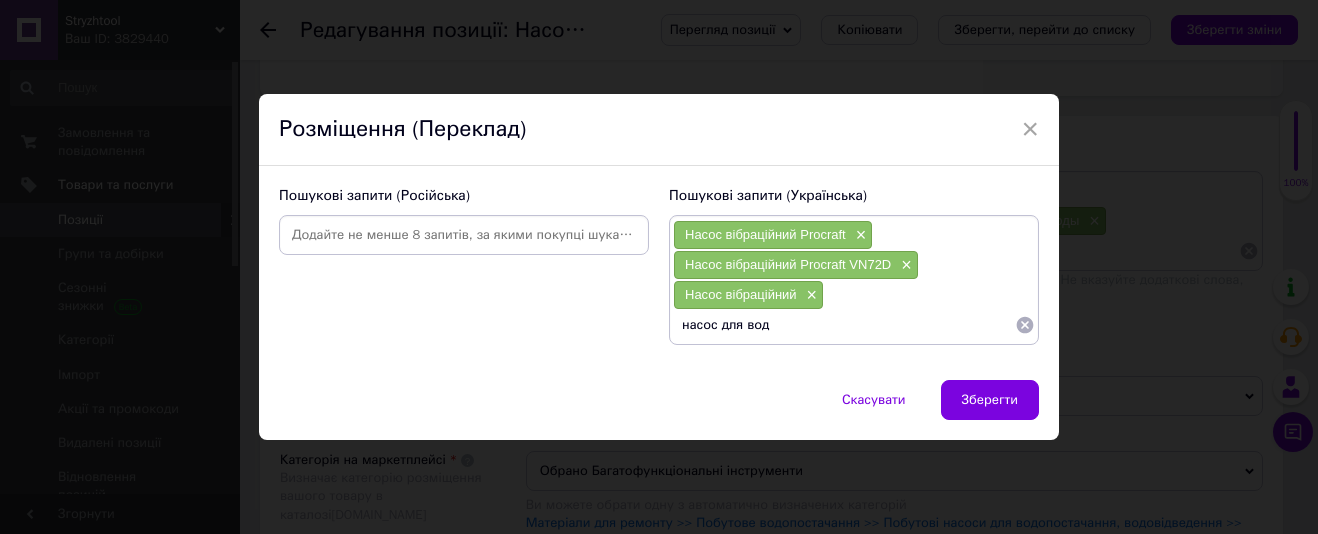 type on "насос для води" 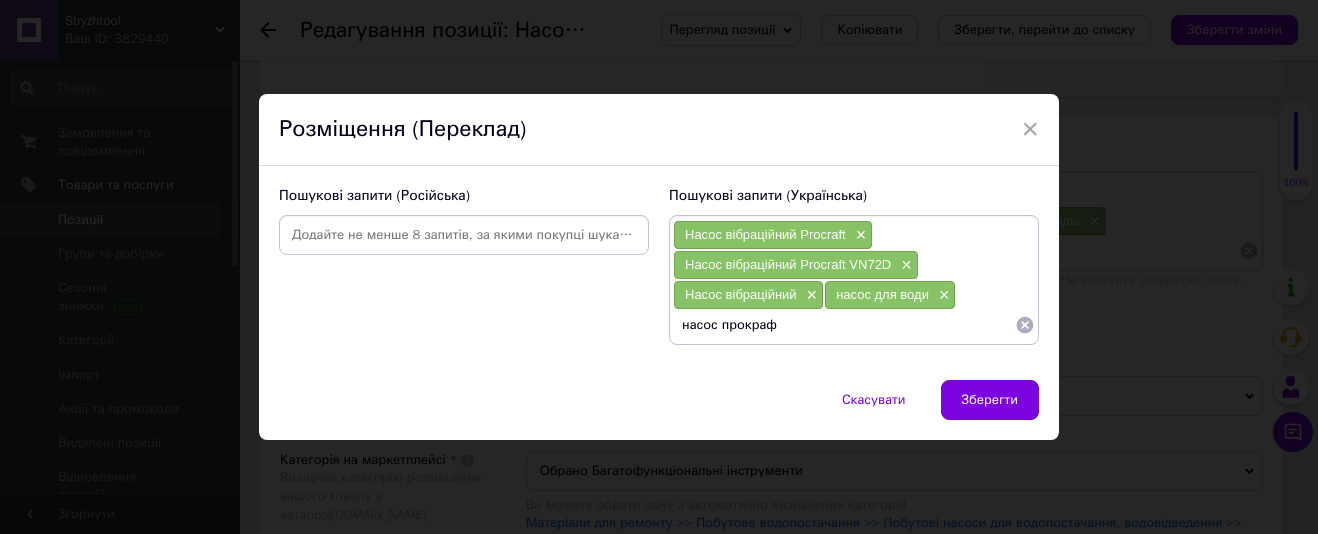 type on "насос прокрафт" 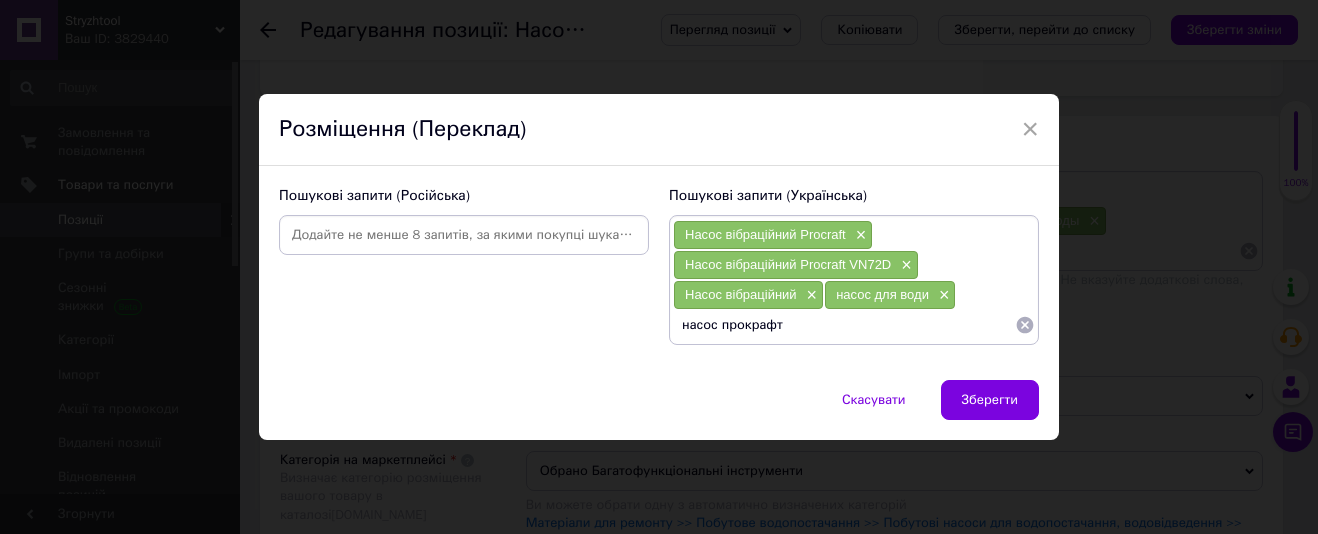 type 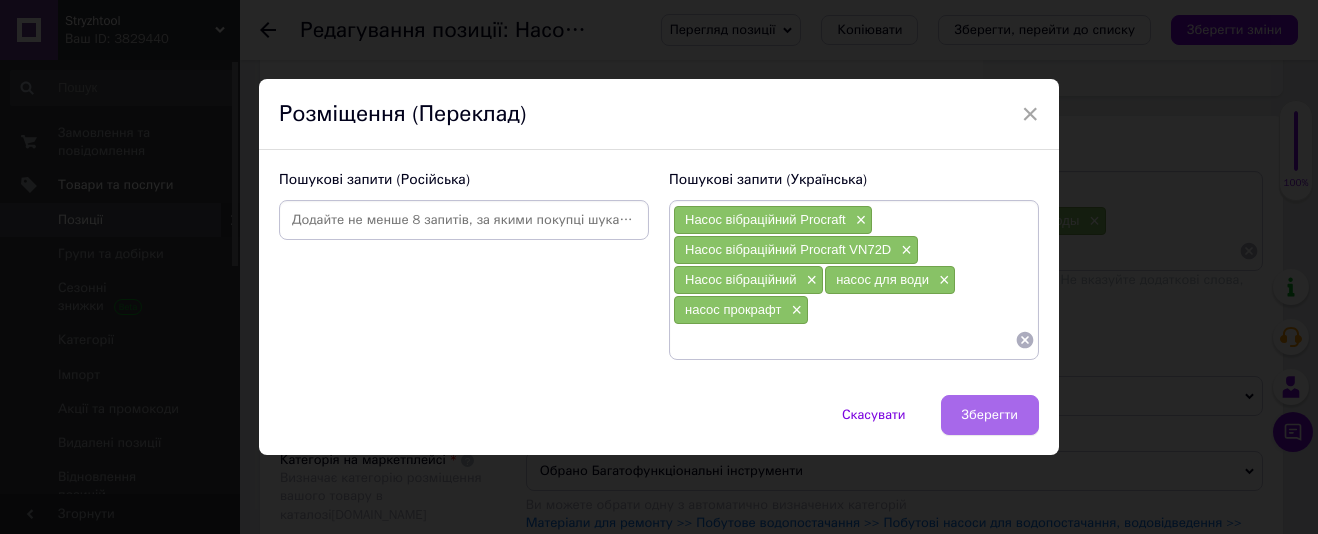 click on "Зберегти" at bounding box center [990, 415] 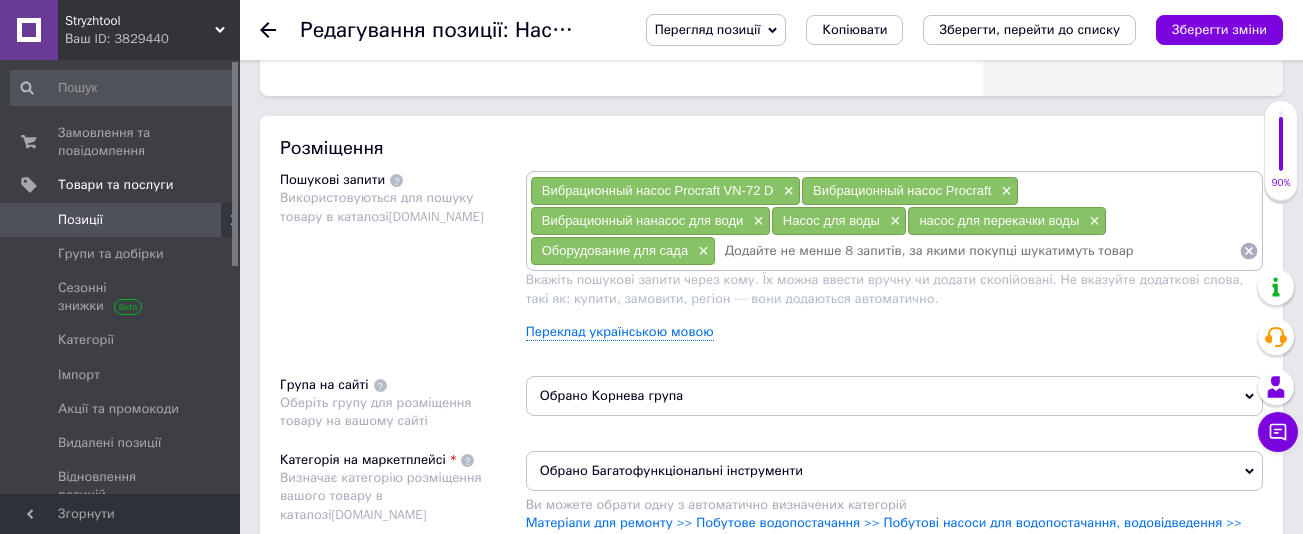 drag, startPoint x: 1196, startPoint y: 31, endPoint x: 1184, endPoint y: 40, distance: 15 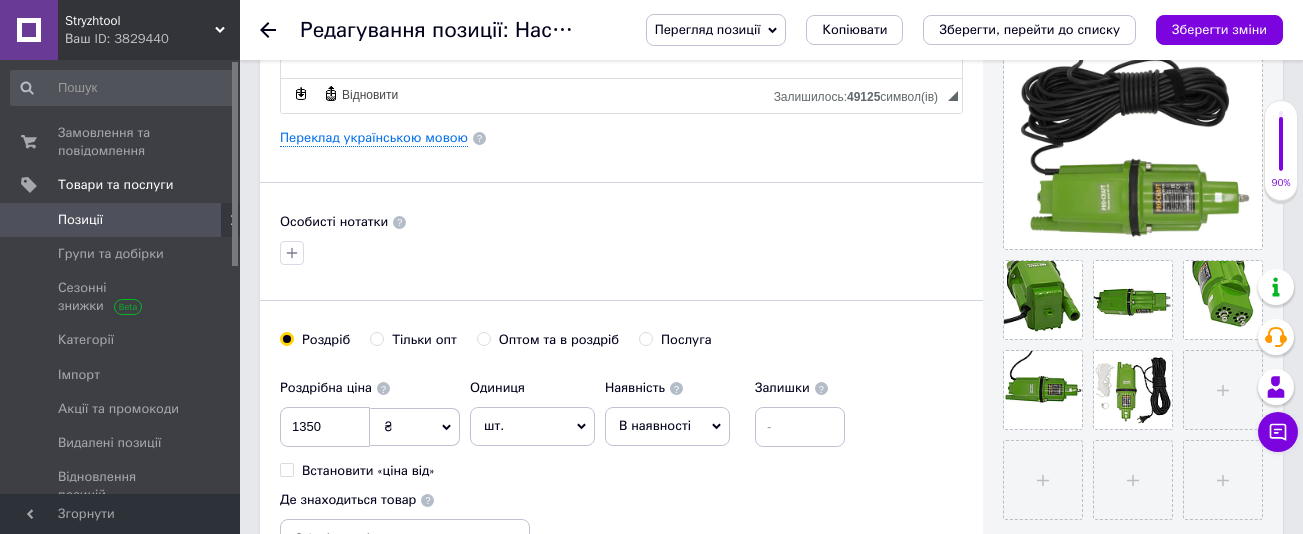 scroll, scrollTop: 200, scrollLeft: 0, axis: vertical 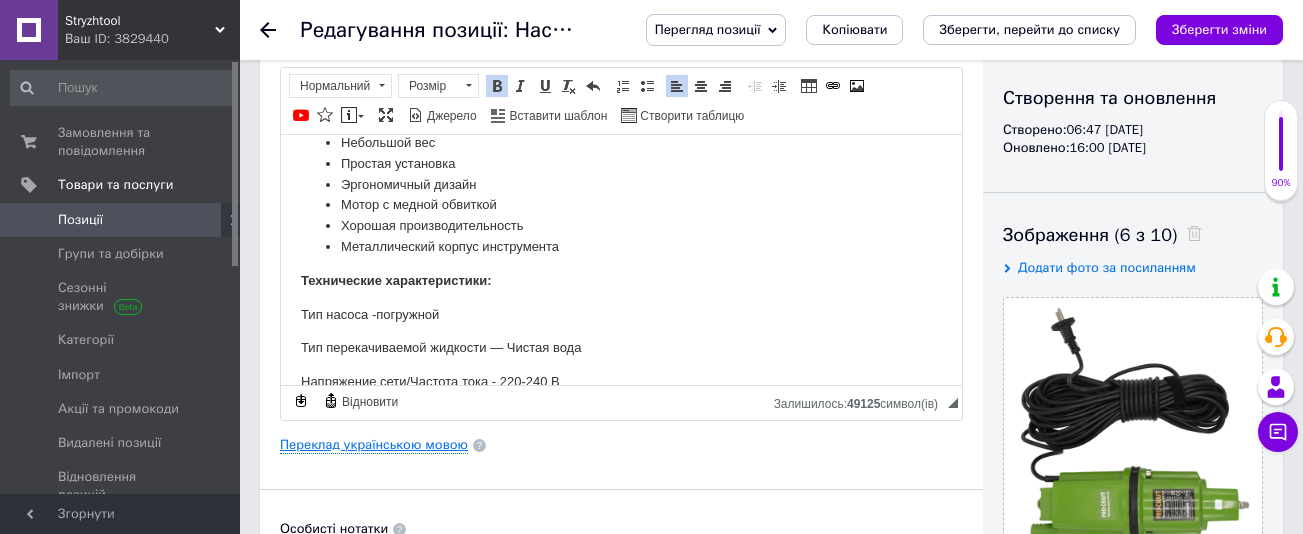 click on "Переклад українською мовою" at bounding box center [374, 445] 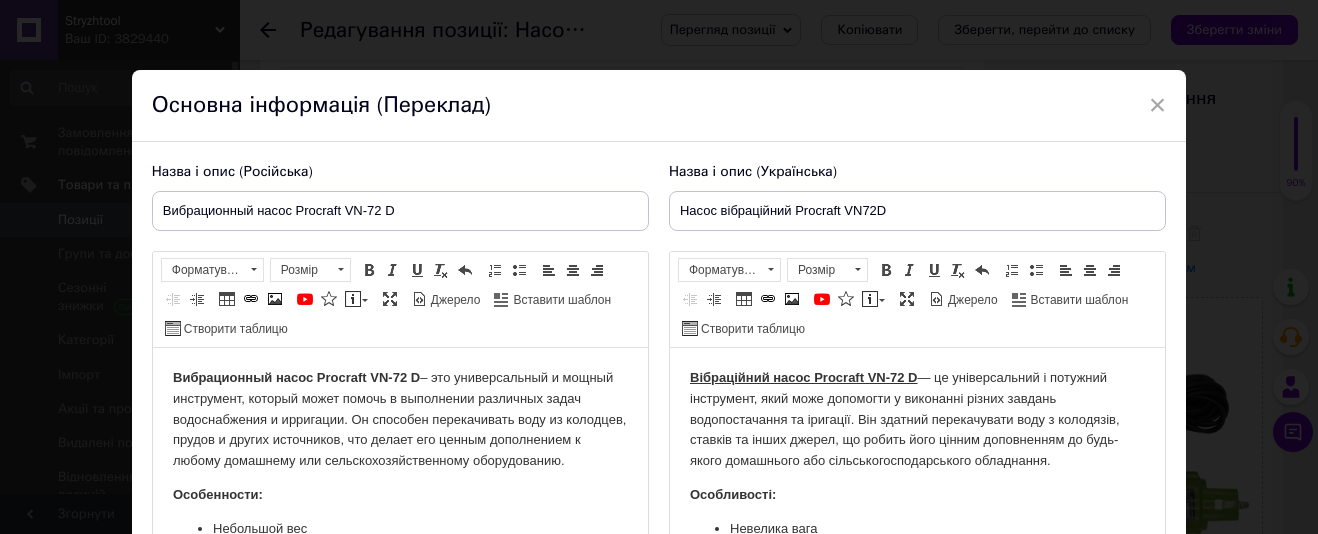 scroll, scrollTop: 0, scrollLeft: 0, axis: both 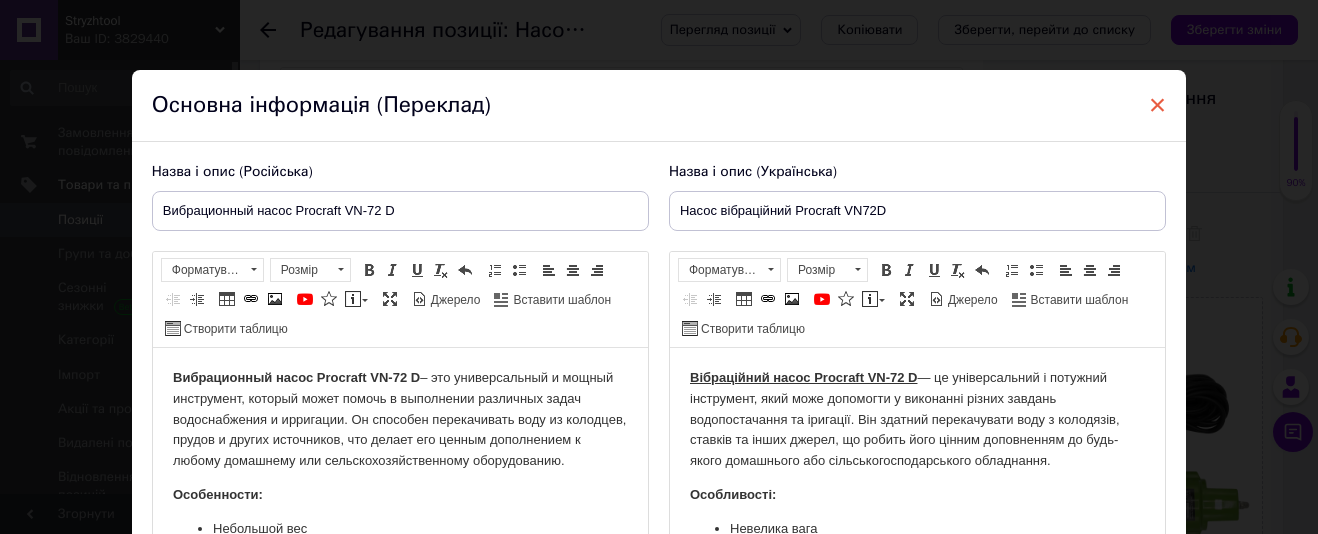 click on "×" at bounding box center [1158, 105] 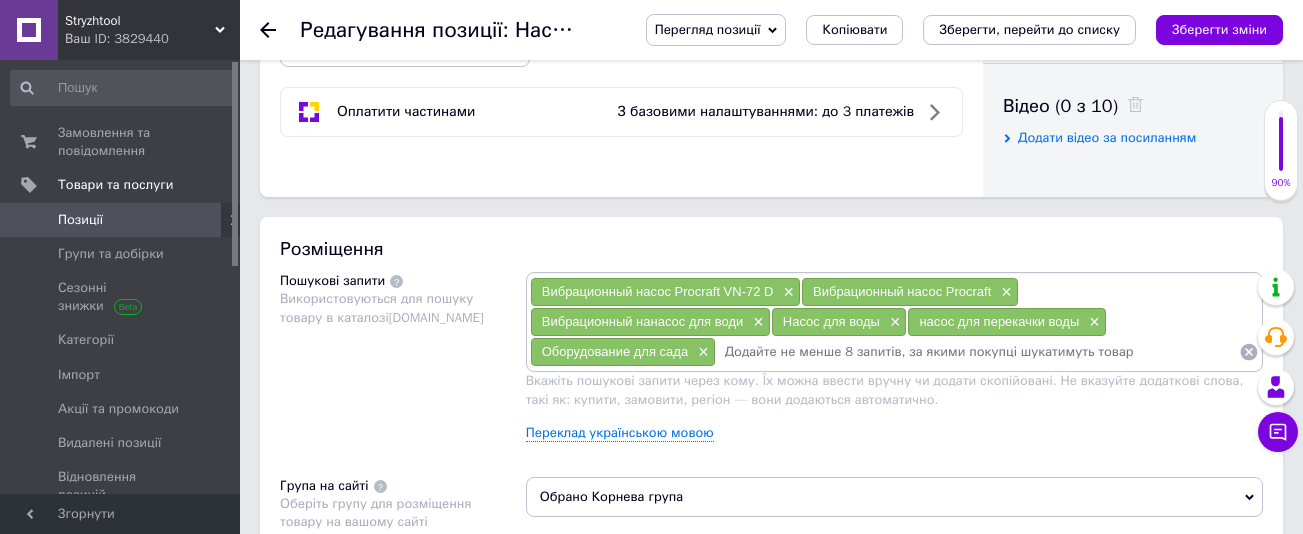 scroll, scrollTop: 1000, scrollLeft: 0, axis: vertical 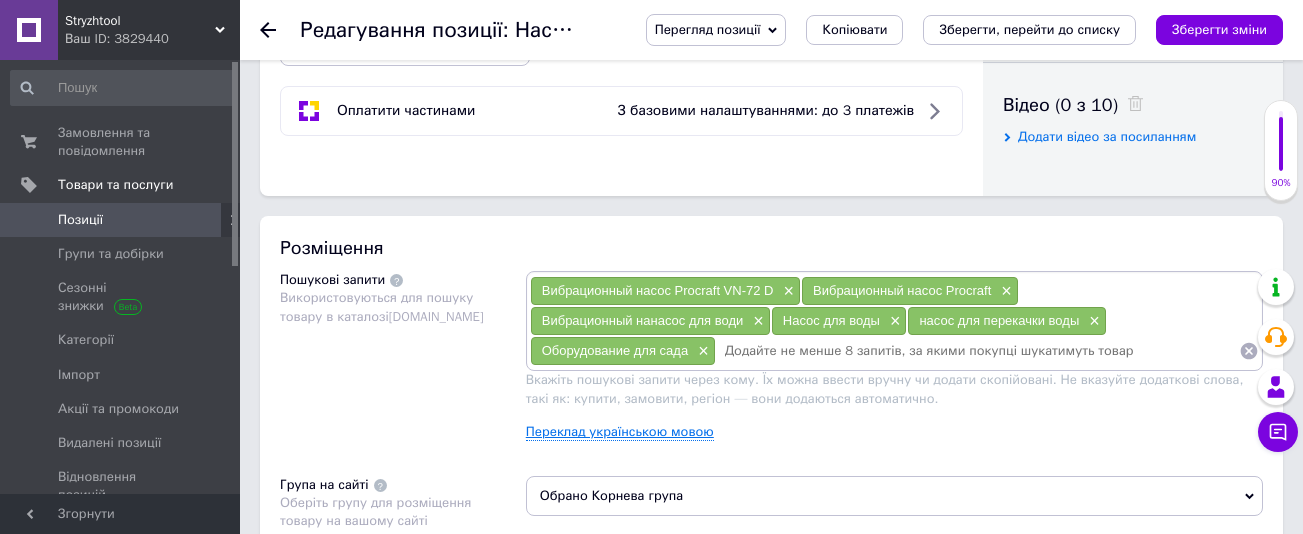 click on "Переклад українською мовою" at bounding box center (620, 432) 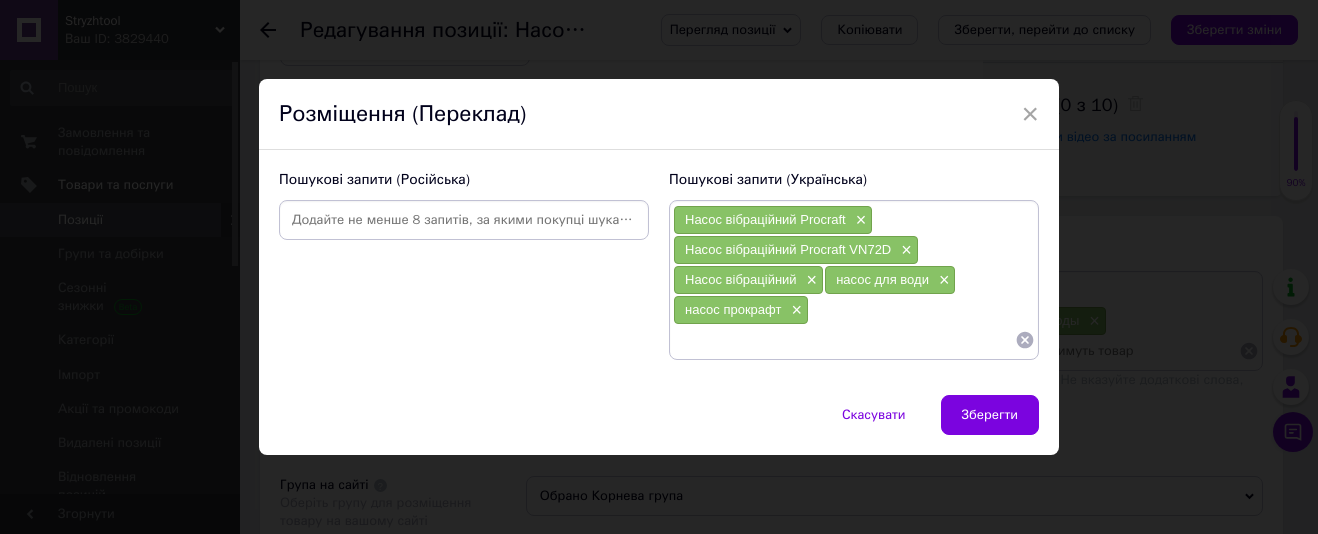 click at bounding box center (844, 340) 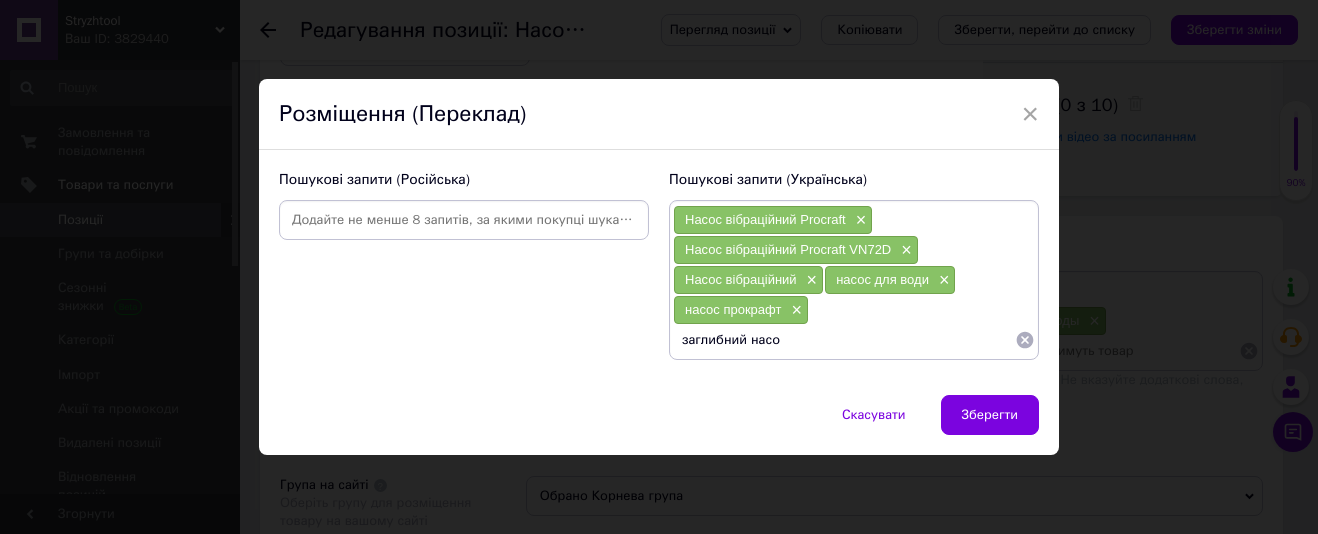 type on "заглибний насос" 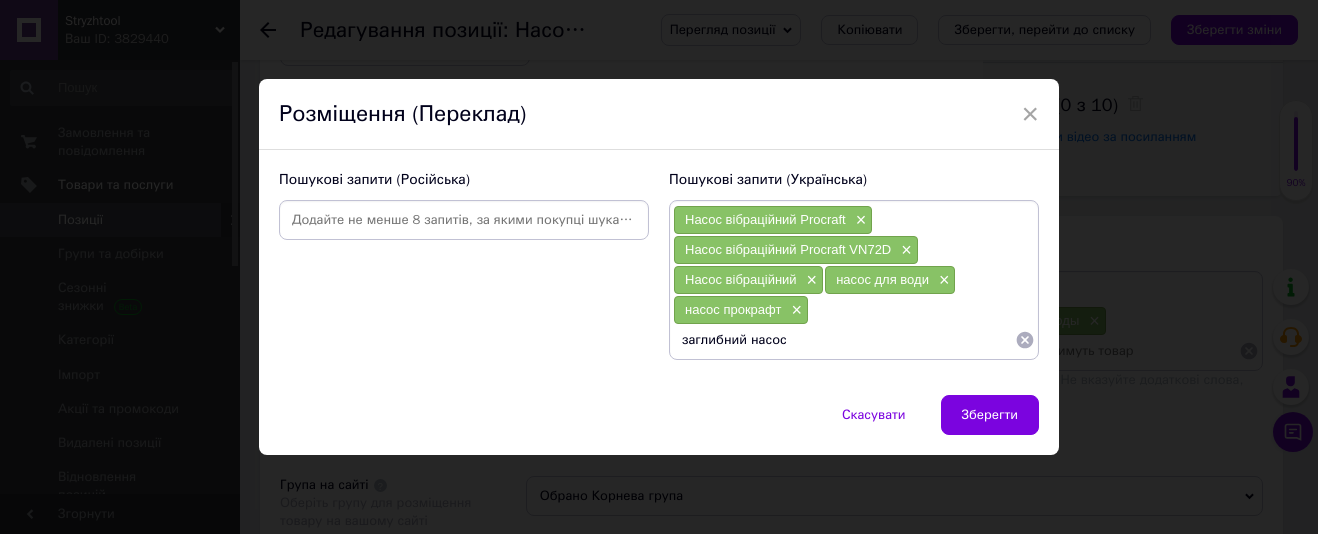 type 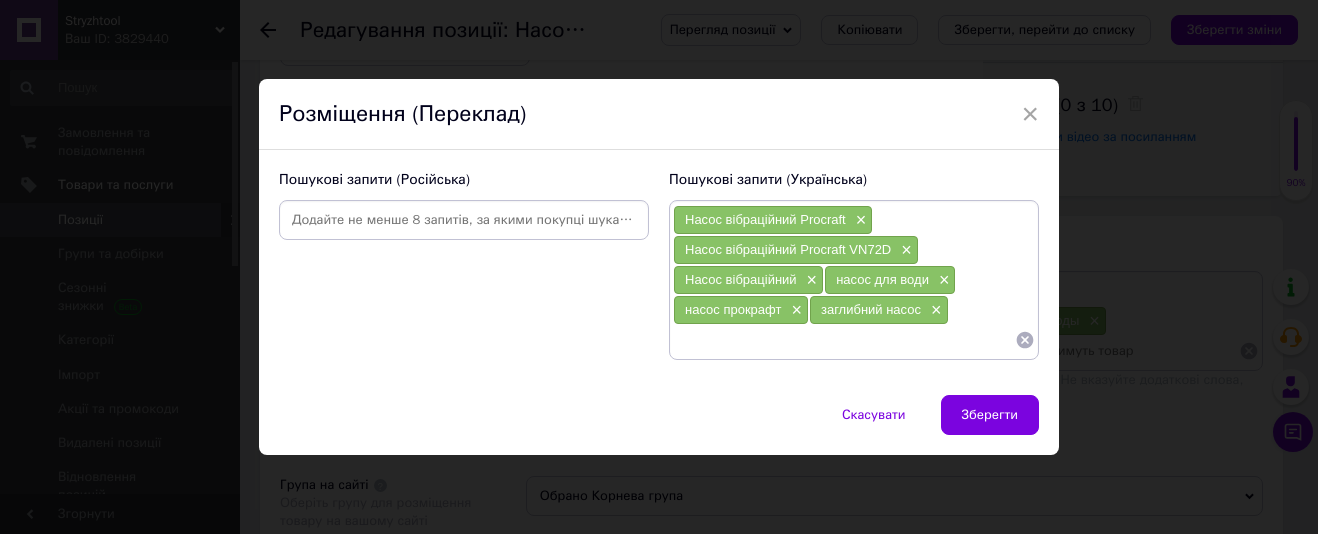 click on "Зберегти" at bounding box center [990, 415] 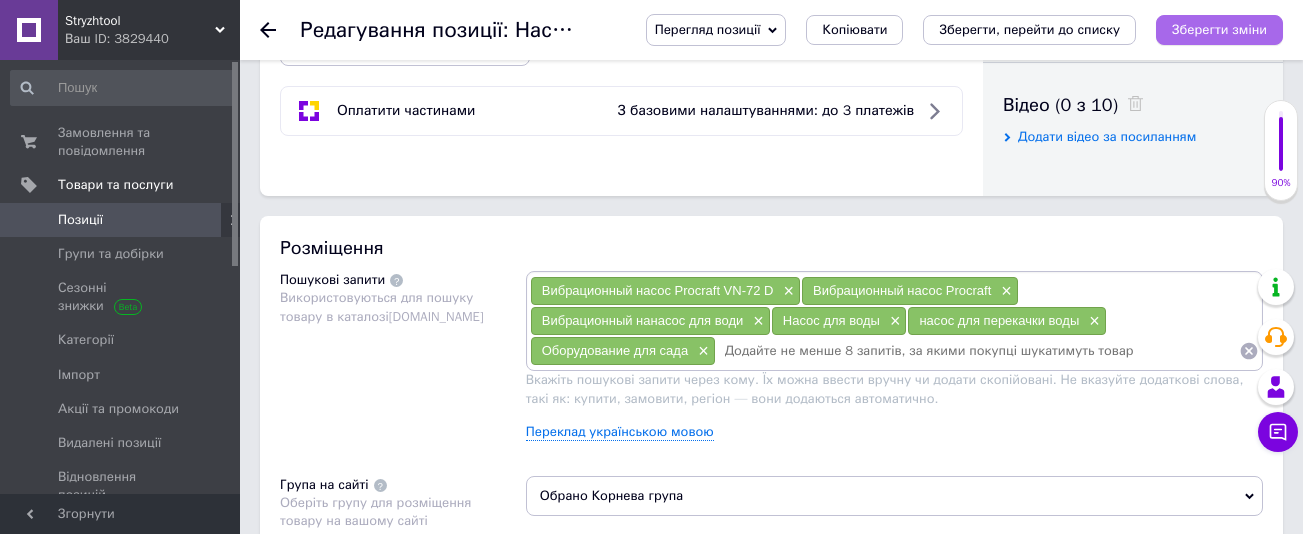 click on "Зберегти зміни" at bounding box center (1219, 29) 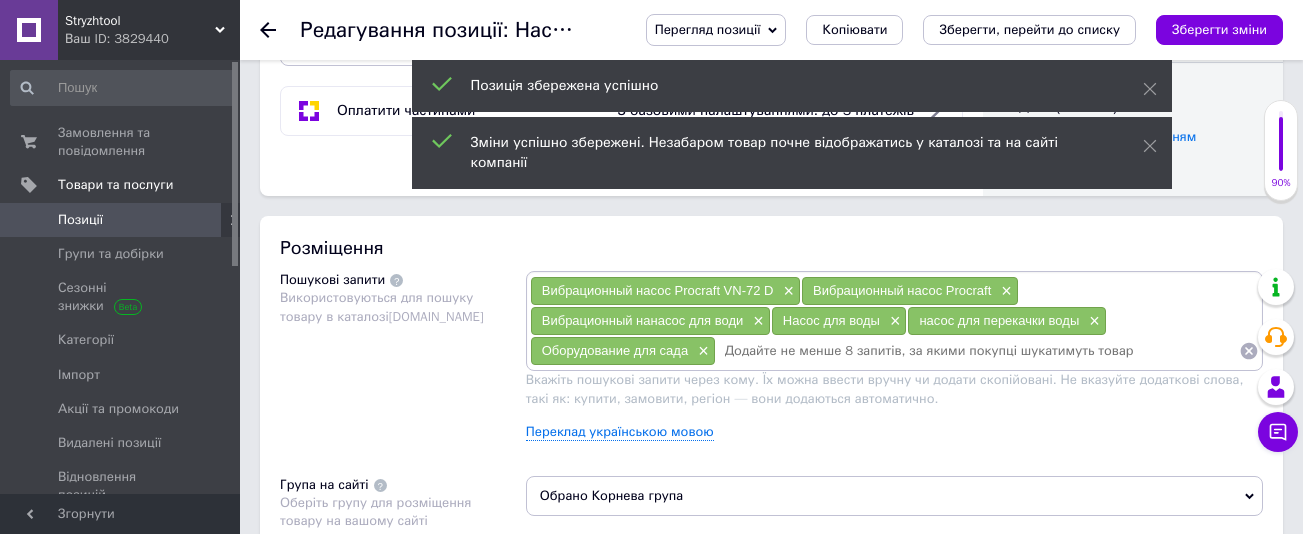 scroll, scrollTop: 1200, scrollLeft: 0, axis: vertical 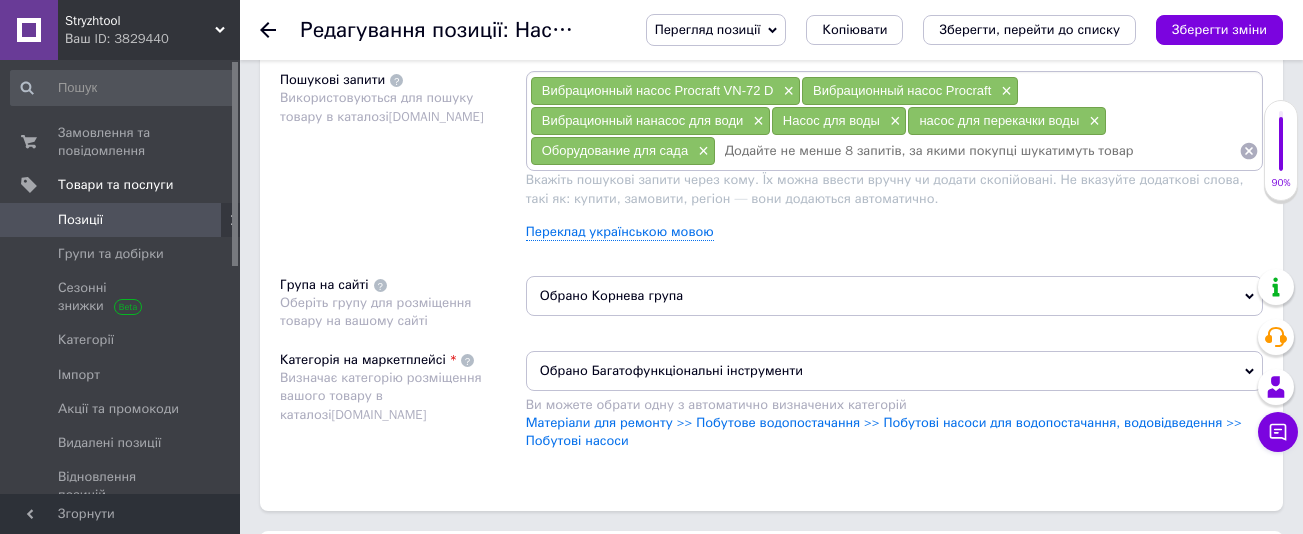 click on "Позиції" at bounding box center (80, 220) 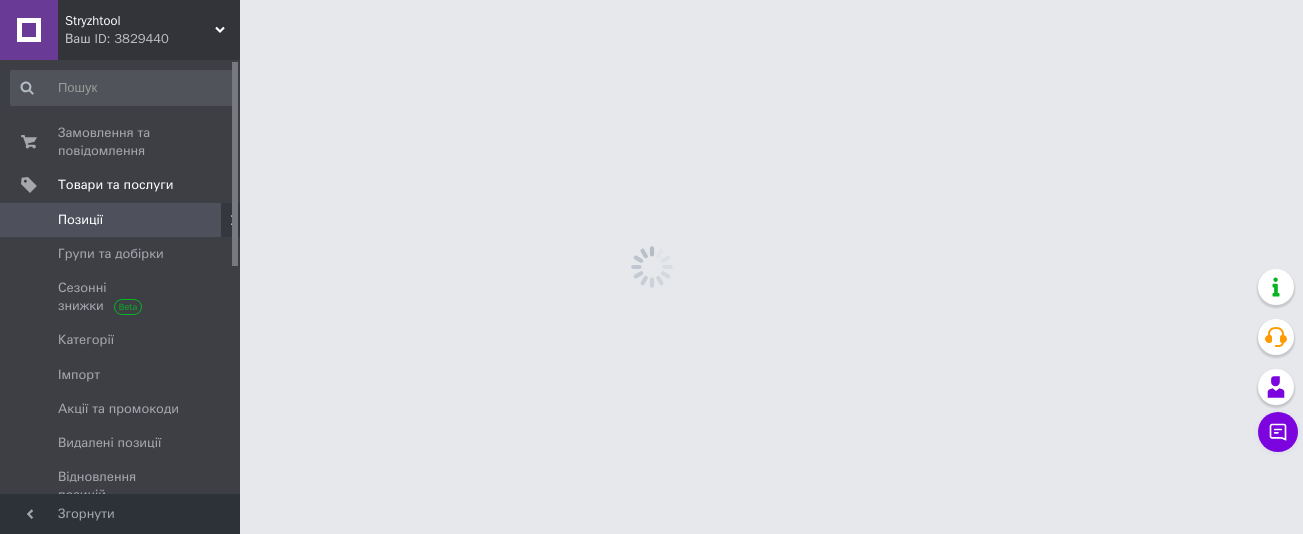 scroll, scrollTop: 0, scrollLeft: 0, axis: both 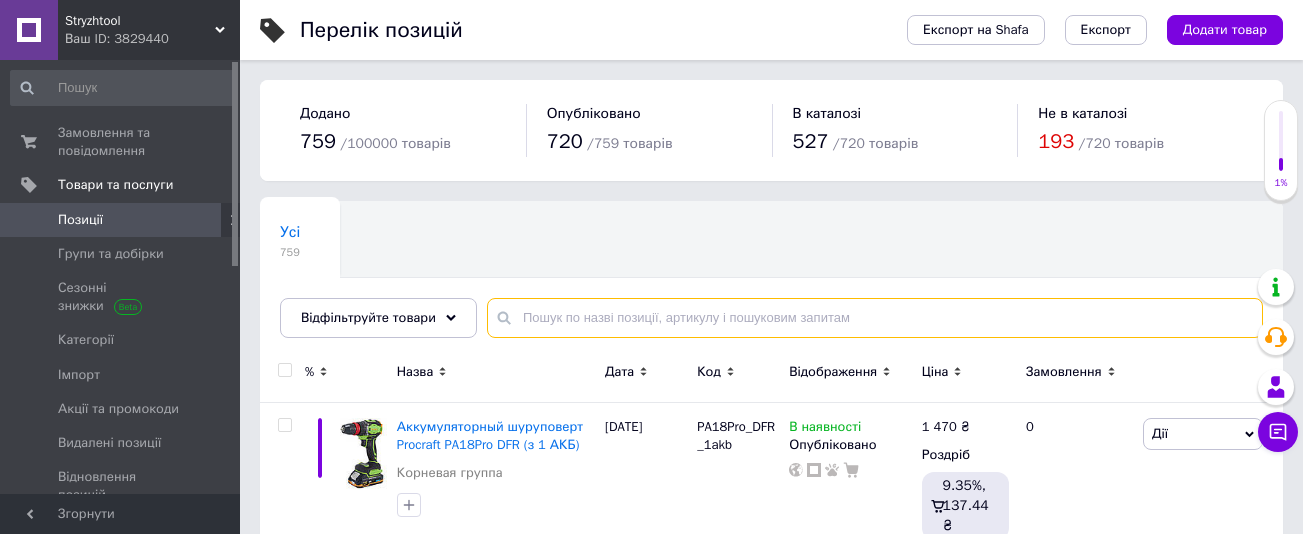 click at bounding box center [875, 318] 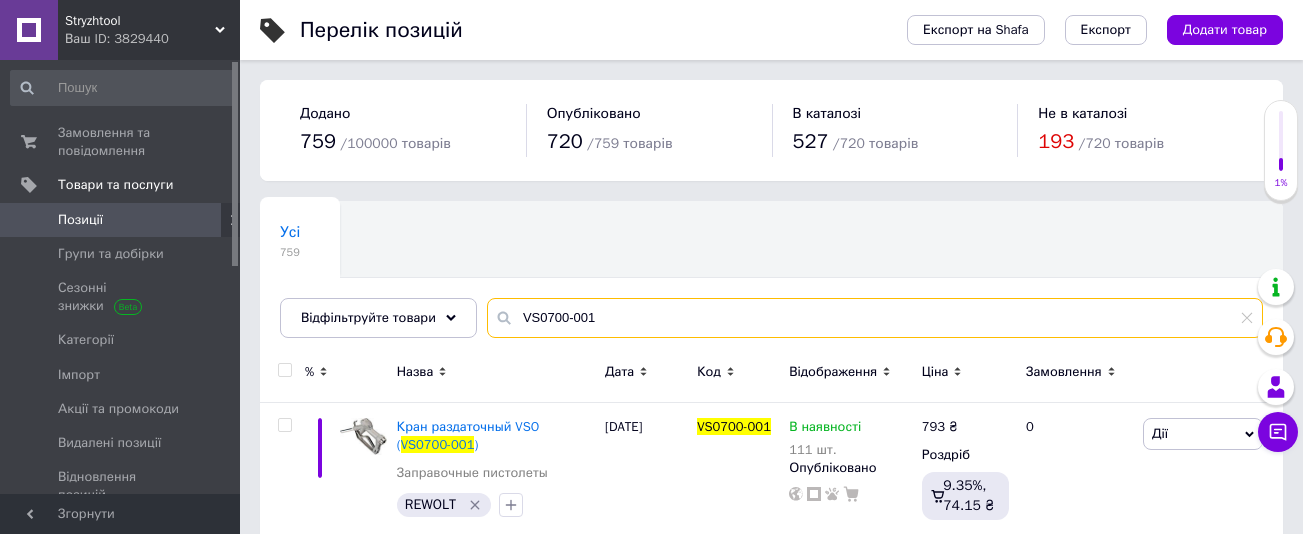 drag, startPoint x: 610, startPoint y: 309, endPoint x: 508, endPoint y: 308, distance: 102.0049 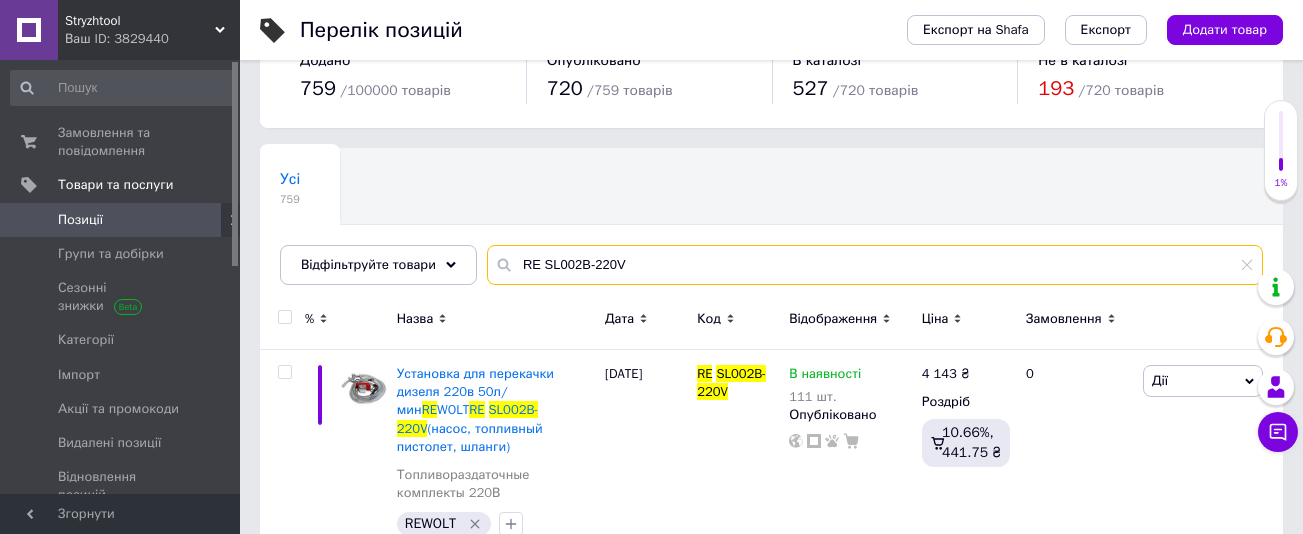 scroll, scrollTop: 82, scrollLeft: 0, axis: vertical 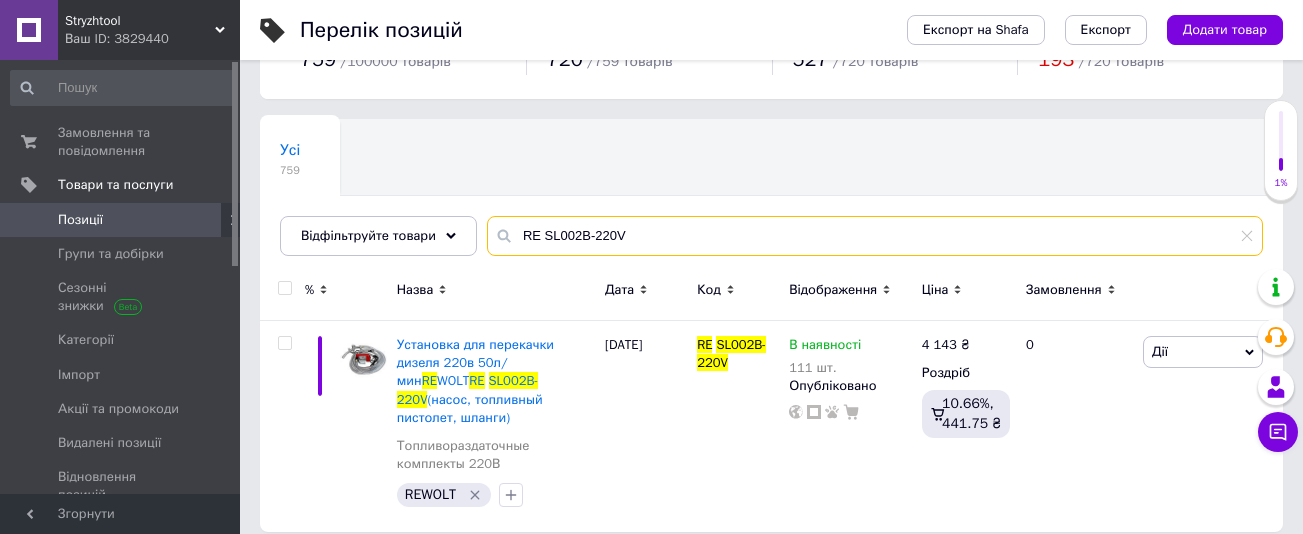 type on "RE SL002B-220V" 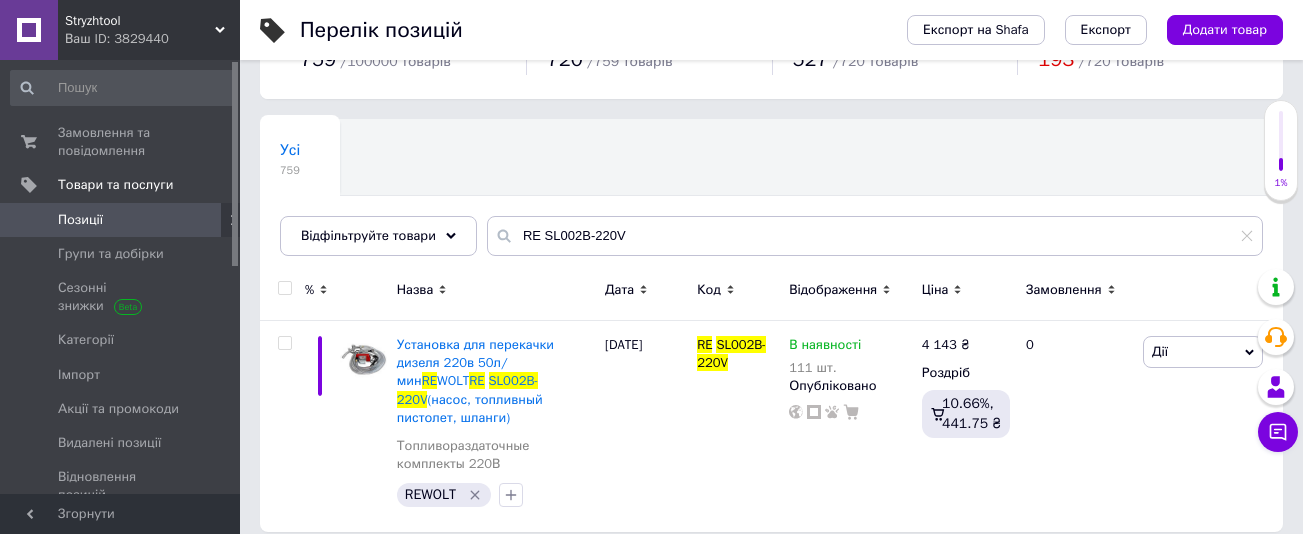 click on "Позиції" at bounding box center (80, 220) 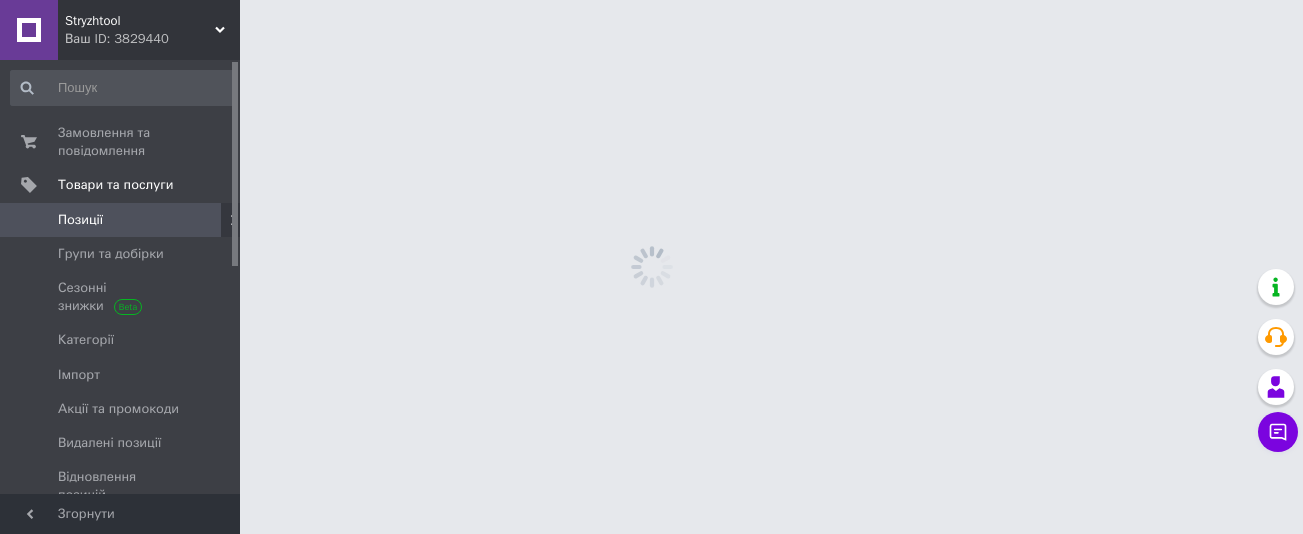 scroll, scrollTop: 0, scrollLeft: 0, axis: both 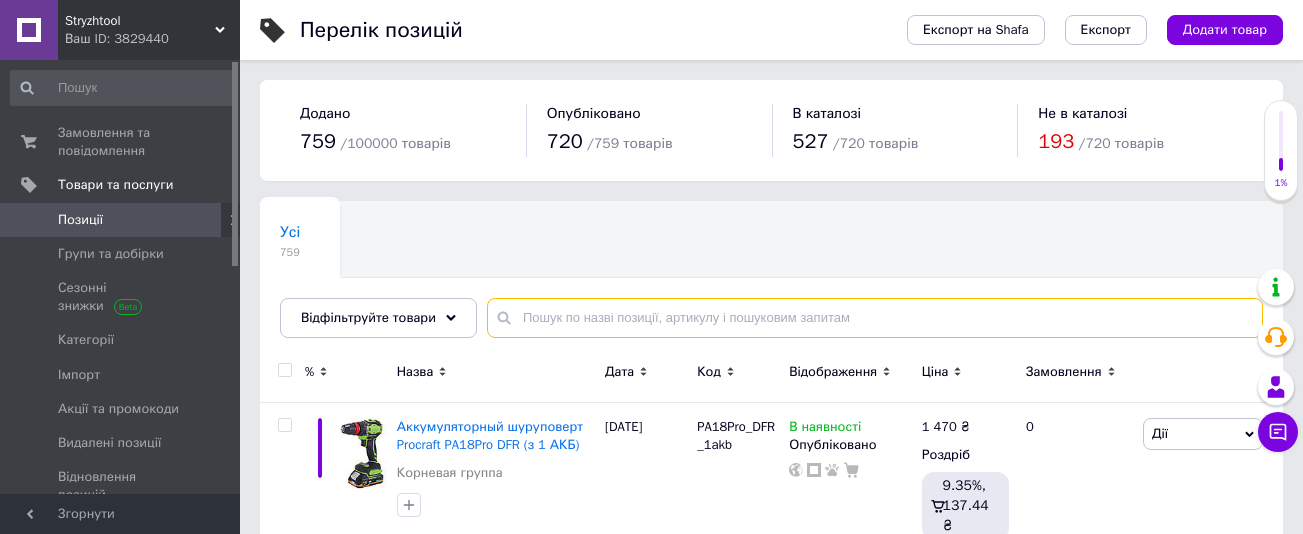 drag, startPoint x: 539, startPoint y: 324, endPoint x: 525, endPoint y: 328, distance: 14.56022 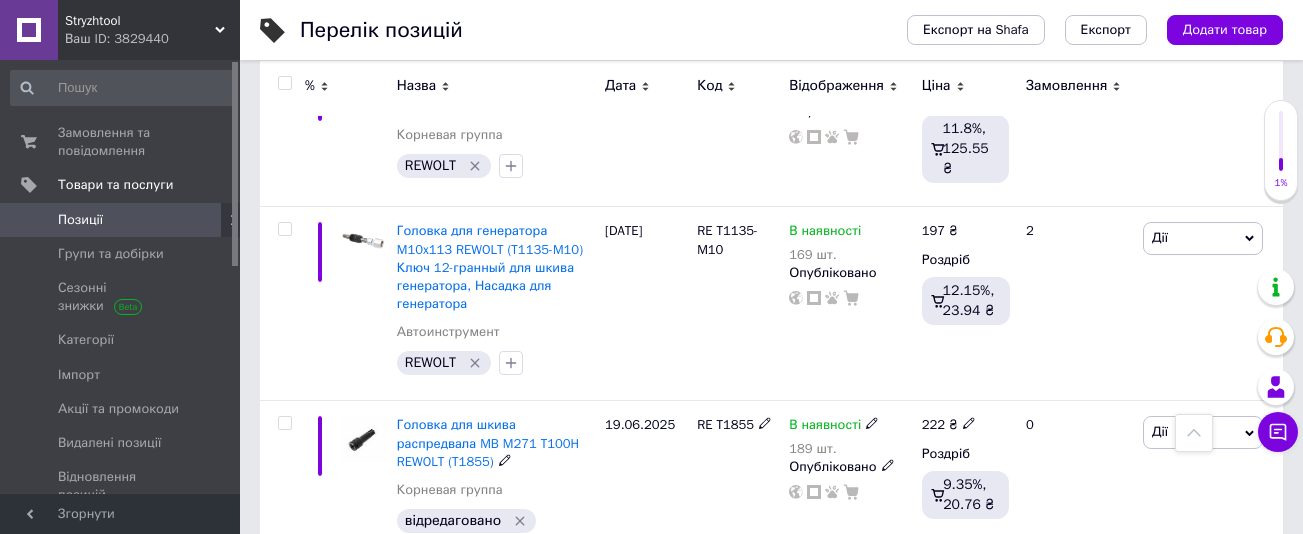 scroll, scrollTop: 1425, scrollLeft: 0, axis: vertical 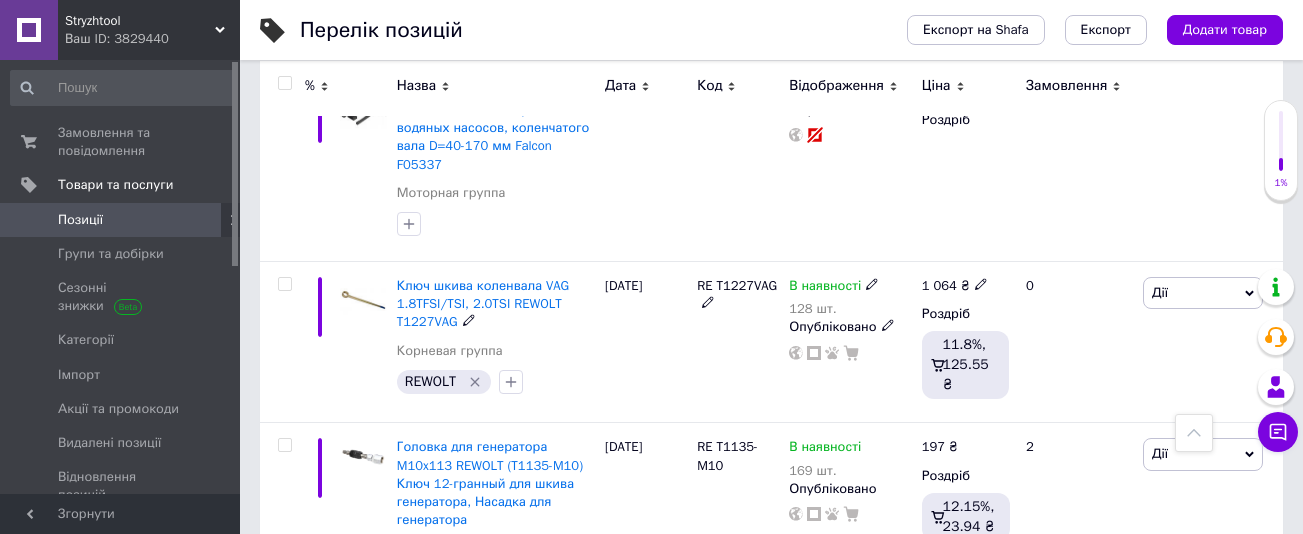 type on "шків" 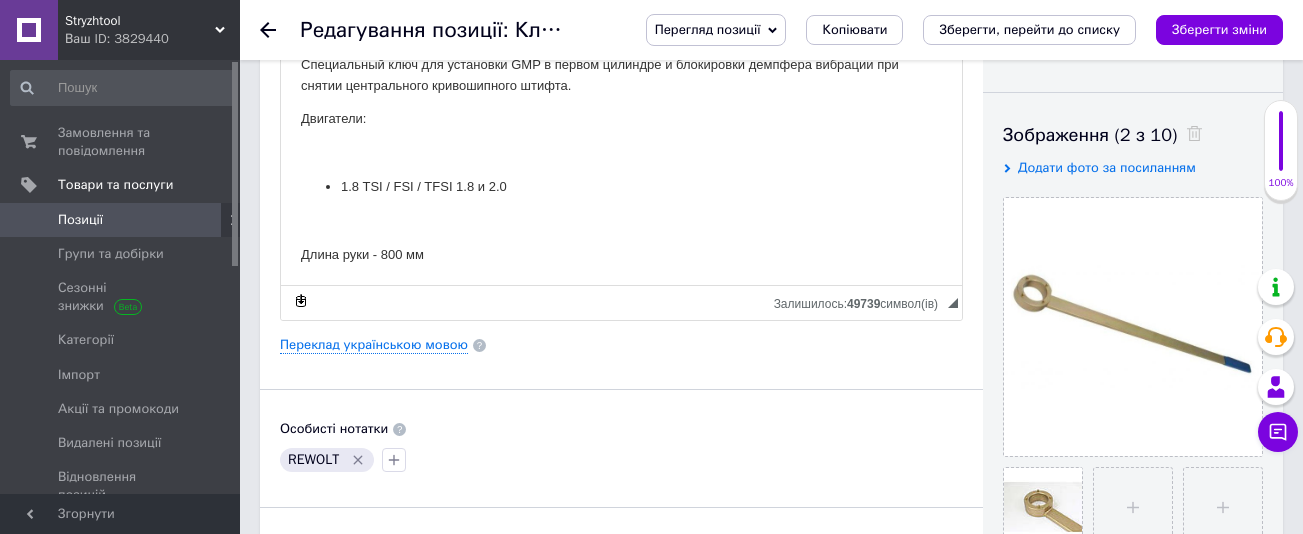 scroll, scrollTop: 400, scrollLeft: 0, axis: vertical 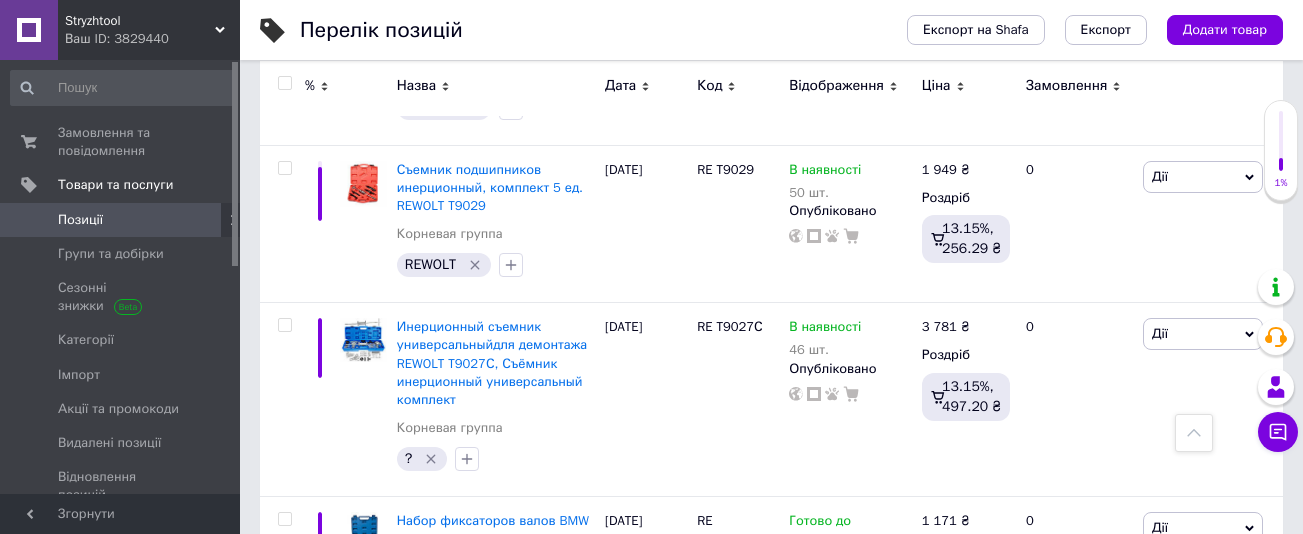 type 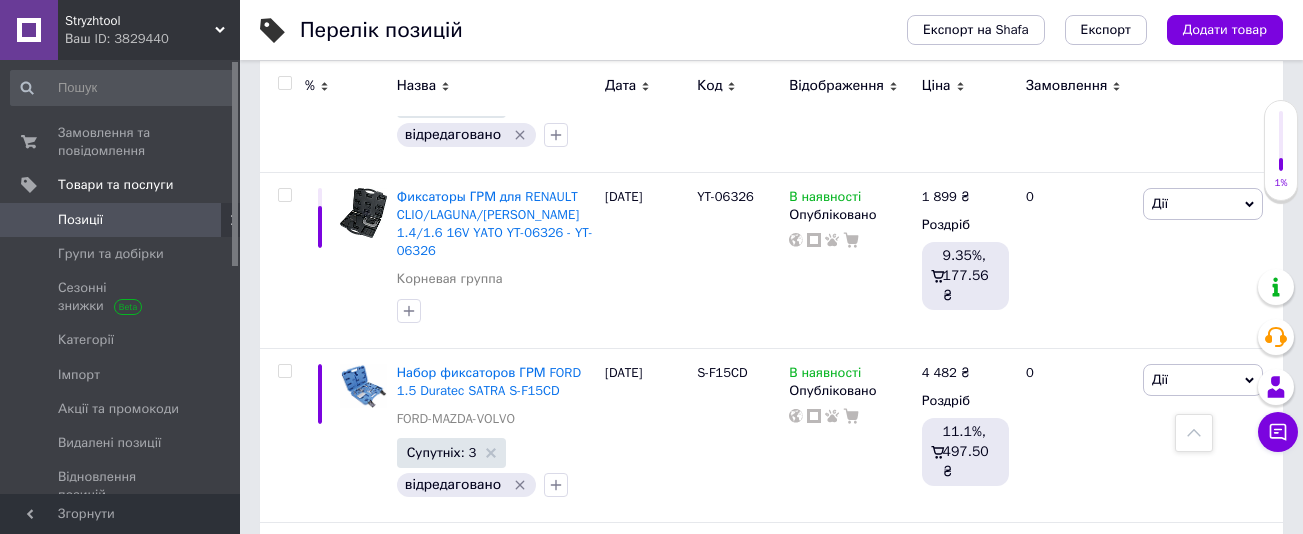 scroll, scrollTop: 500, scrollLeft: 0, axis: vertical 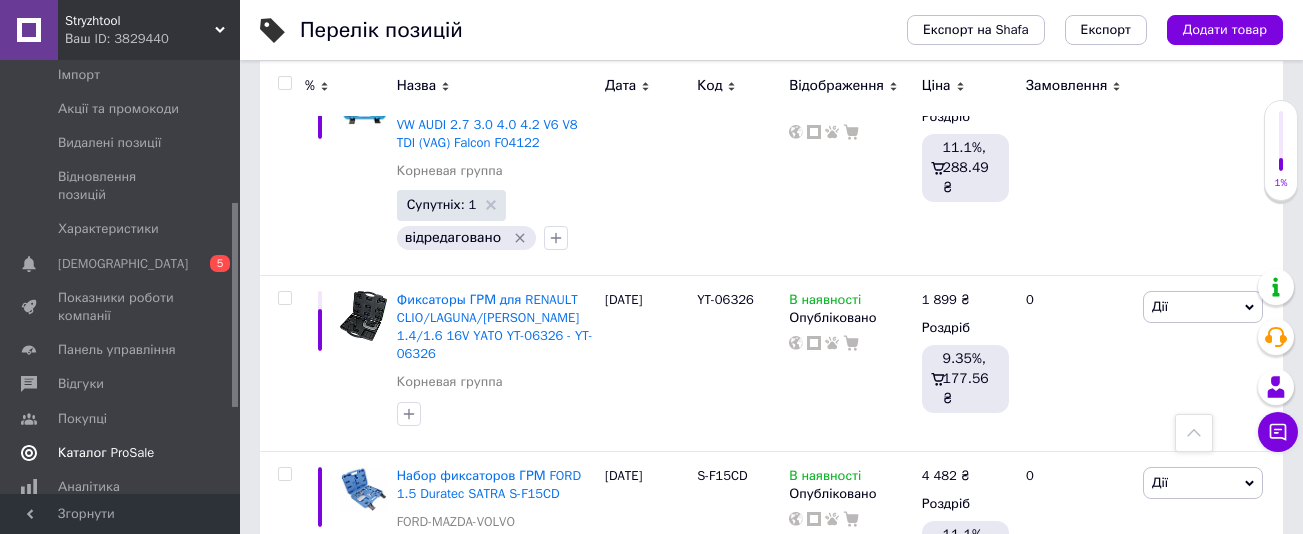click on "Каталог ProSale" at bounding box center [106, 453] 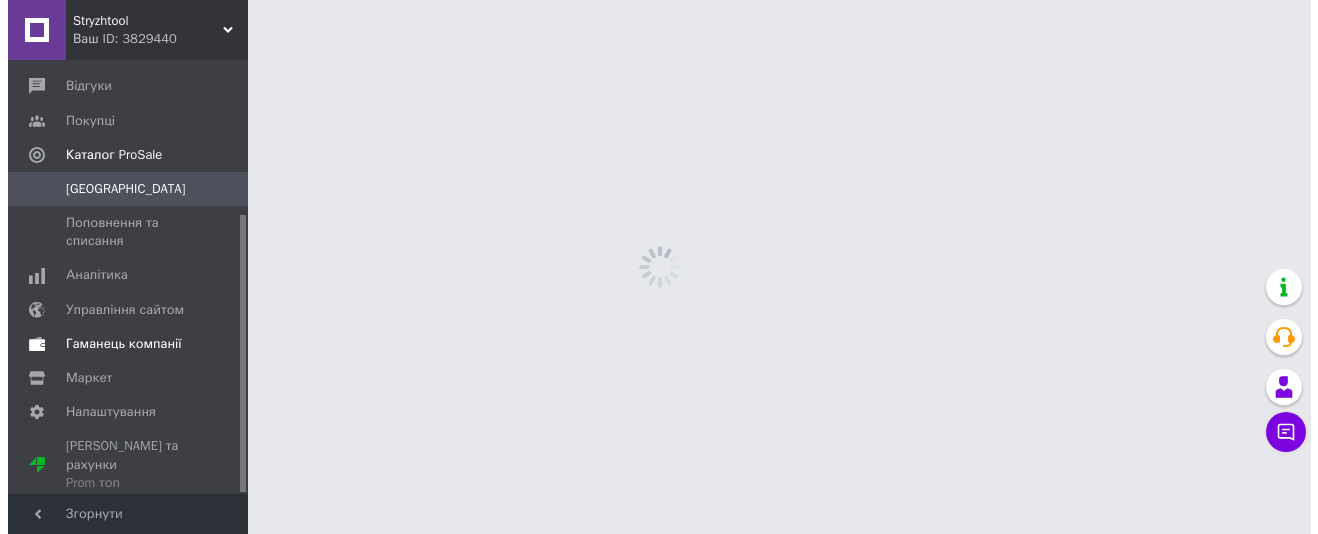 scroll, scrollTop: 0, scrollLeft: 0, axis: both 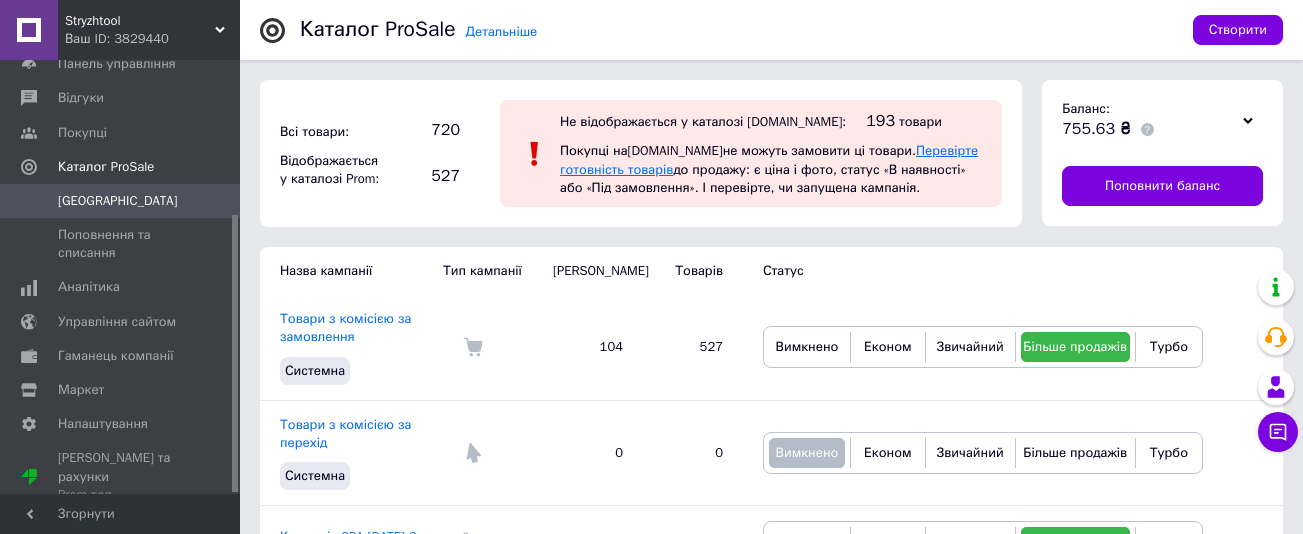 click on "Перевірте готовність товарів" at bounding box center (769, 159) 